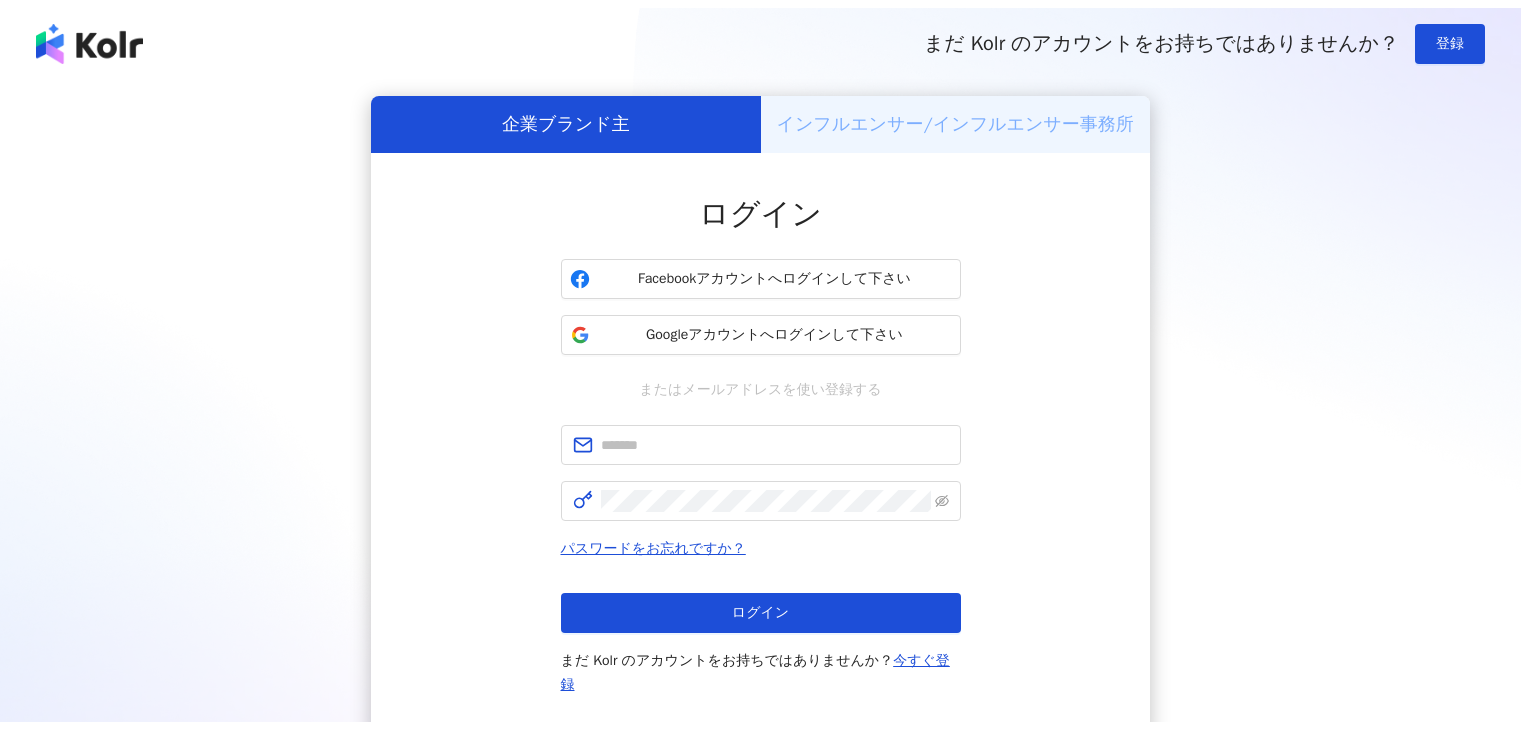 scroll, scrollTop: 0, scrollLeft: 0, axis: both 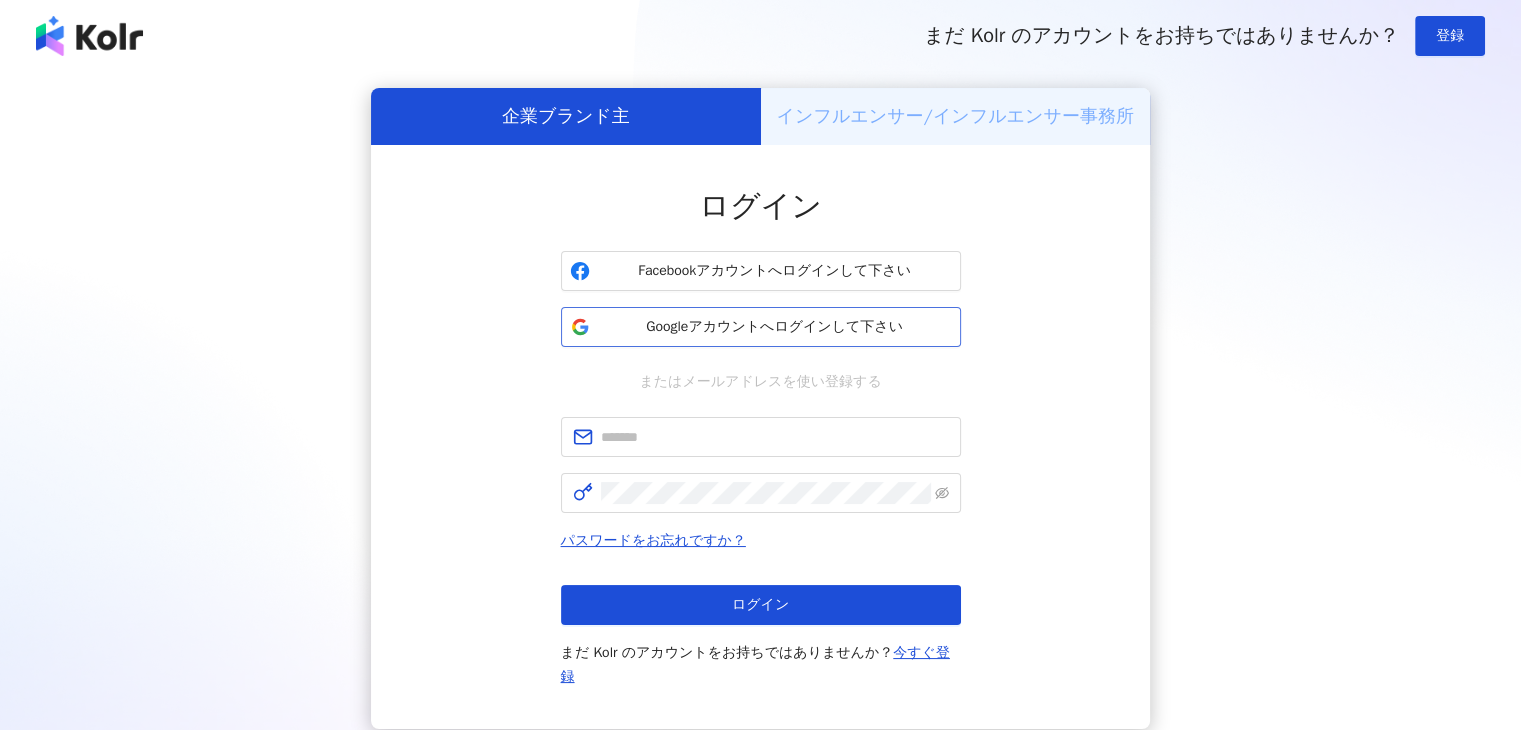 click on "Googleアカウントへログインして下さい" at bounding box center [775, 327] 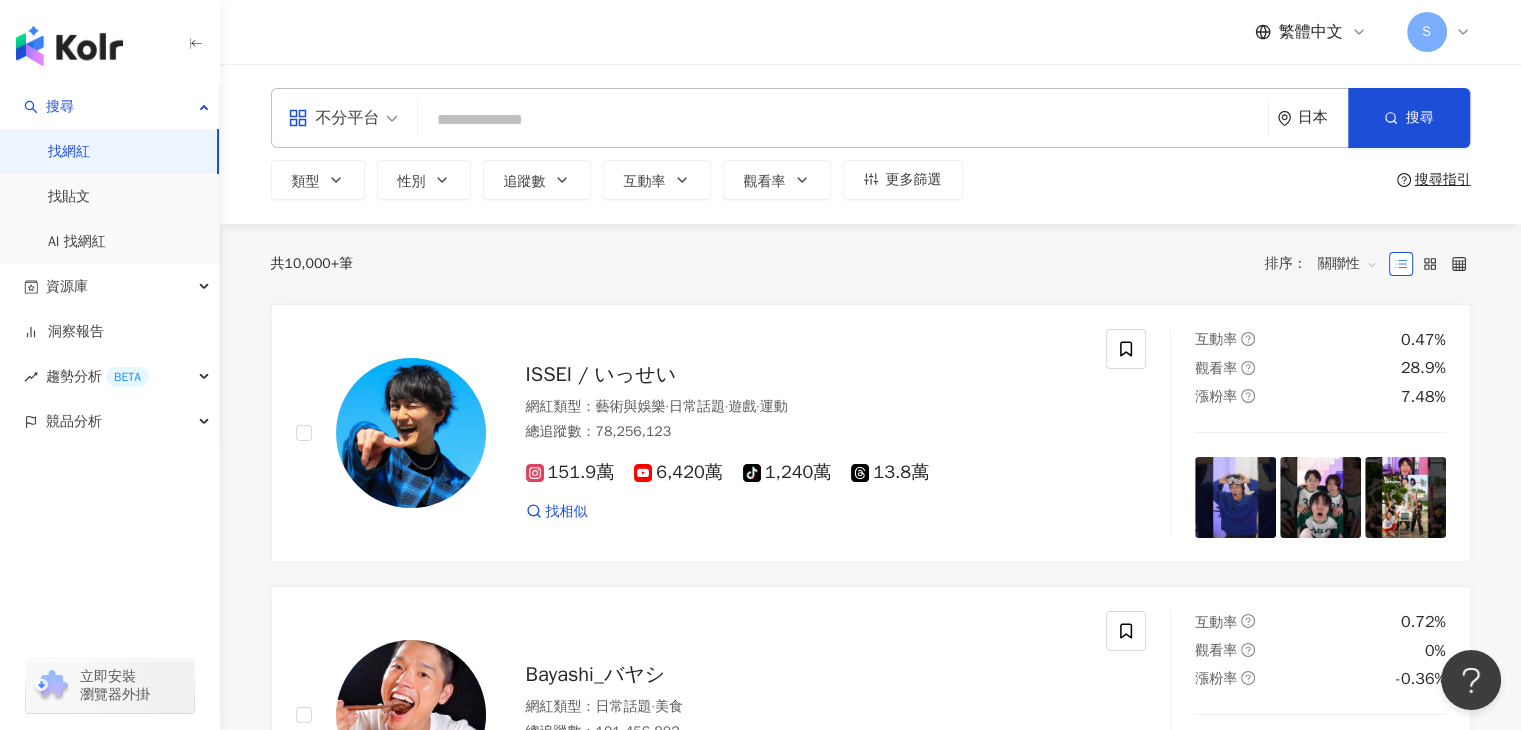 click on "日本" at bounding box center [1323, 117] 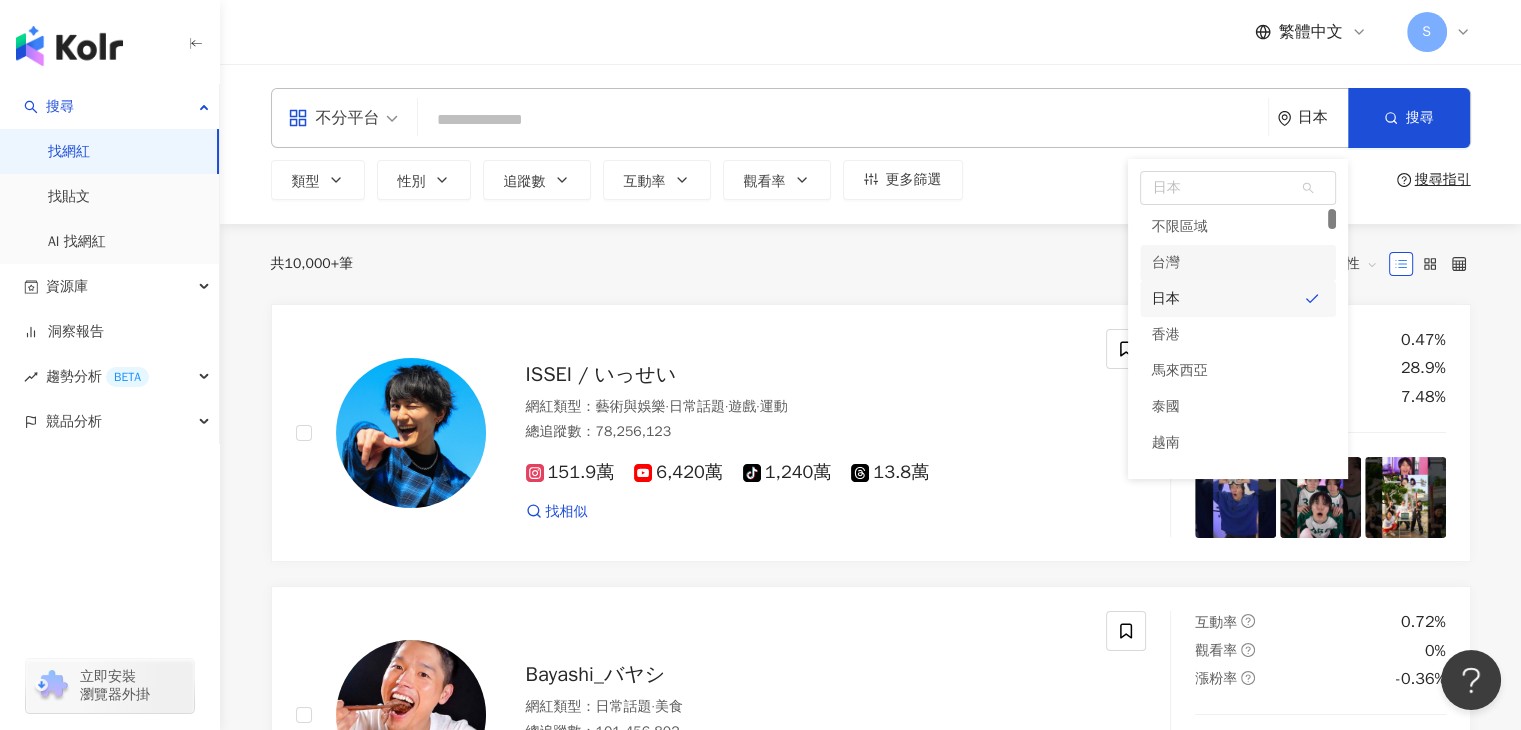 click on "共  10,000+  筆 排序： 關聯性" at bounding box center [871, 264] 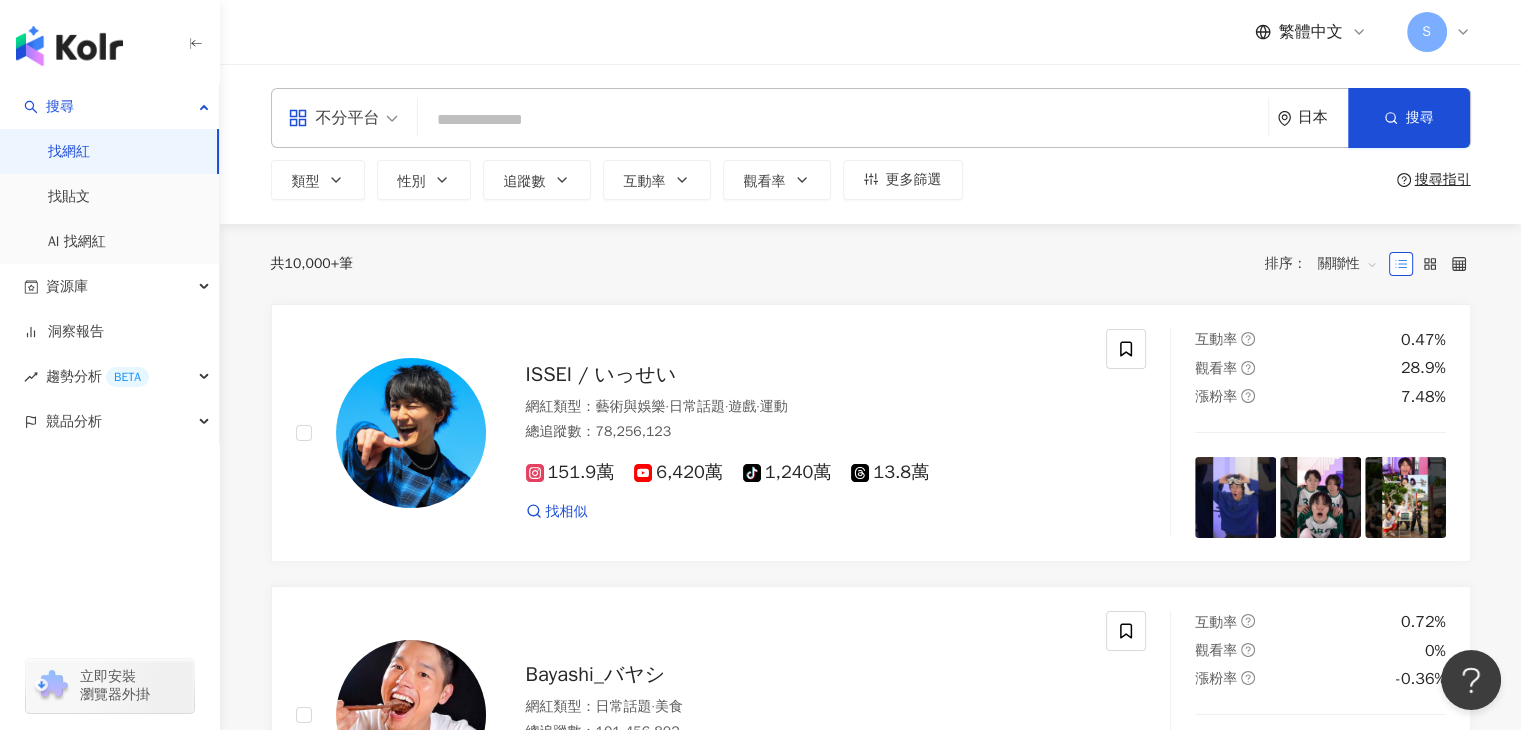 click at bounding box center (843, 120) 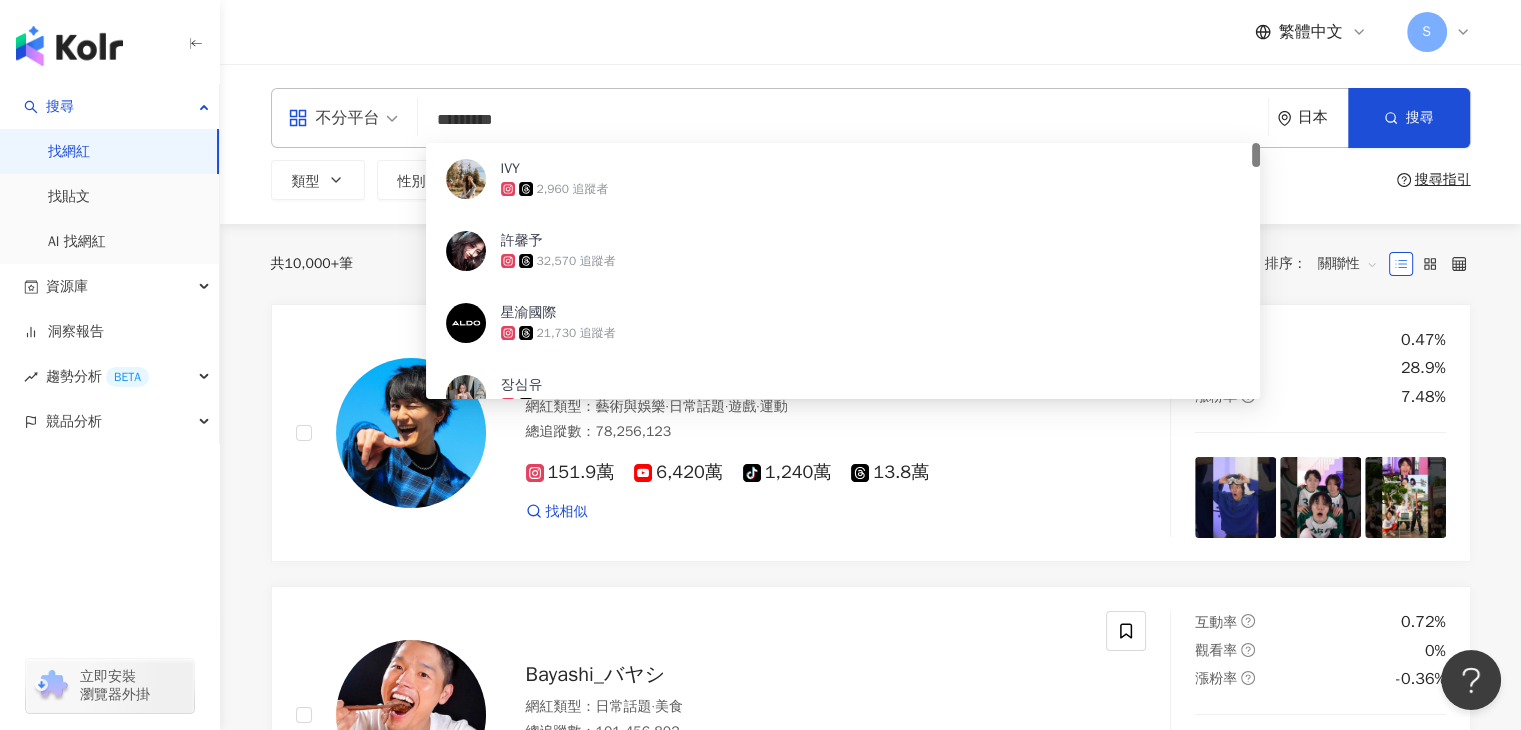 type on "**********" 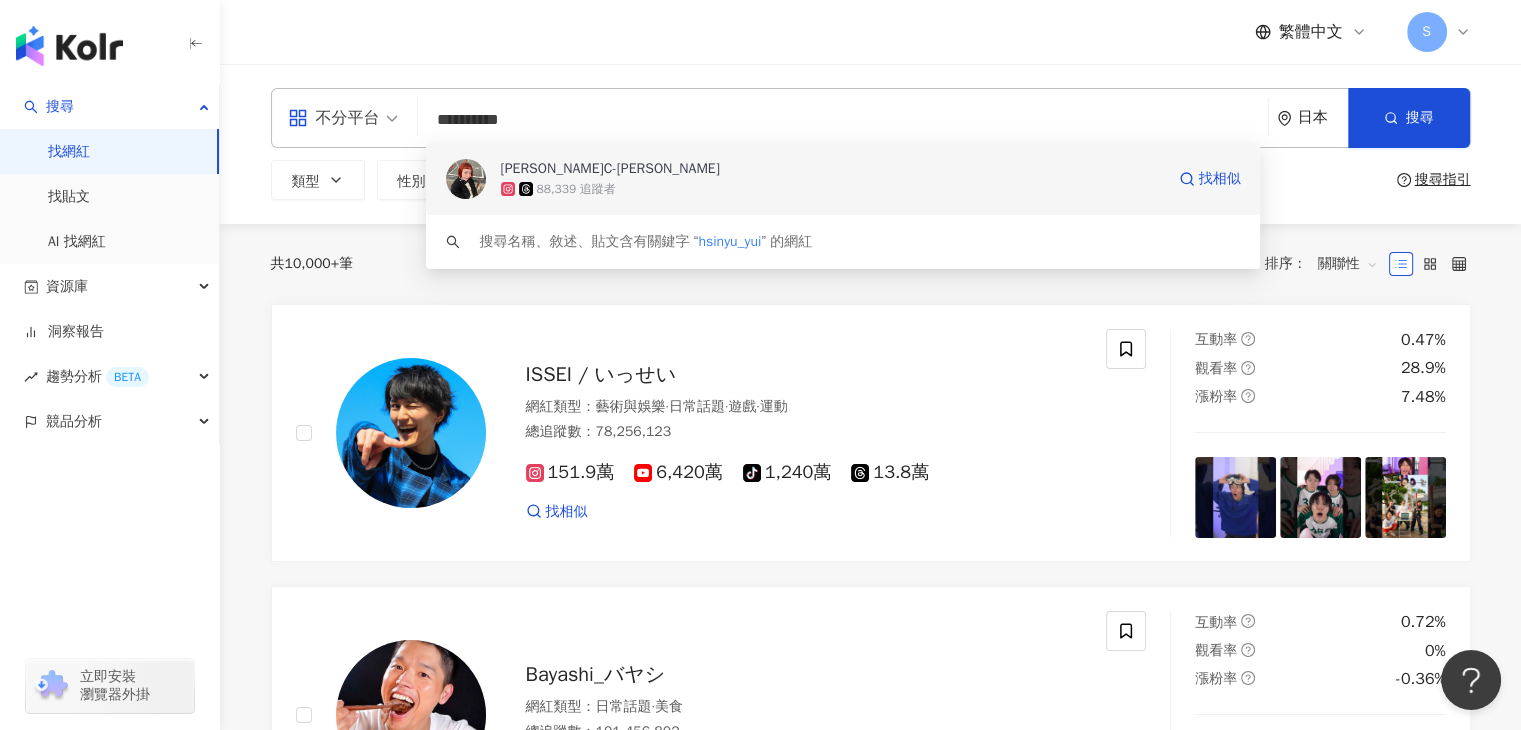 click on "88,339   追蹤者" at bounding box center (832, 189) 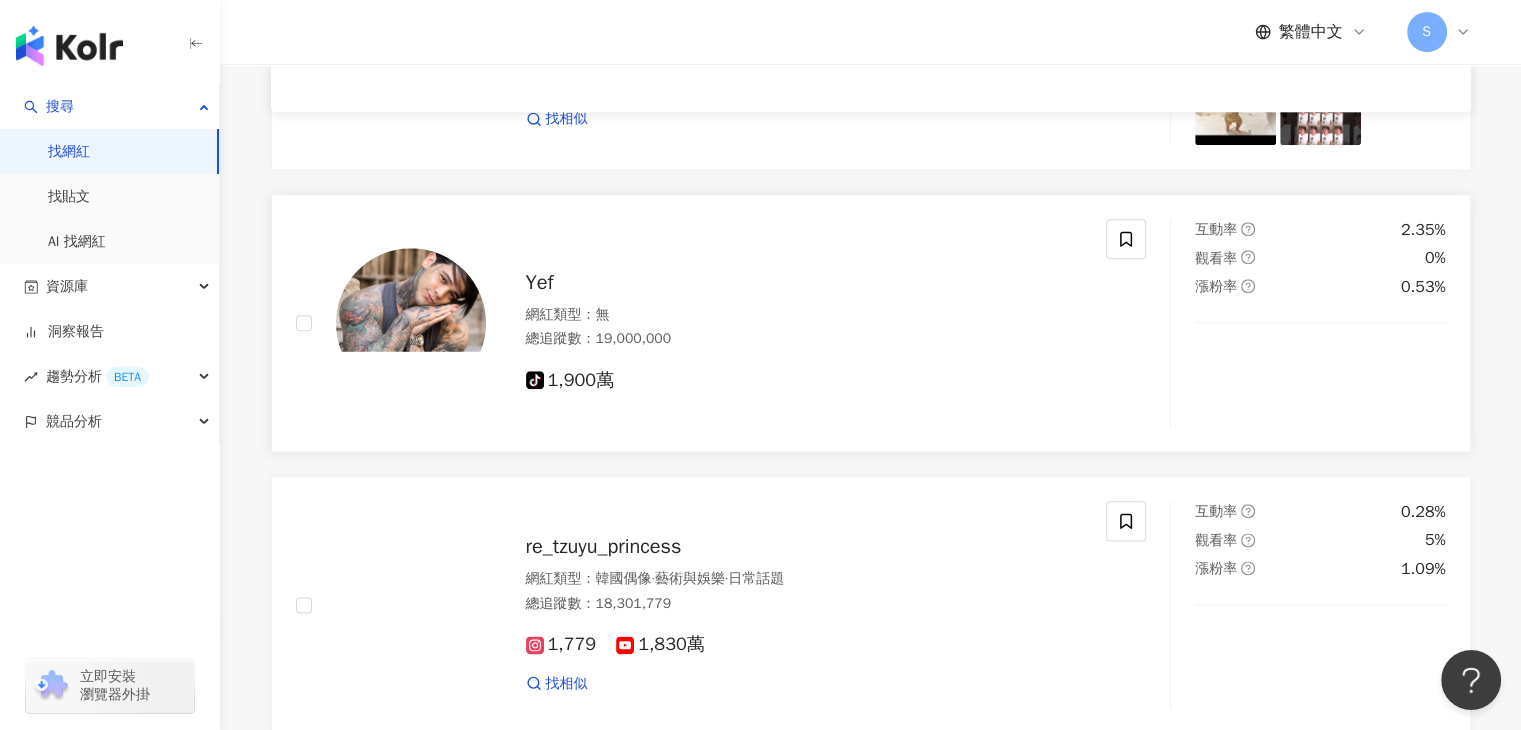 scroll, scrollTop: 2400, scrollLeft: 0, axis: vertical 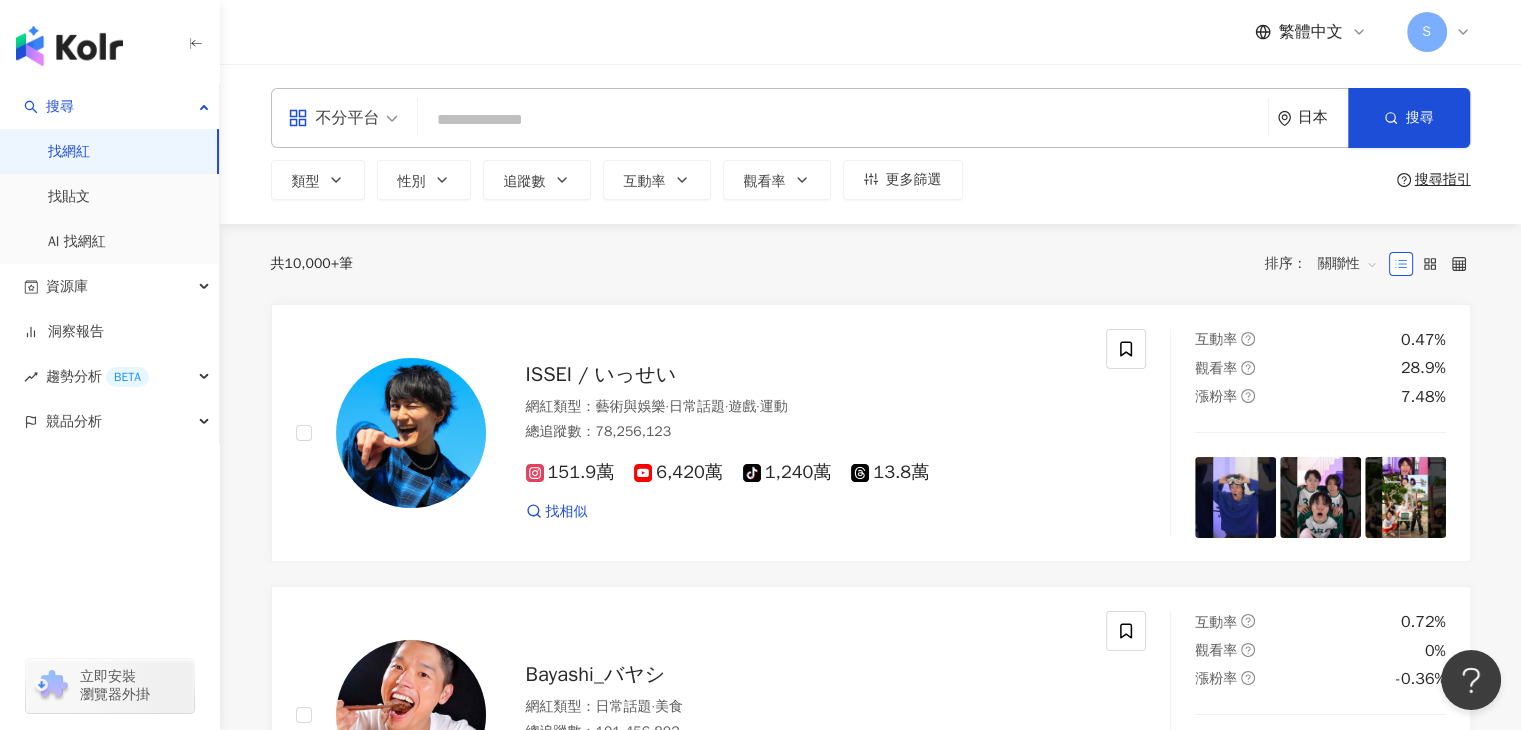 click on "不分平台 日本 搜尋 736cf0f9-cc5b-4cc7-adae-98451d7f2cba 廖心瑜C-YU 88,339   追蹤者 搜尋名稱、敘述、貼文含有關鍵字 “ hsinyu_yui ” 的網紅" at bounding box center [871, 118] 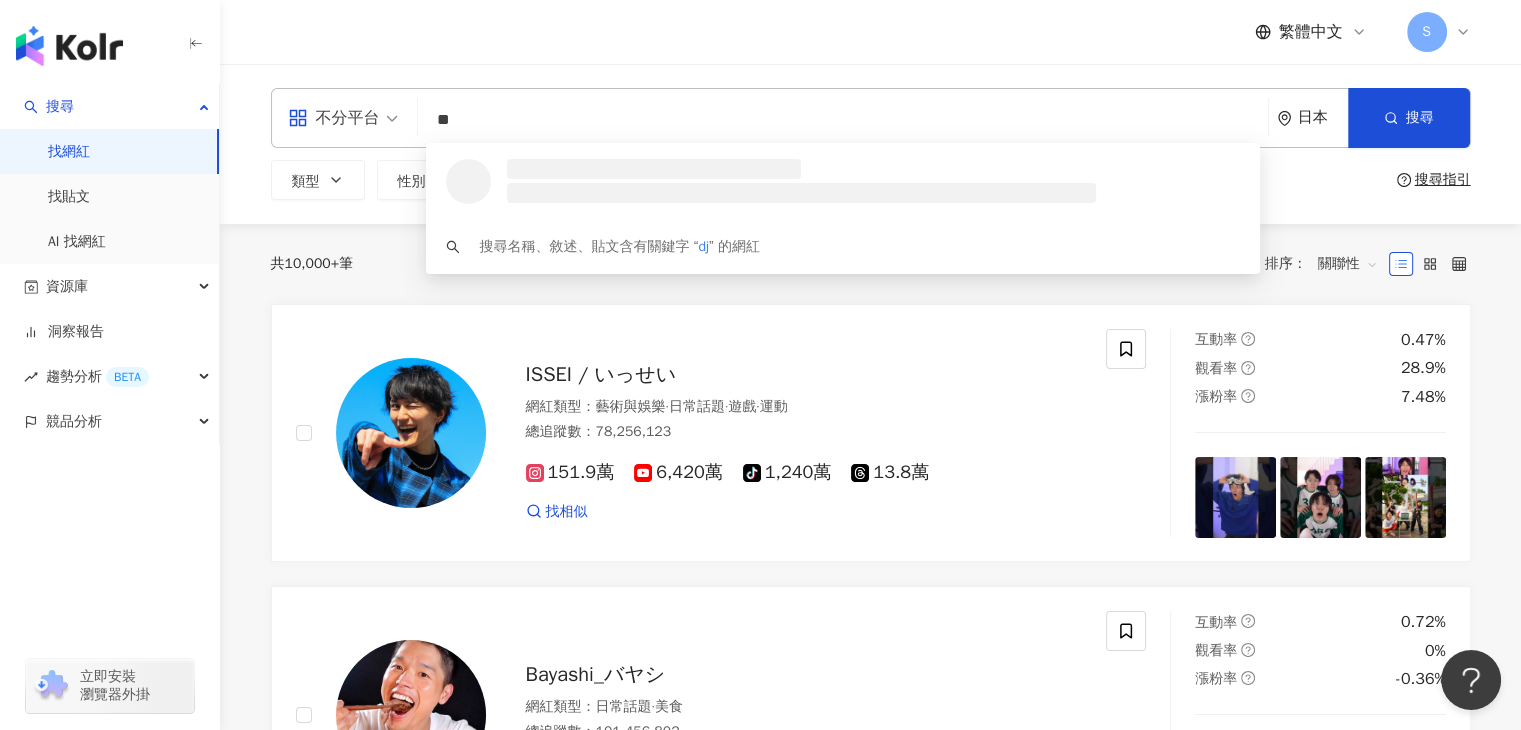 type on "*" 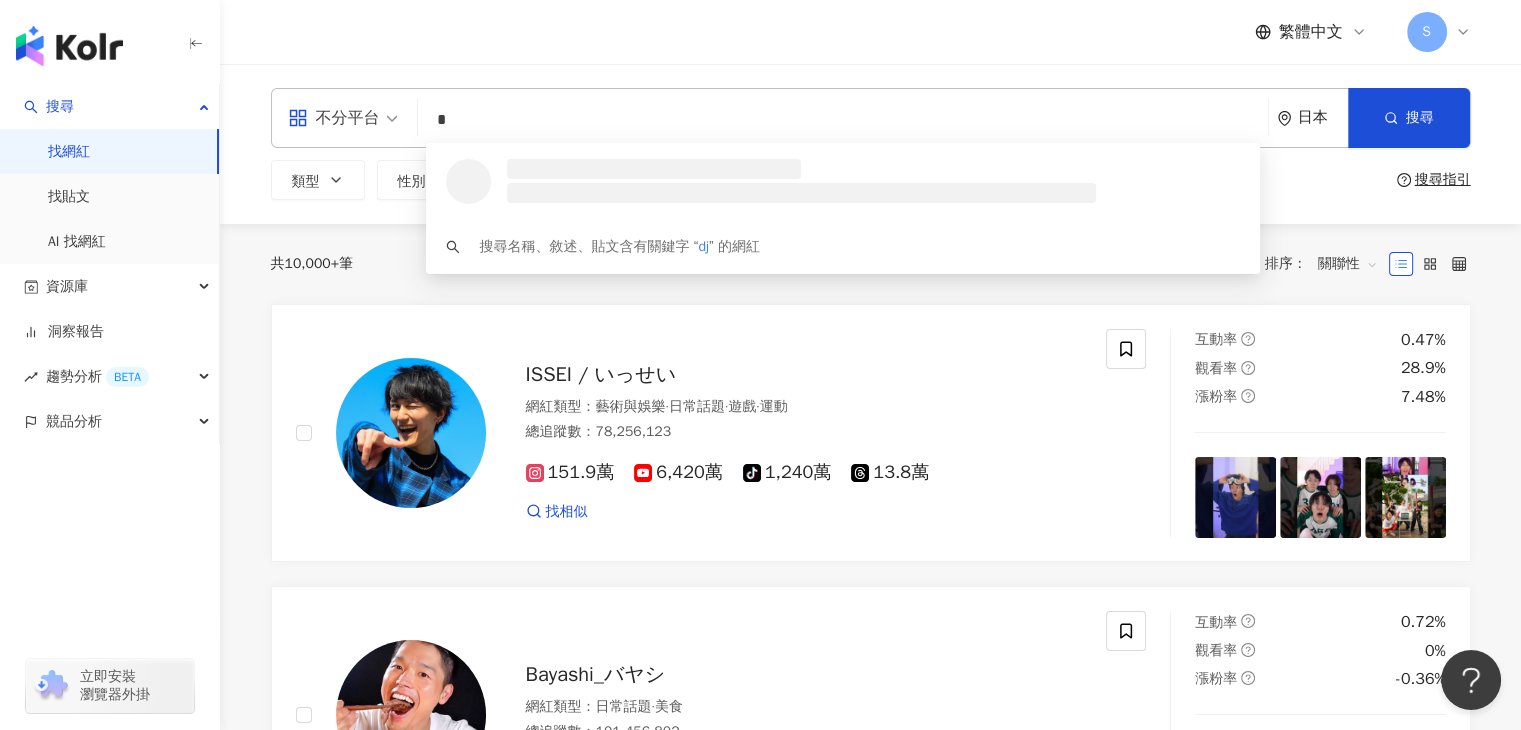 type 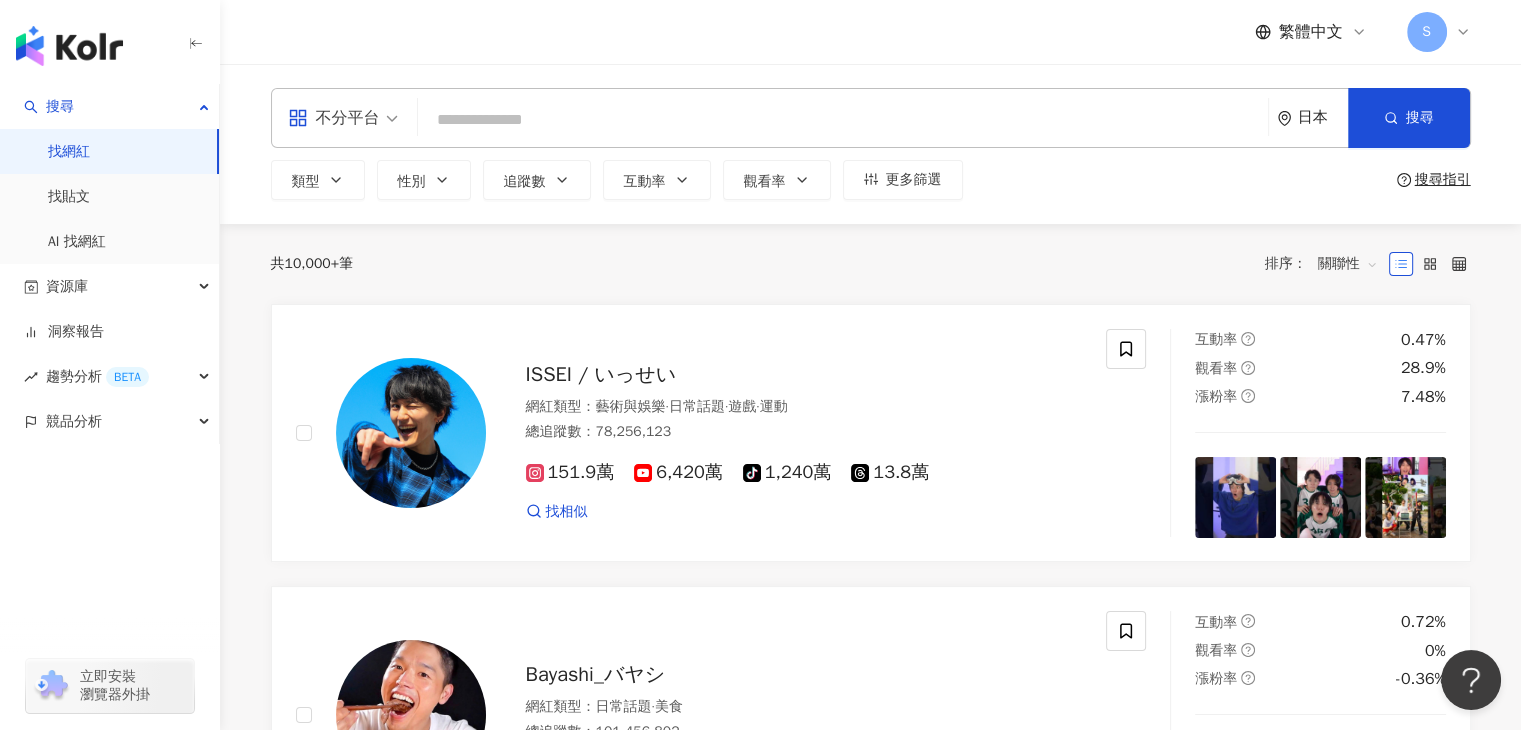 click on "日本" at bounding box center [1323, 117] 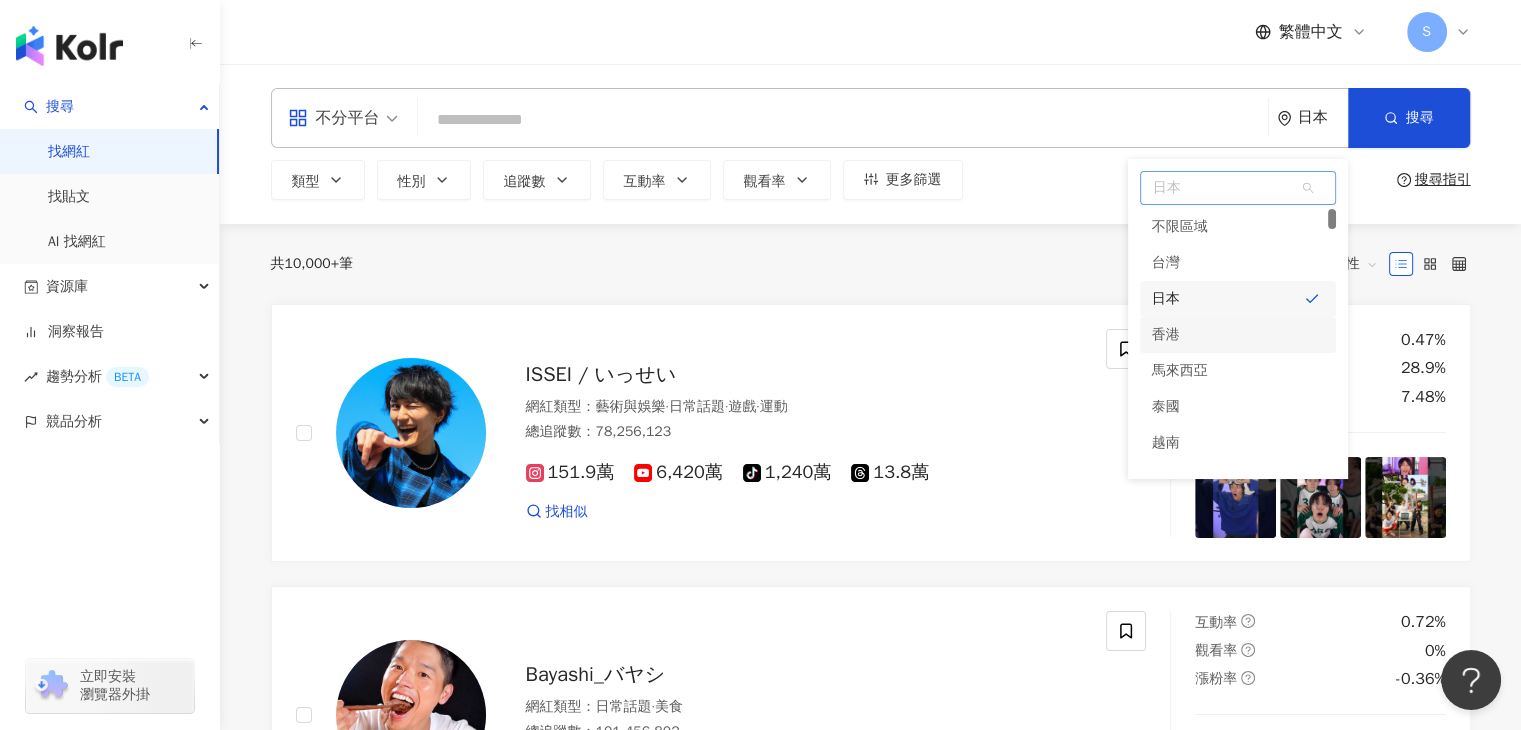 click on "香港" at bounding box center [1238, 335] 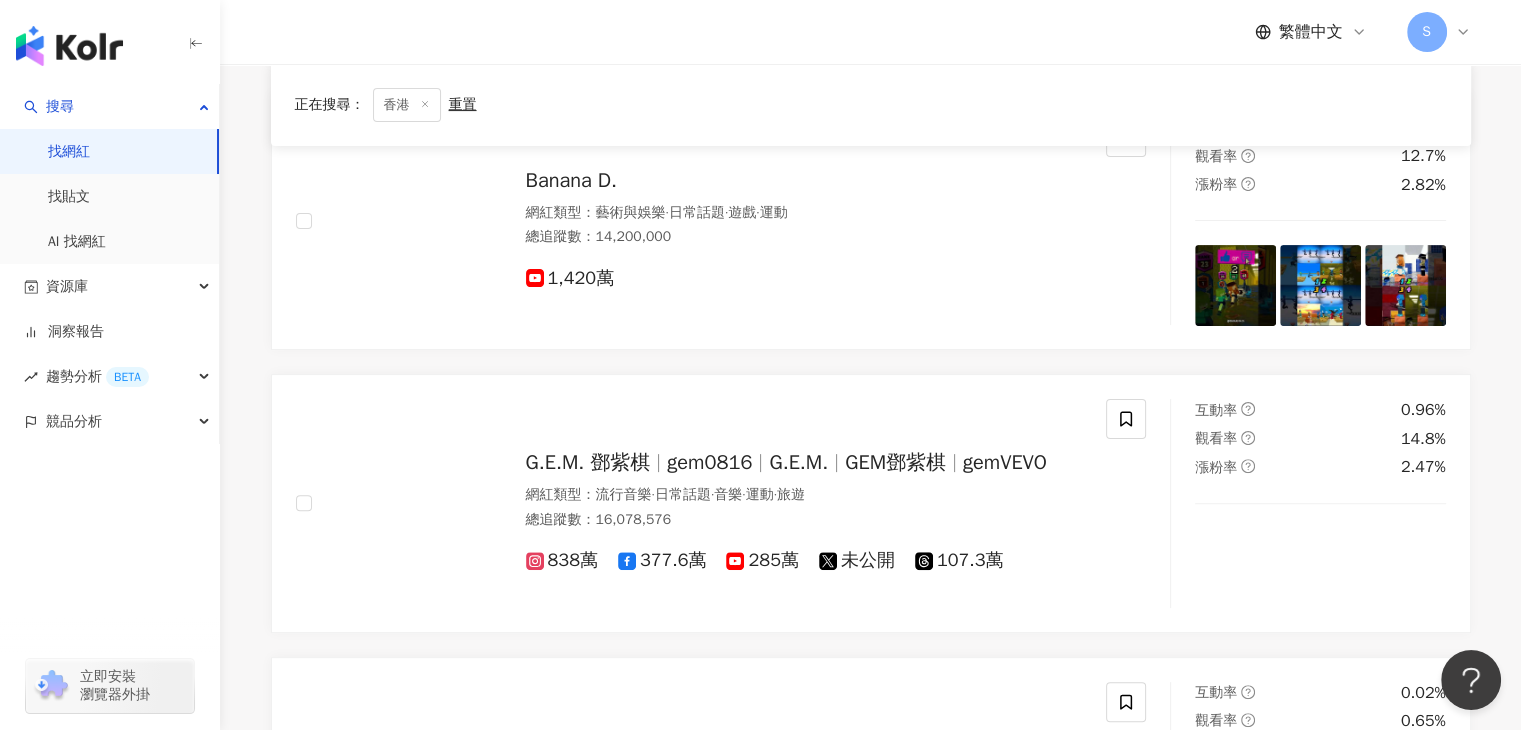 scroll, scrollTop: 0, scrollLeft: 0, axis: both 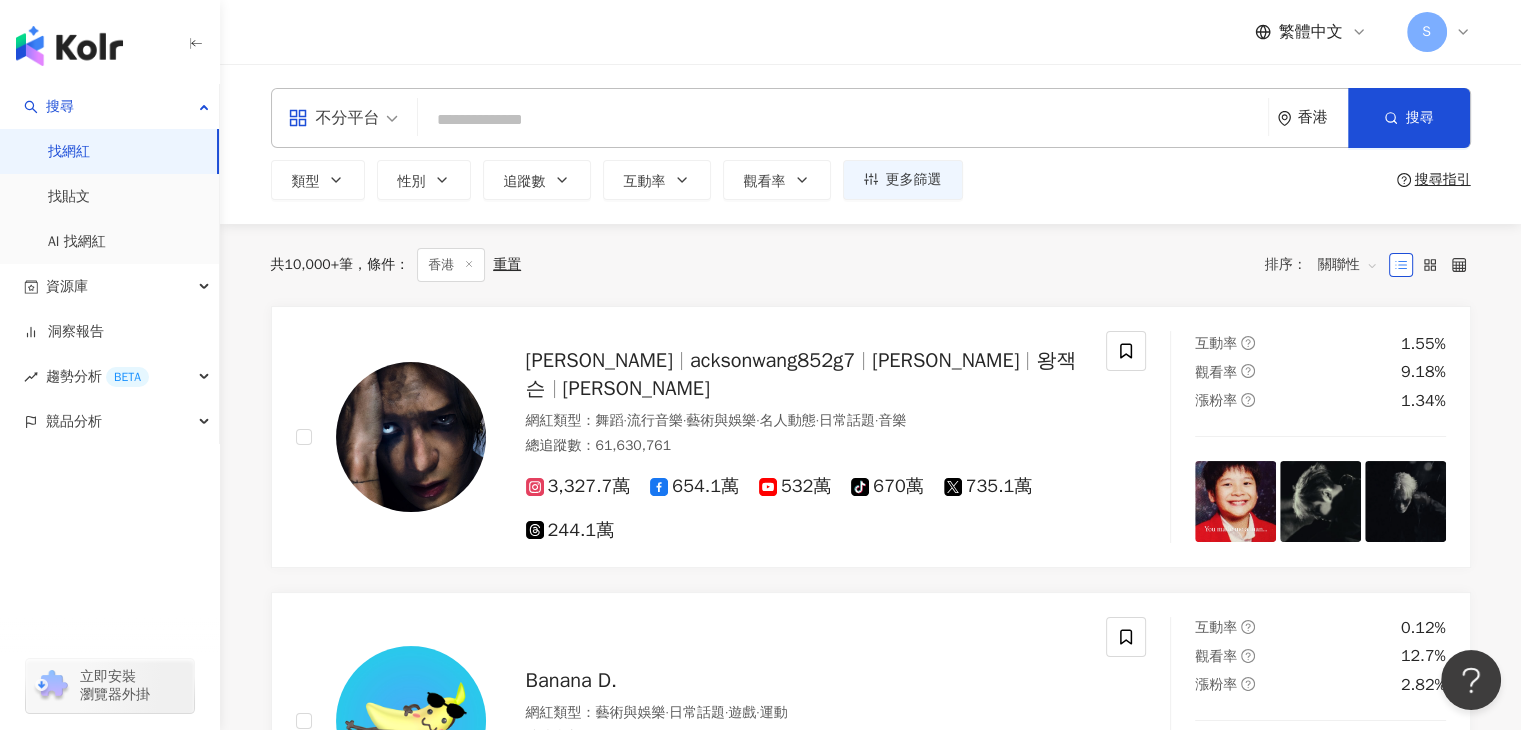 click on "不分平台" at bounding box center (334, 118) 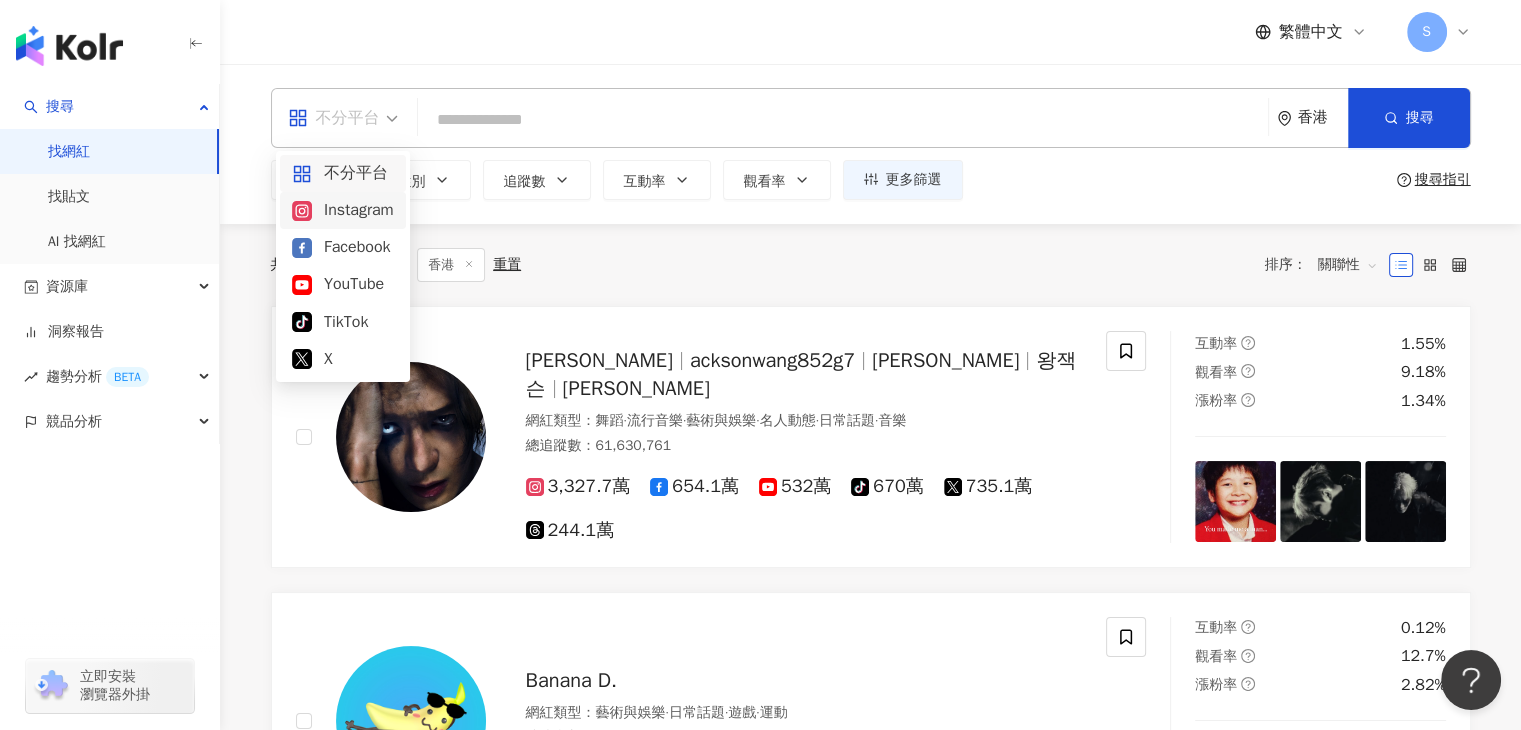 click on "Instagram" at bounding box center [343, 210] 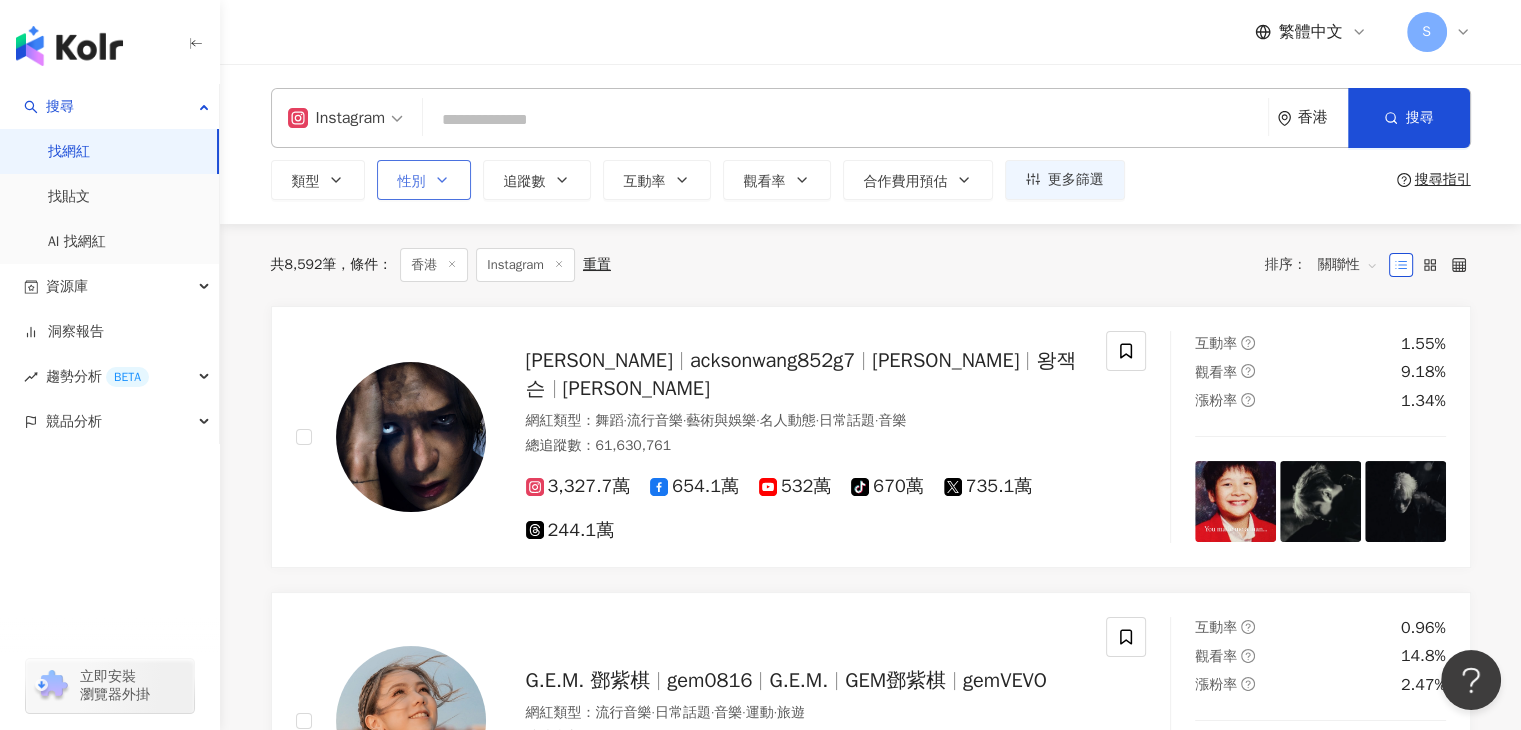 click on "性別" at bounding box center [424, 180] 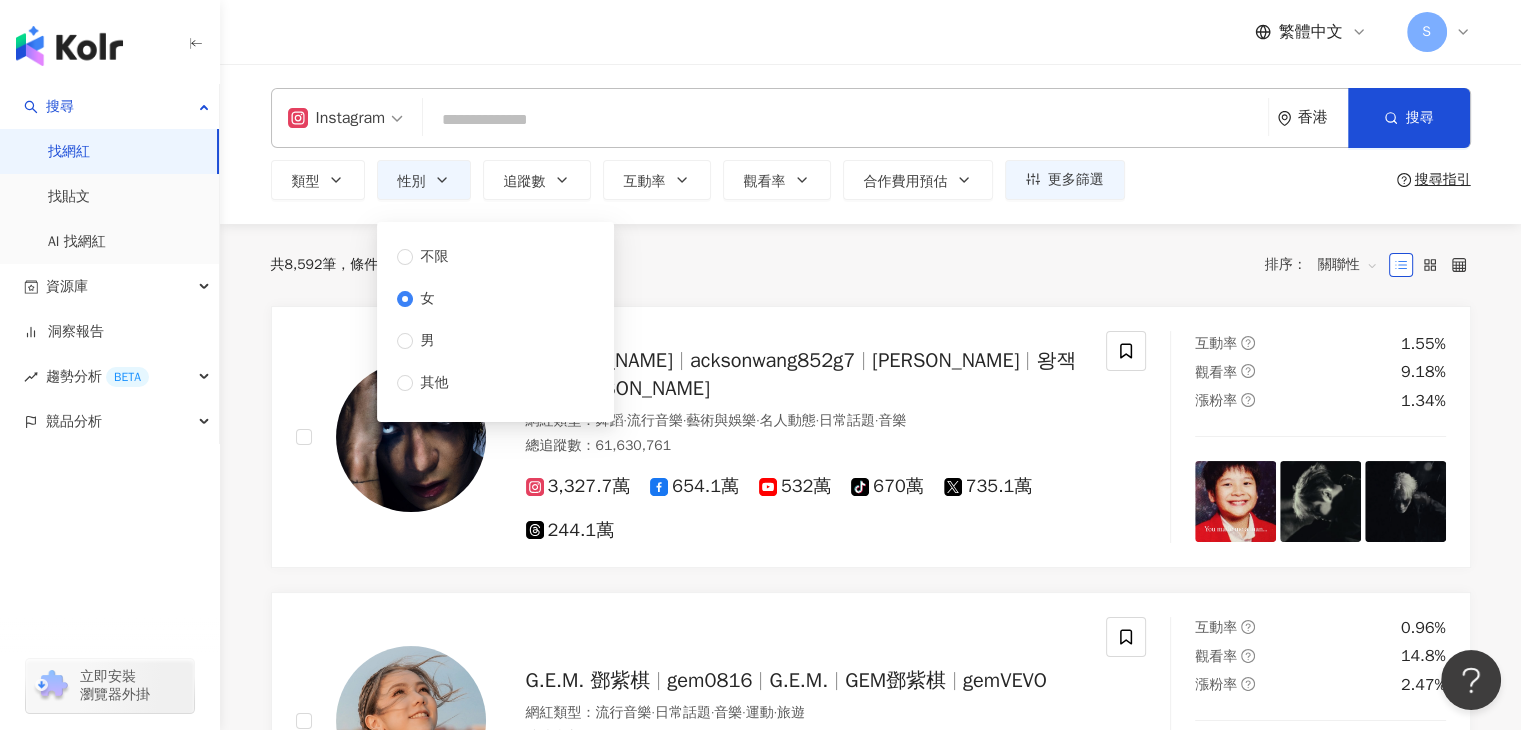 click on "共  8,592  筆 條件 ： 香港 Instagram 重置 排序： 關聯性" at bounding box center [871, 265] 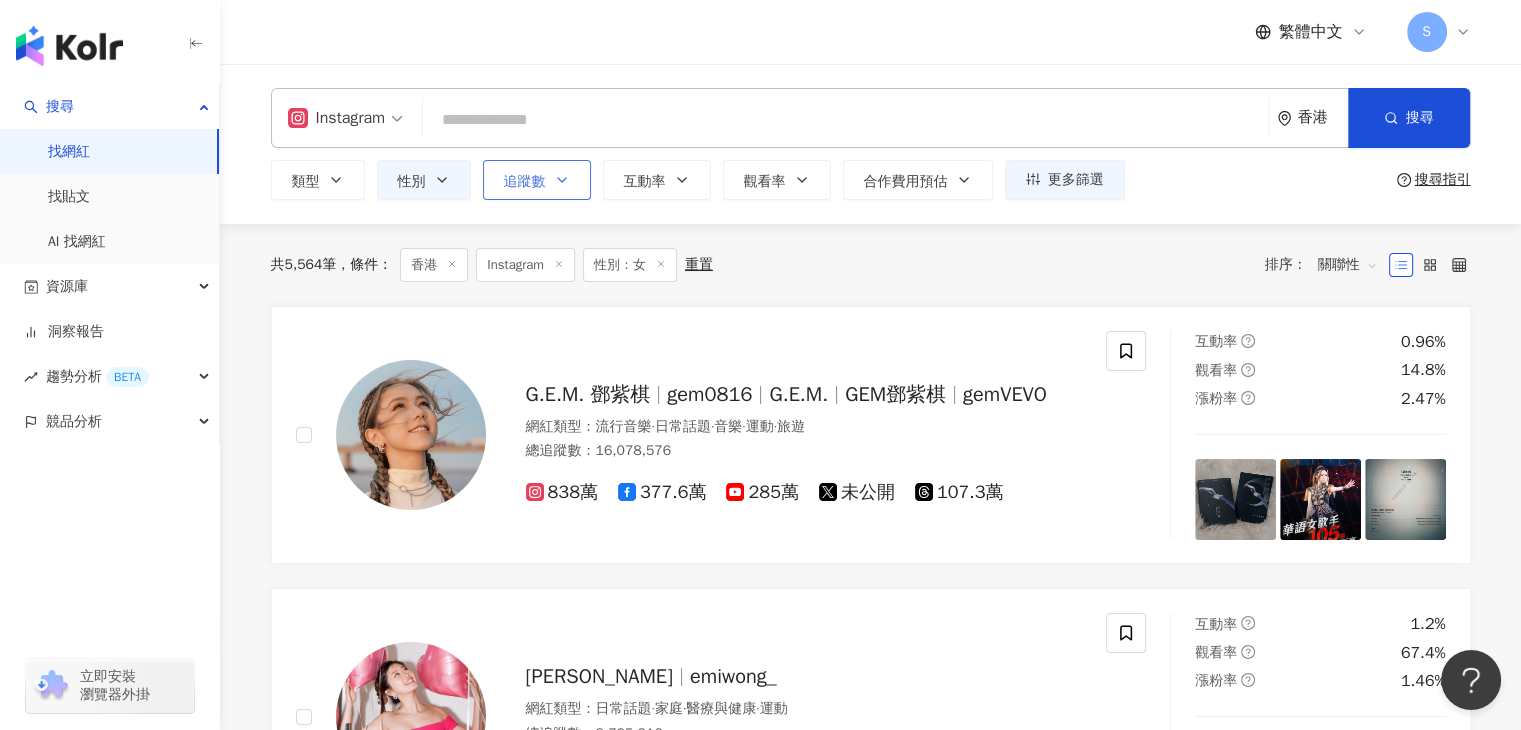 click 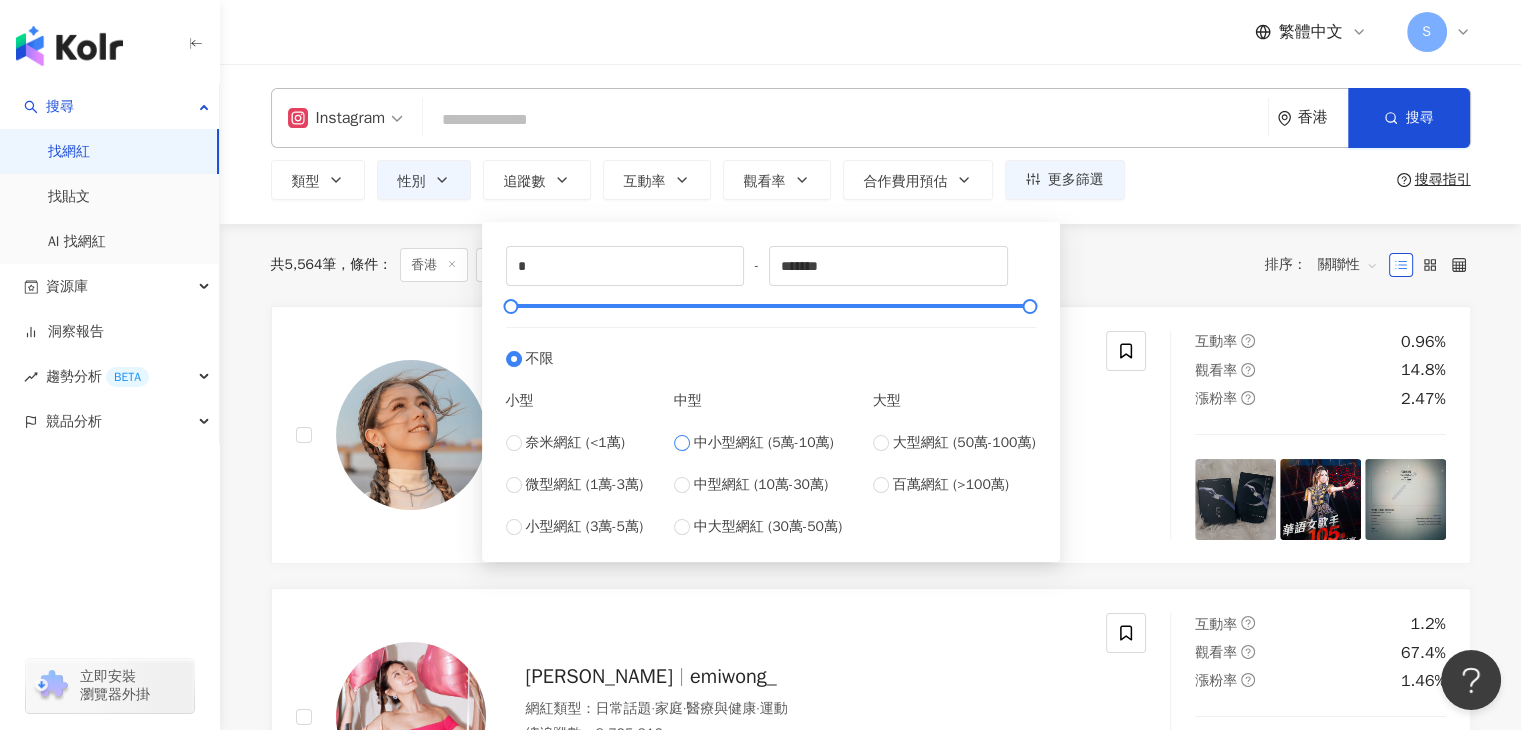 type on "*****" 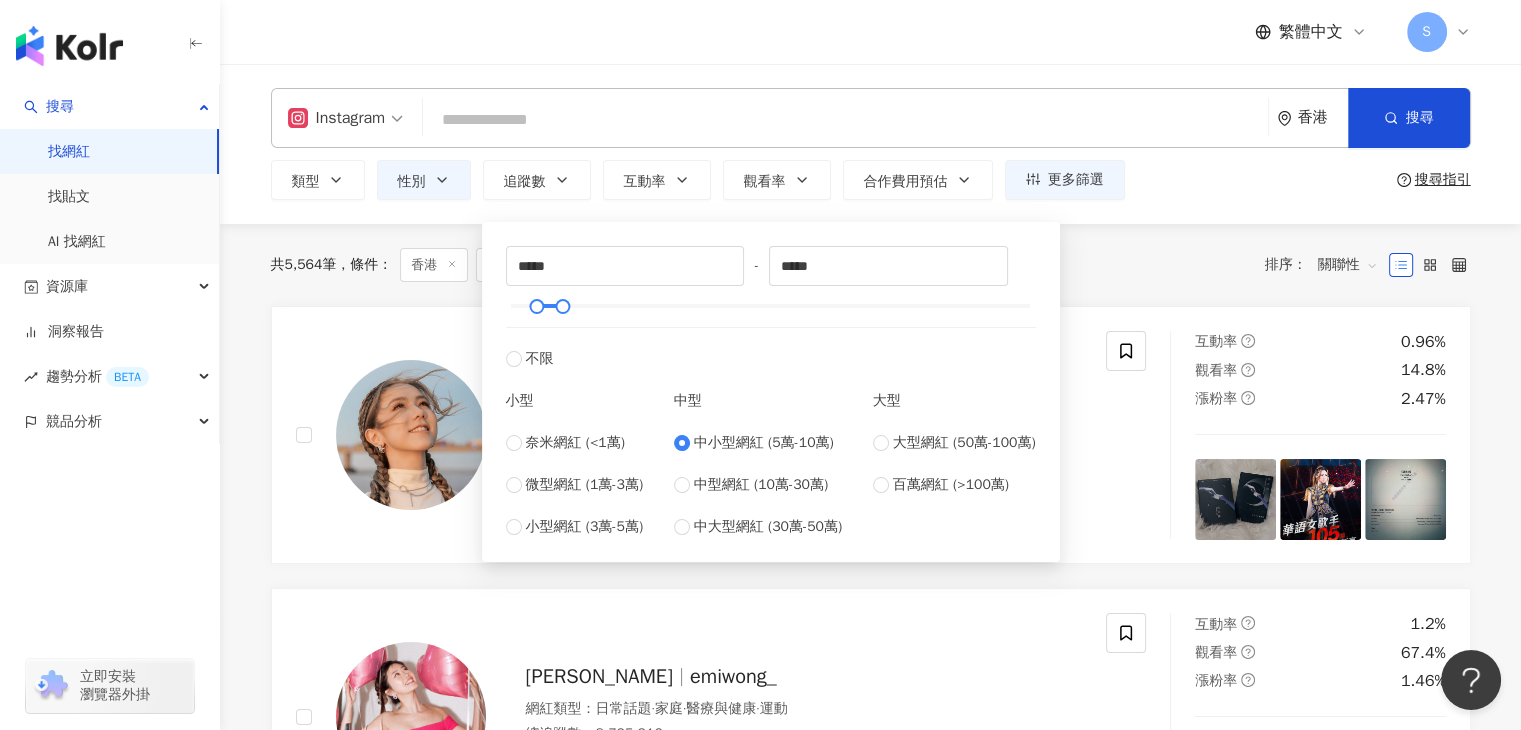click on "共  5,564  筆 條件 ： 香港 Instagram 性別：女 重置 排序： 關聯性" at bounding box center (871, 265) 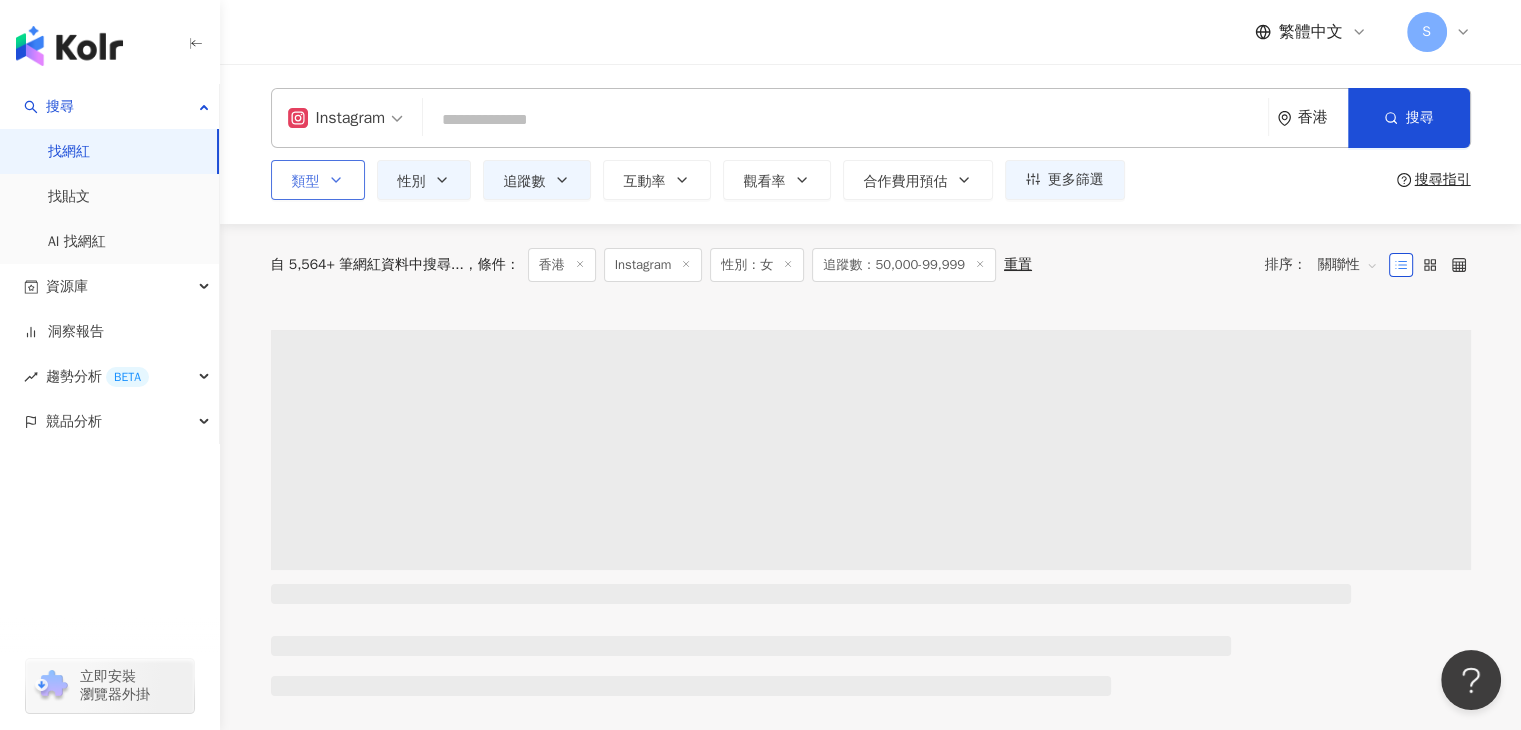 click 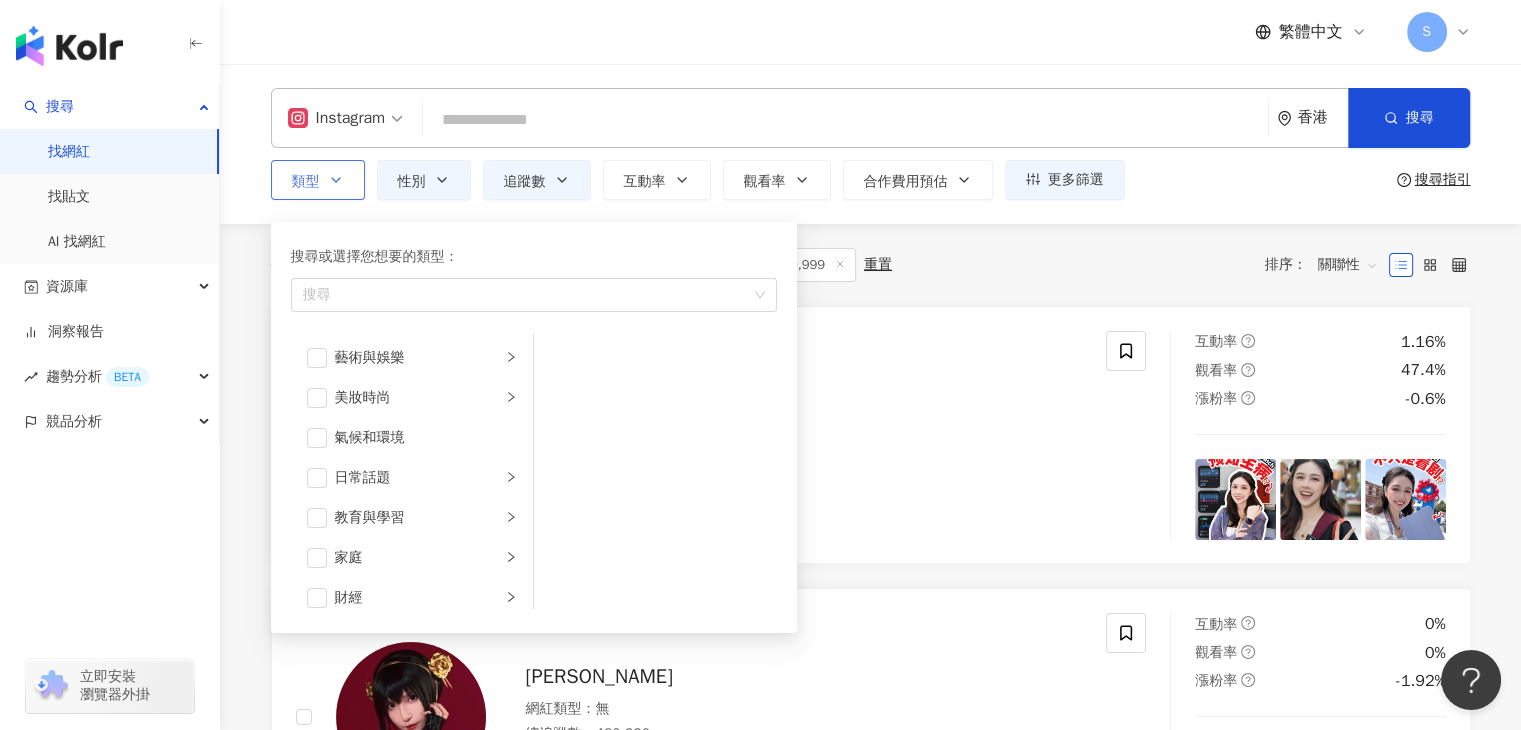 click on "藝術與娛樂 美妝時尚 氣候和環境 日常話題 教育與學習 家庭 財經 美食 命理占卜 遊戲 法政社會 生活風格 影視娛樂 醫療與健康 寵物 攝影 感情 宗教 促購導購 運動 科技 交通工具 旅遊 成人" at bounding box center (412, 471) 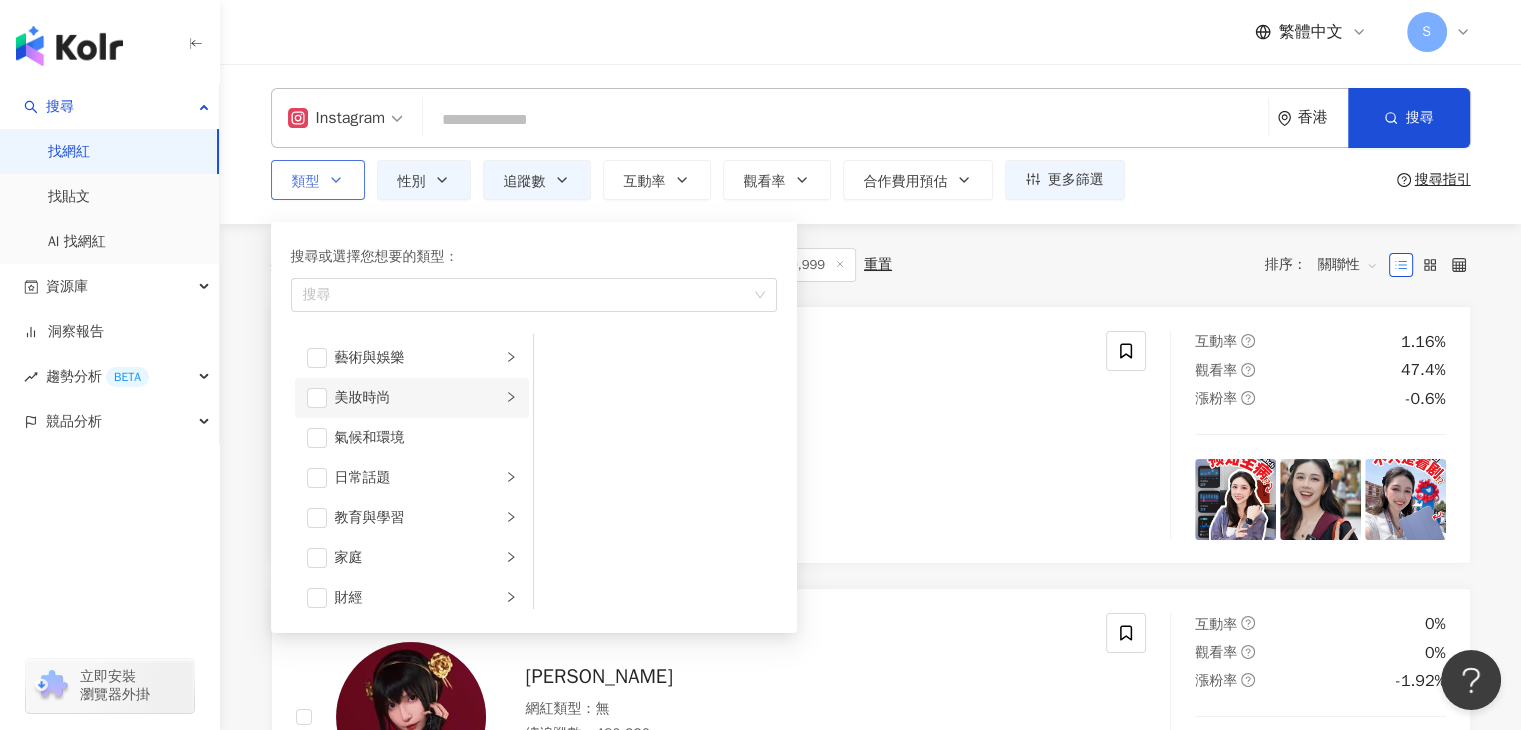 click 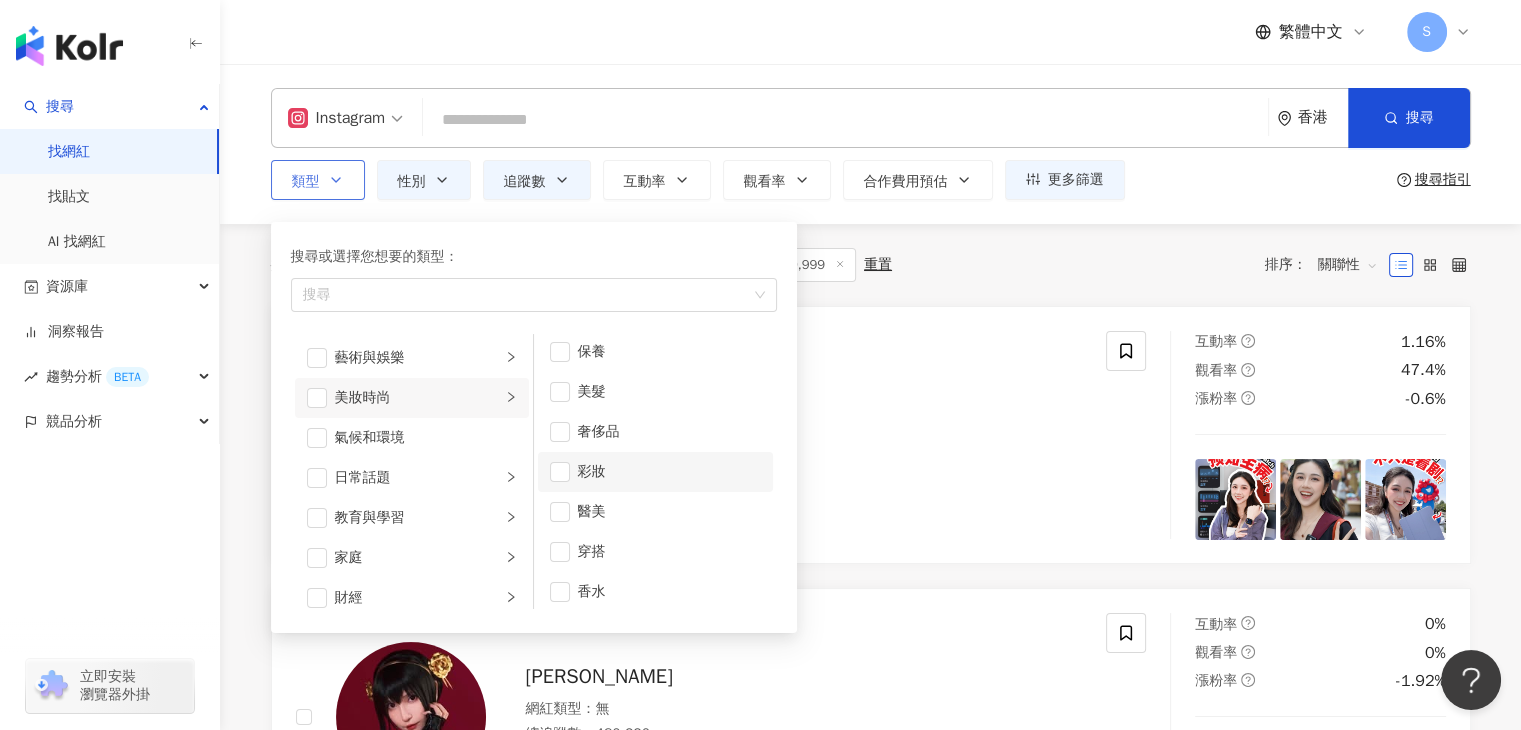 scroll, scrollTop: 12, scrollLeft: 0, axis: vertical 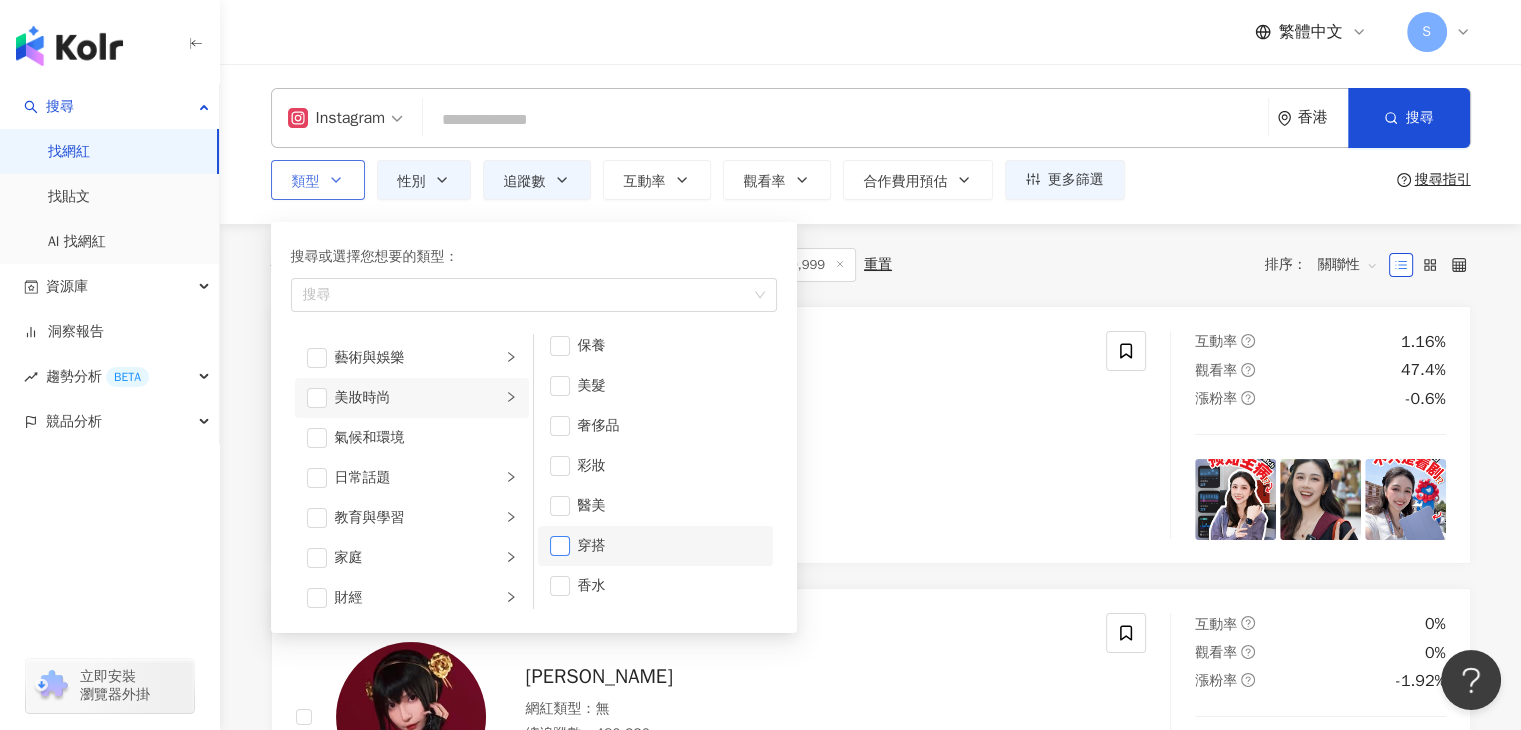 click at bounding box center [560, 546] 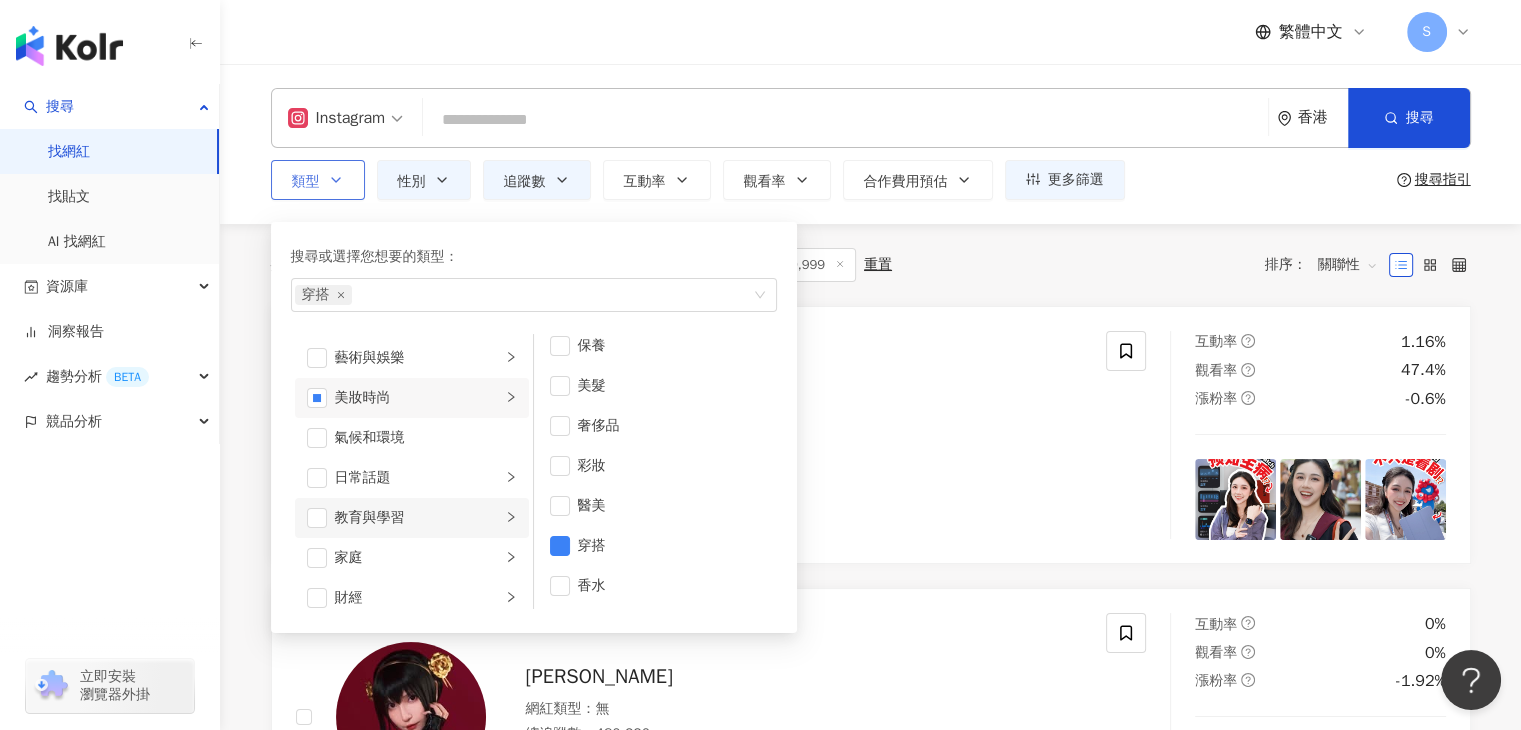 click 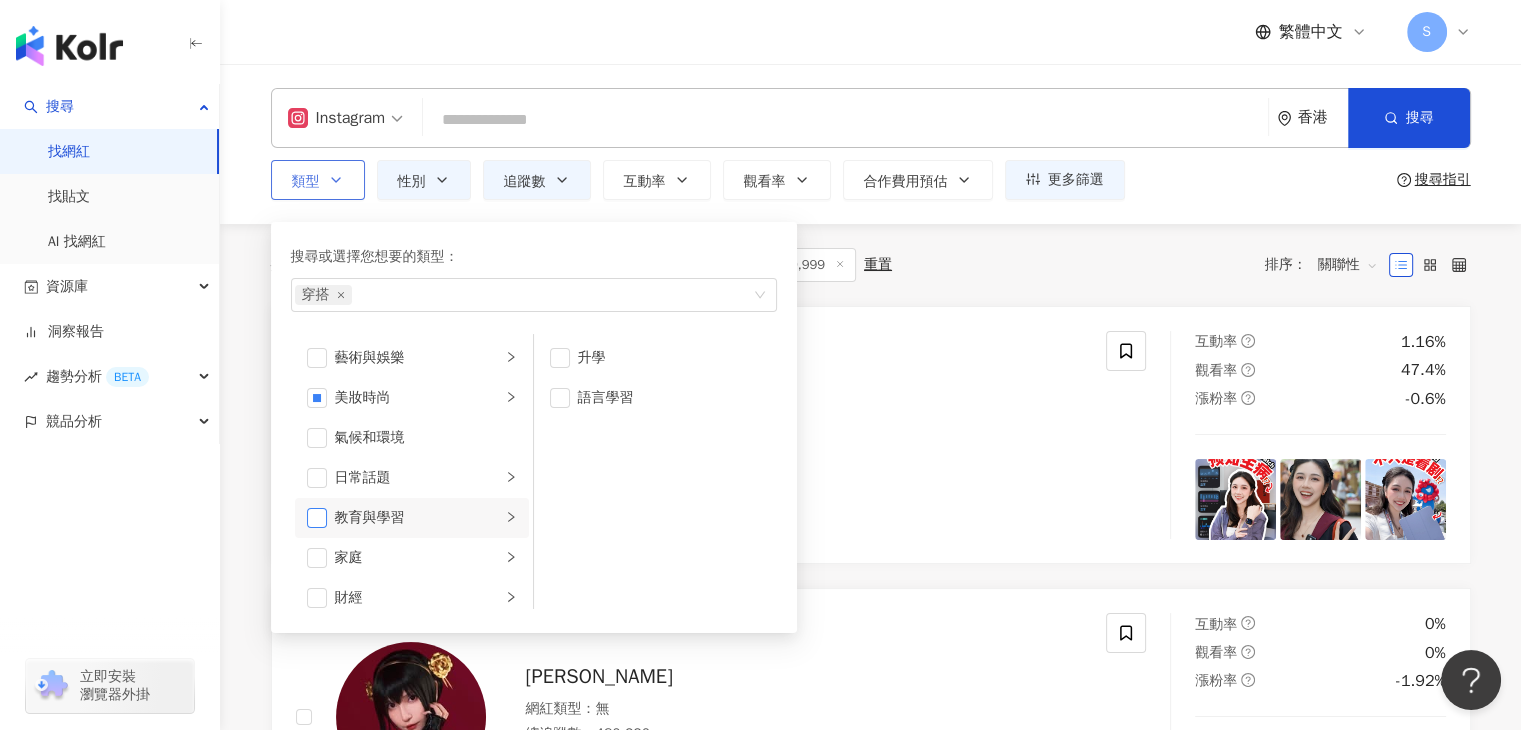 click at bounding box center [317, 518] 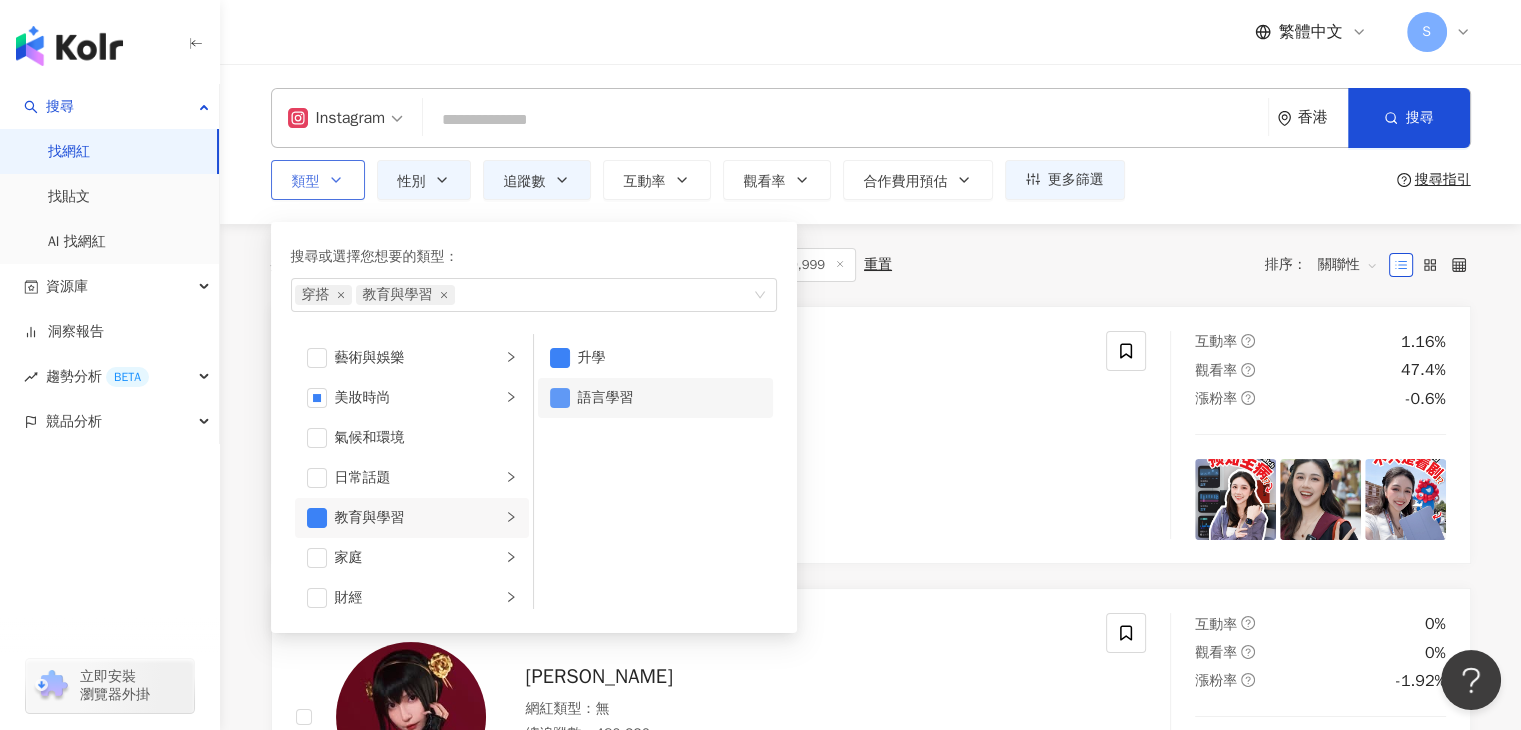 click at bounding box center [560, 398] 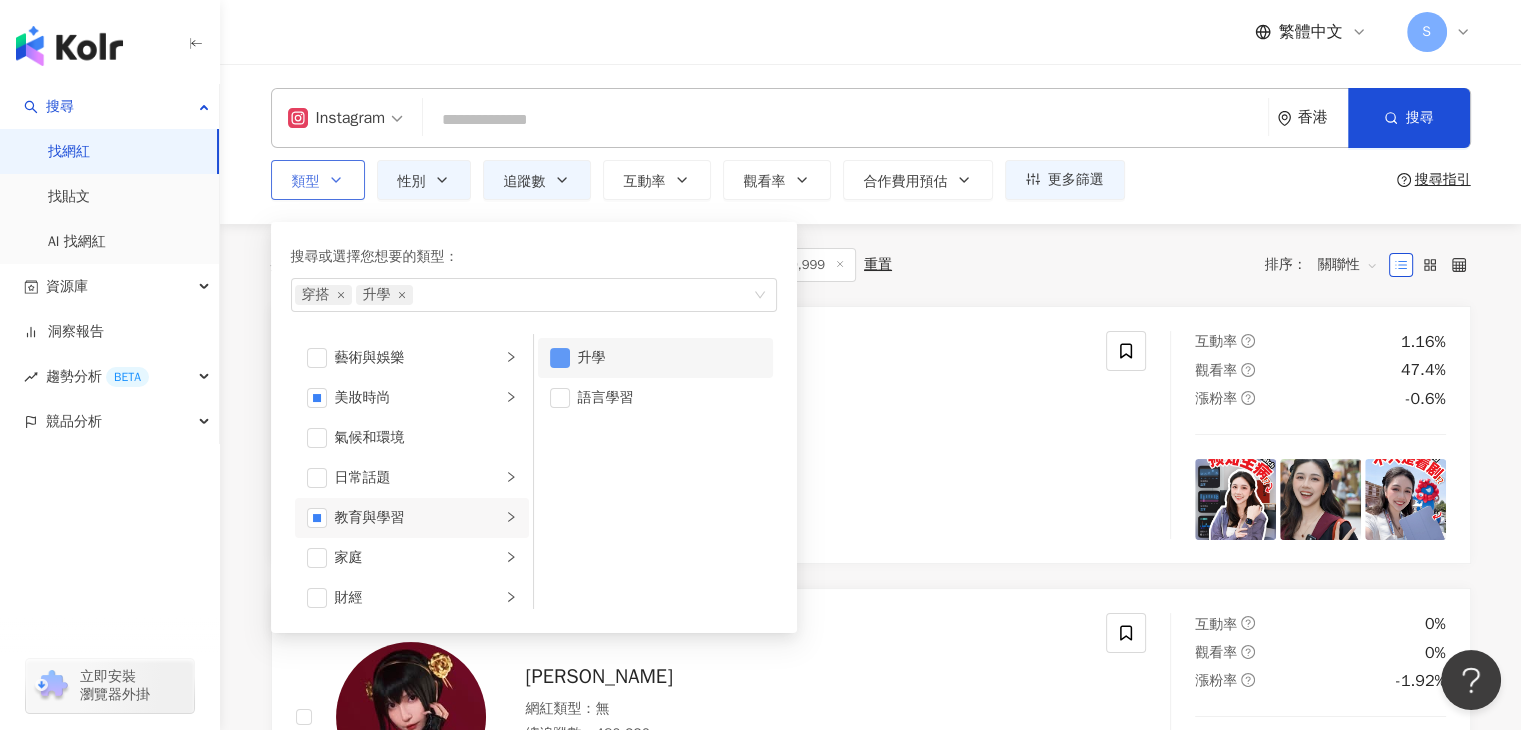 click at bounding box center (560, 358) 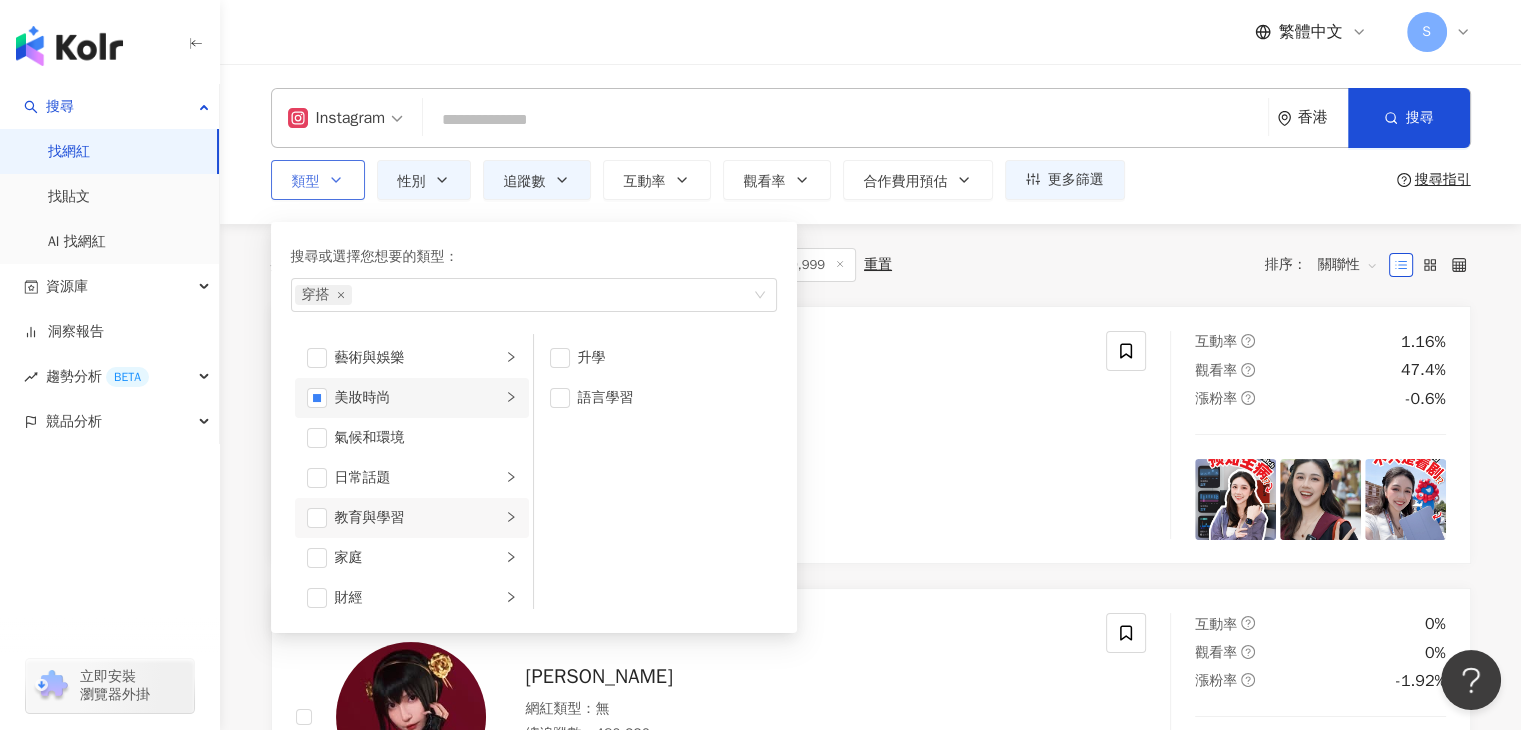 click 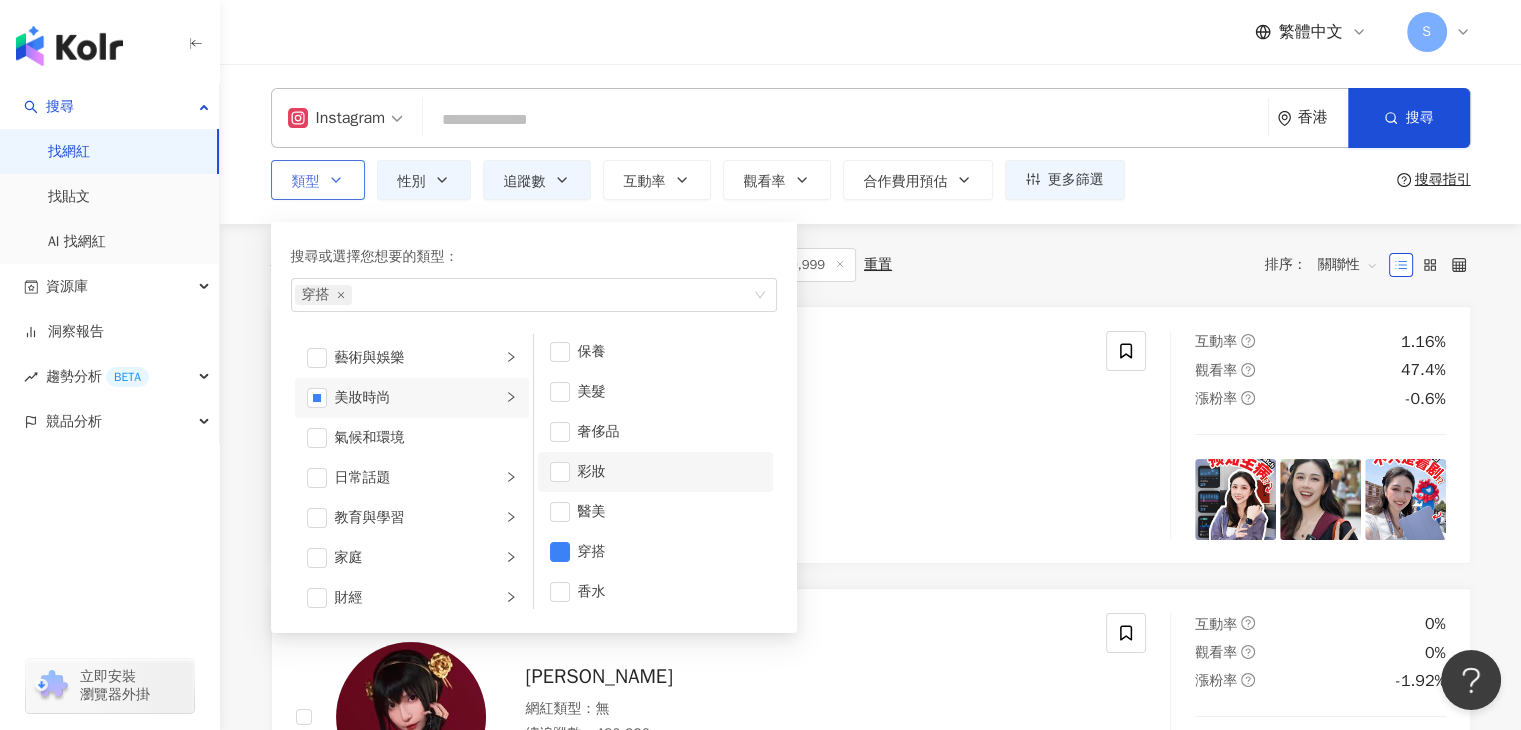 scroll, scrollTop: 0, scrollLeft: 0, axis: both 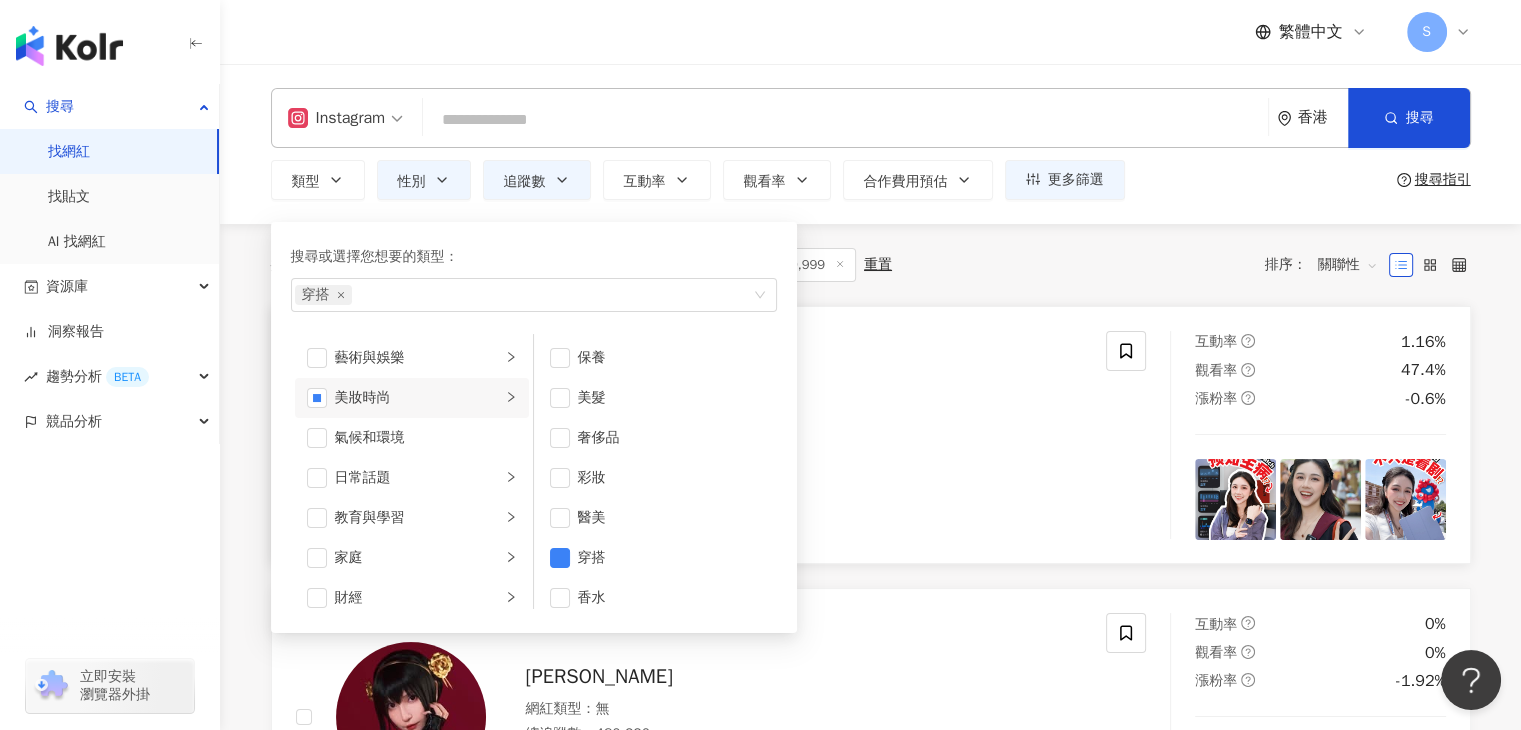 click on "ElenaLin_青青 網紅類型 ： 教育與學習  ·  遊戲  ·  旅遊 總追蹤數 ： 548,929 6.7萬 46.7萬 1.5萬 互動率 1.16% 觀看率 47.4% 漲粉率 -0.6%" at bounding box center [871, 435] 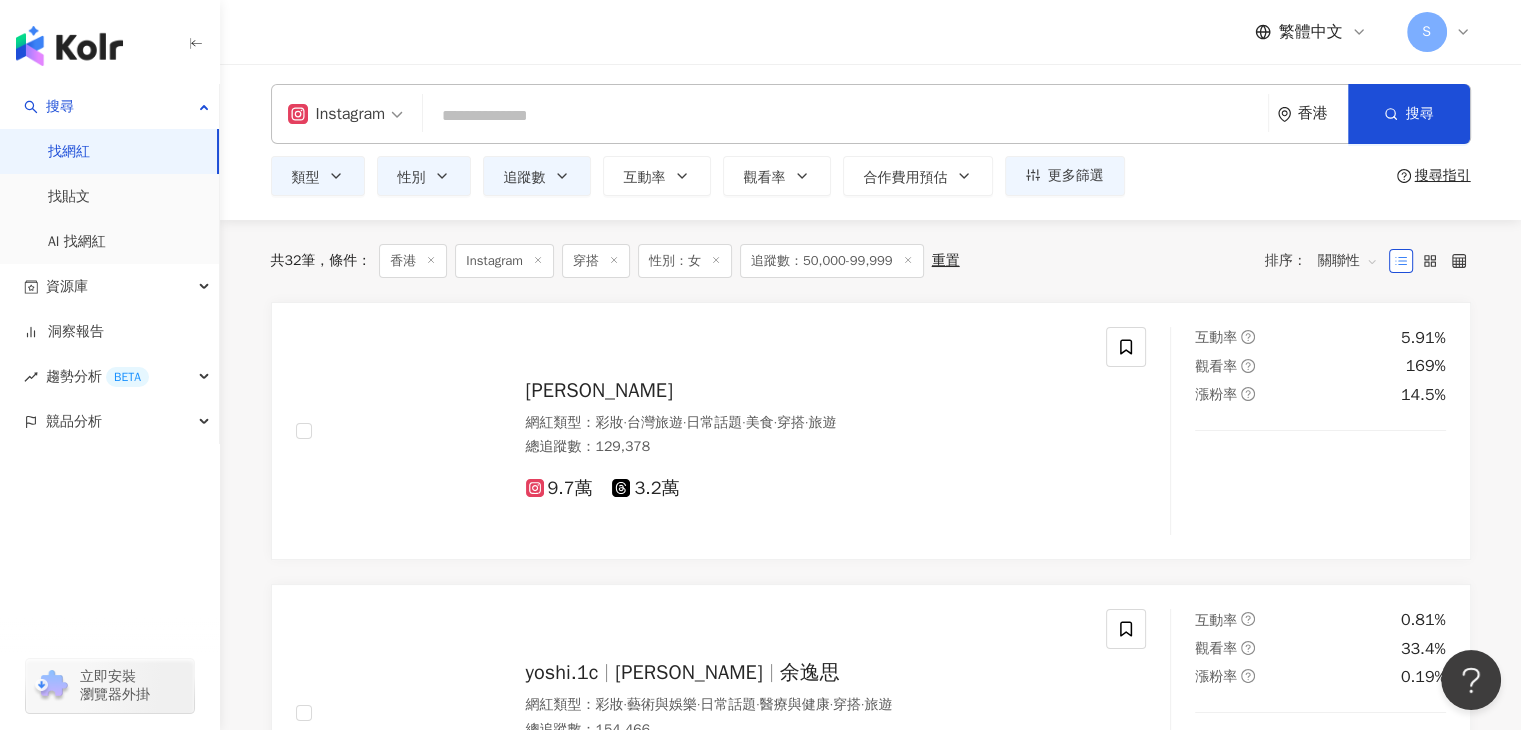 scroll, scrollTop: 0, scrollLeft: 0, axis: both 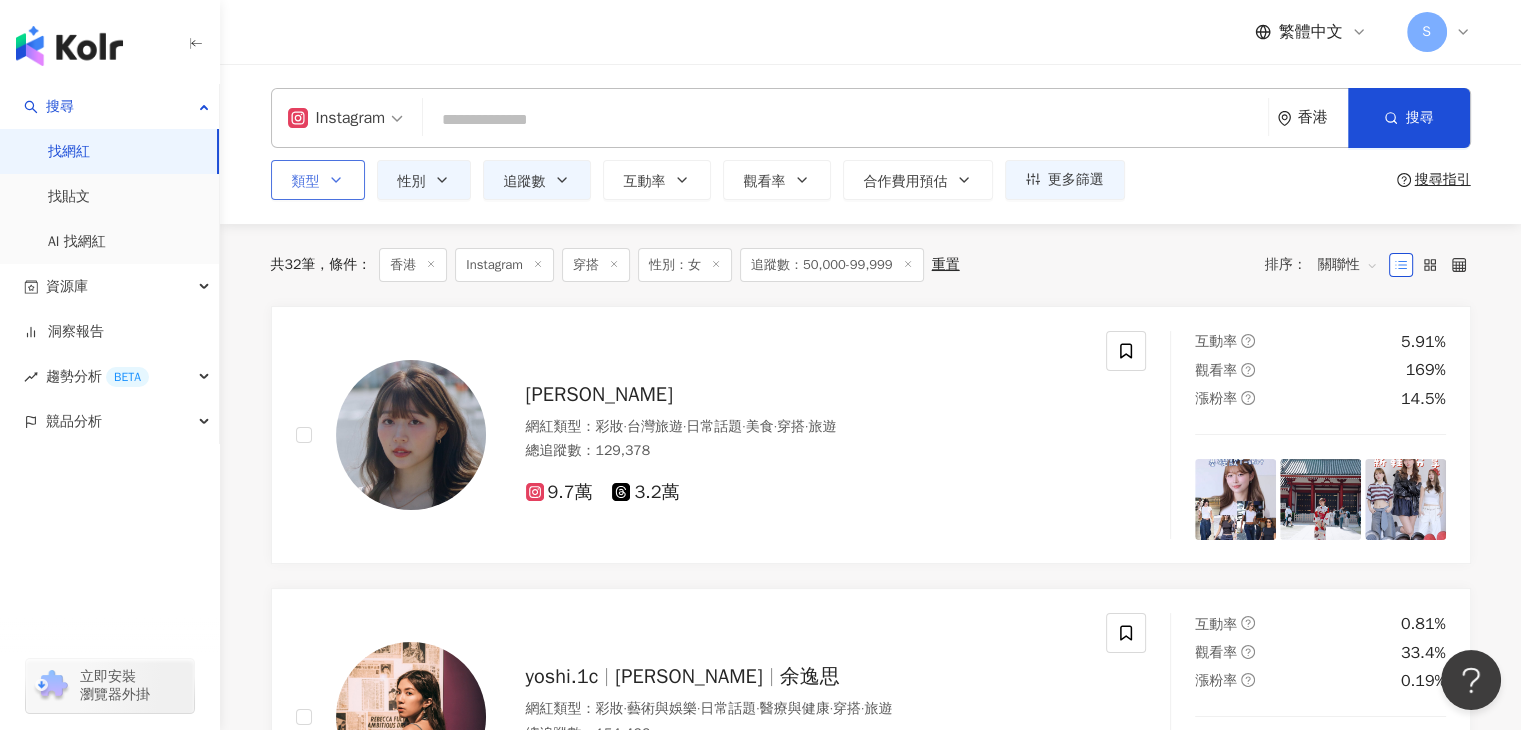 click 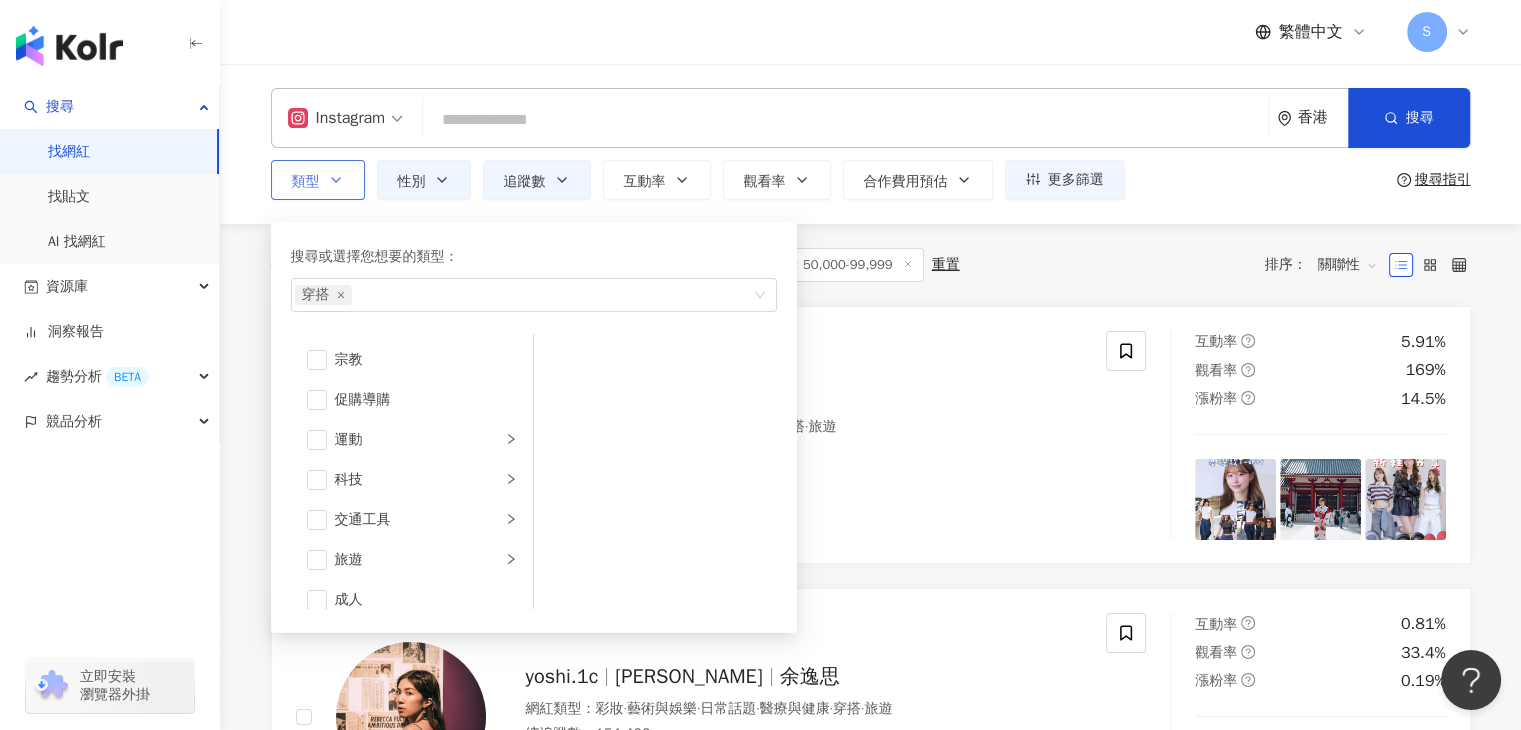 scroll, scrollTop: 692, scrollLeft: 0, axis: vertical 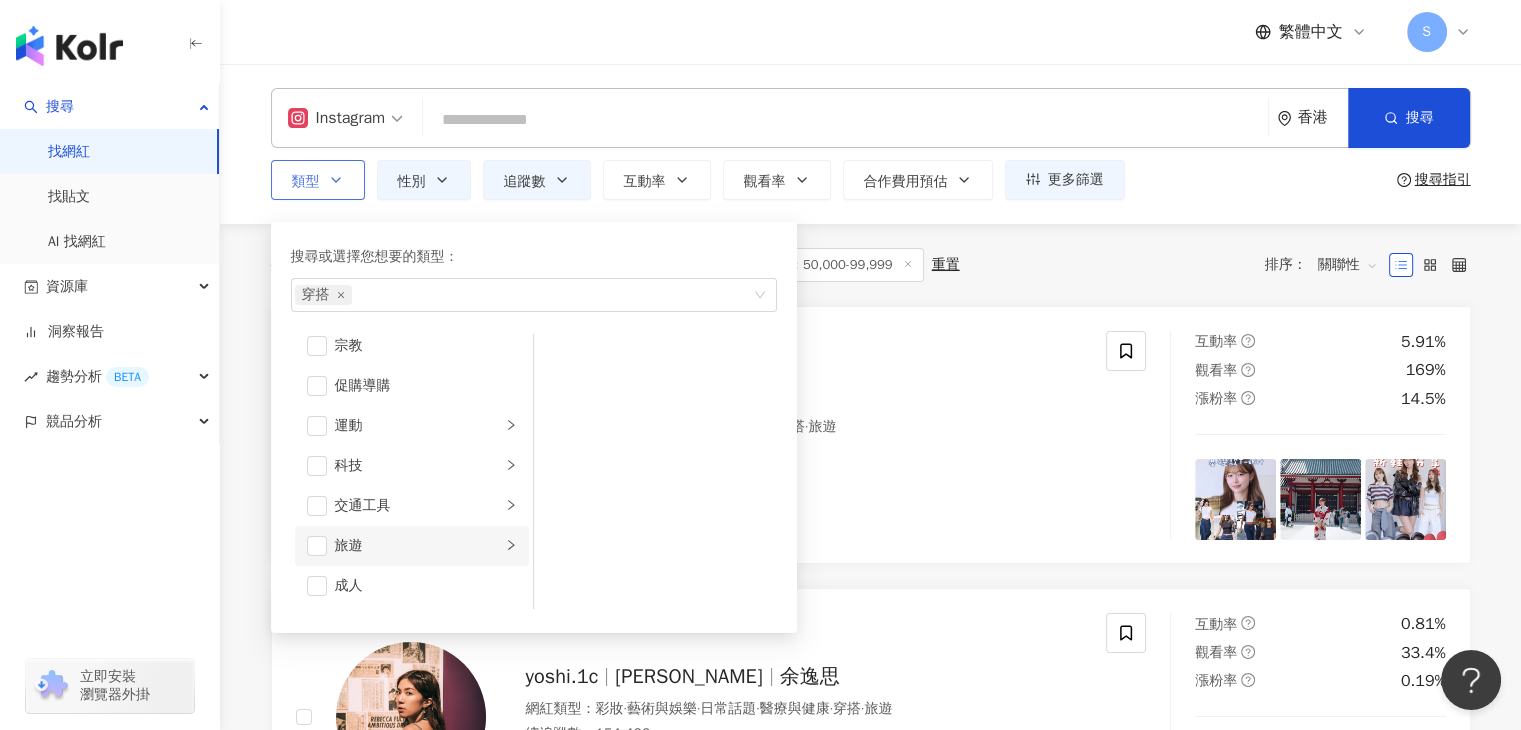 click on "旅遊" at bounding box center [412, 546] 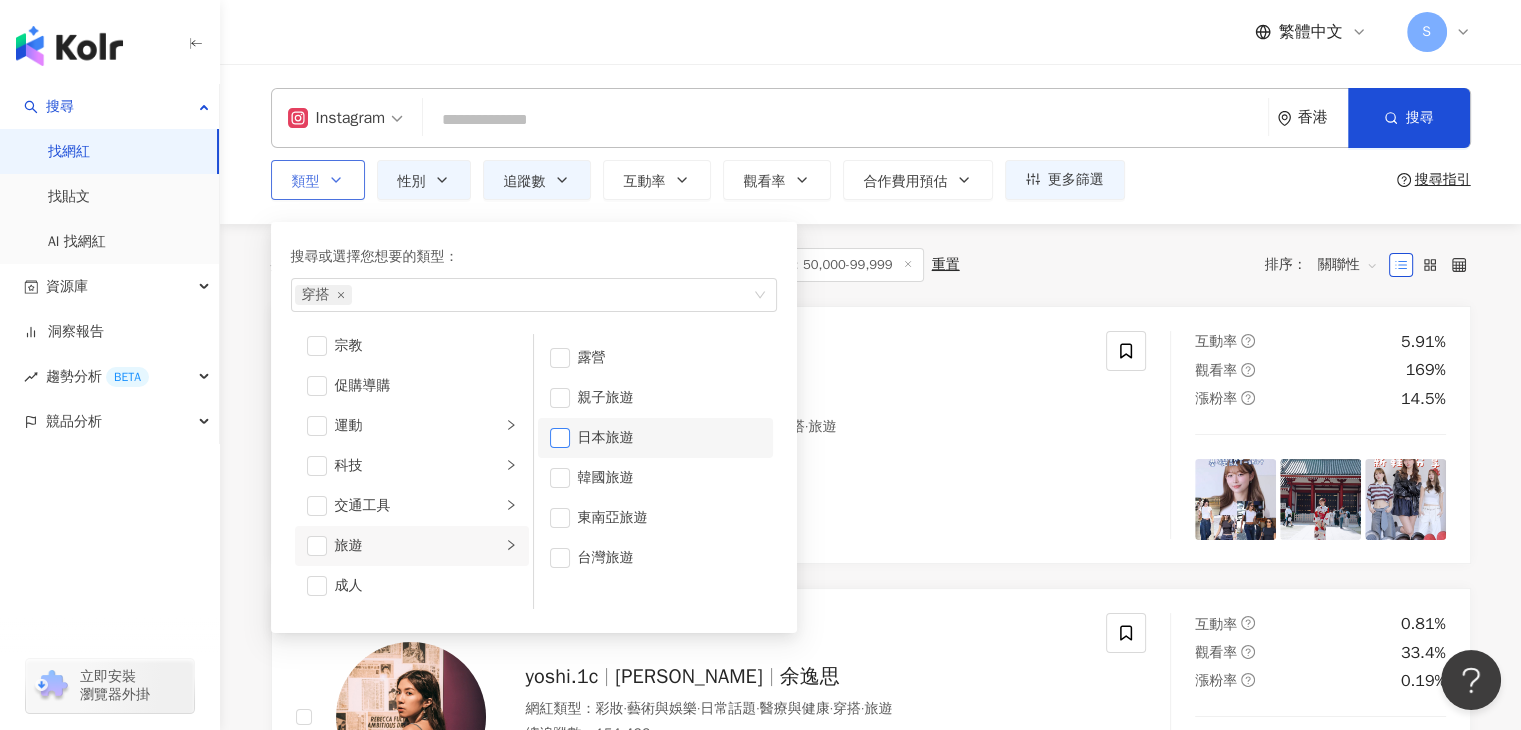 click at bounding box center (560, 438) 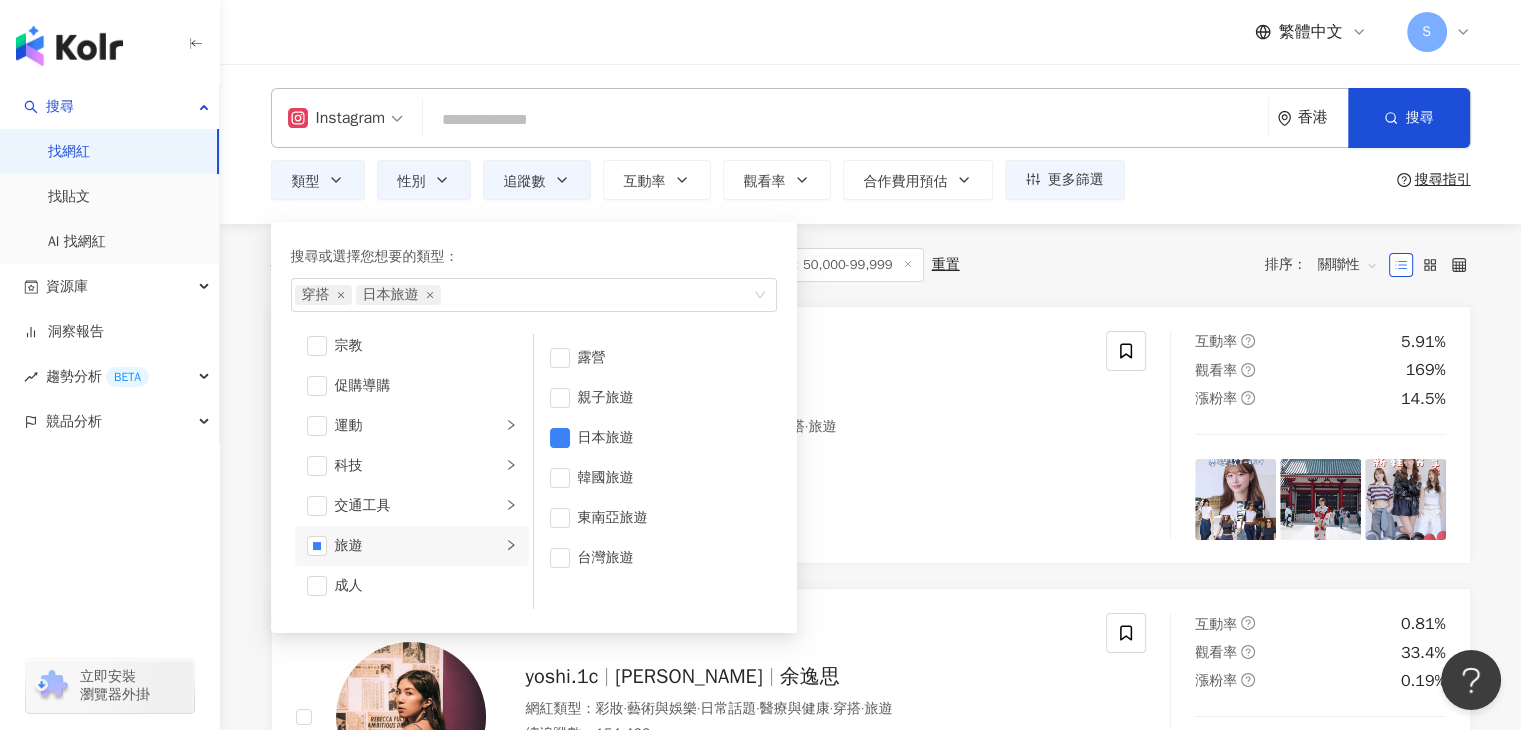 click on "共  32  筆 條件 ： 香港 Instagram 穿搭 性別：女 追蹤數：50,000-99,999 重置 排序： 關聯性 Isabella Lau 網紅類型 ： 彩妝  ·  台灣旅遊  ·  日常話題  ·  美食  ·  穿搭  ·  旅遊 總追蹤數 ： 129,378 9.7萬 3.2萬 互動率 5.91% 觀看率 169% 漲粉率 14.5% yoshi.1c  Yoshi Yu  余逸思 網紅類型 ： 彩妝  ·  藝術與娛樂  ·  日常話題  ·  醫療與健康  ·  穿搭  ·  旅遊 總追蹤數 ： 154,466 9.7萬 2.1萬 3.7萬 互動率 0.81% 觀看率 33.4% 漲粉率 0.19% Evelyn 蔡穎恩 Evelyn Choi 網紅類型 ： 美妝時尚  ·  日常話題  ·  教育與學習  ·  美食  ·  穿搭  ·  攝影 總追蹤數 ： 117,396 9.6萬 2.1萬 470 未公開 互動率 0.02% 觀看率 30.4% 漲粉率 0.67% pppuiyuk._ cathy ng 網紅類型 ： 彩妝  ·  日常話題  ·  美食  ·  穿搭  ·  寵物  ·  運動  ·  交通工具 總追蹤數 ： 94,840 9.3萬 1,660 互動率 4.52% 觀看率 200% 漲粉率 6.2% Maggie Stadelmann maggie_stadelmann" at bounding box center (871, 2184) 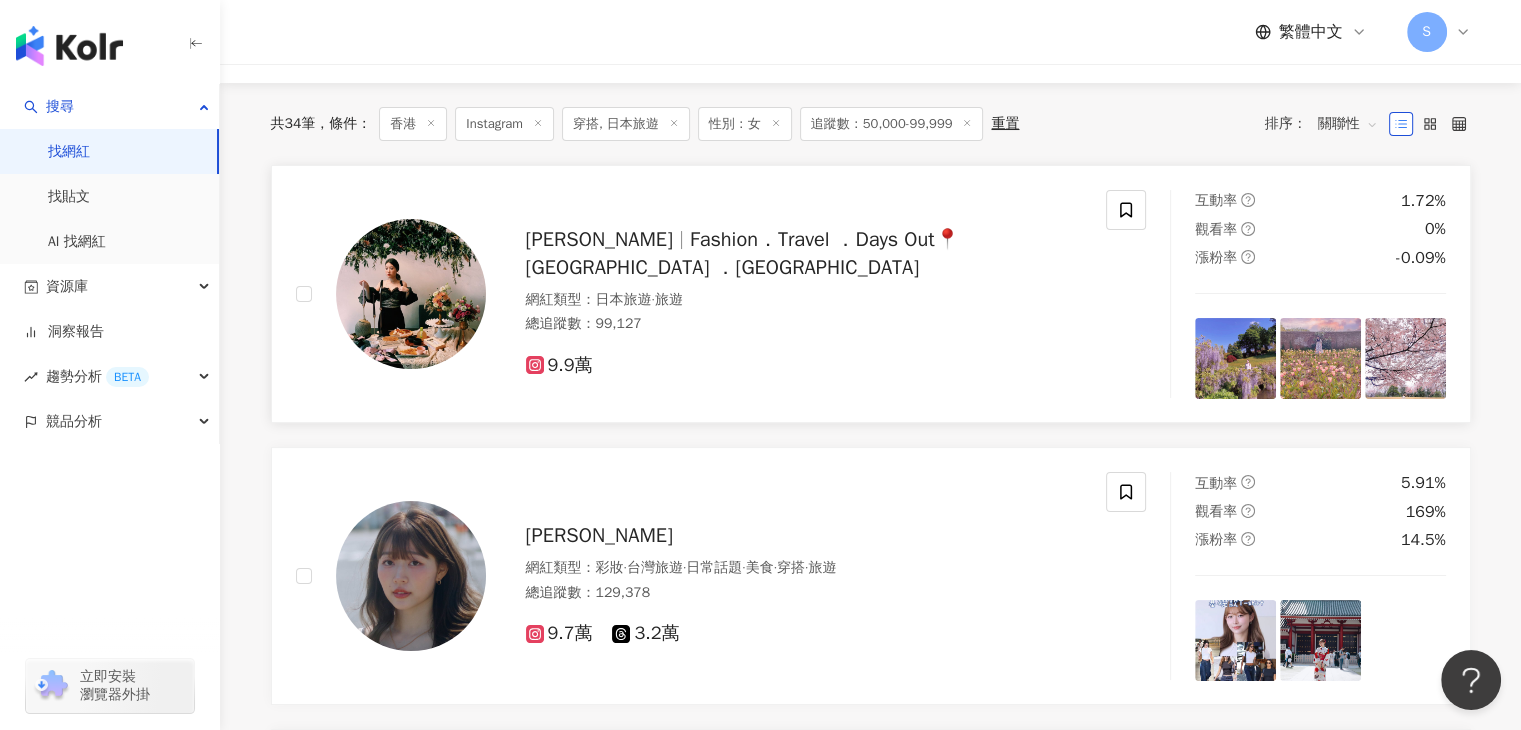 scroll, scrollTop: 200, scrollLeft: 0, axis: vertical 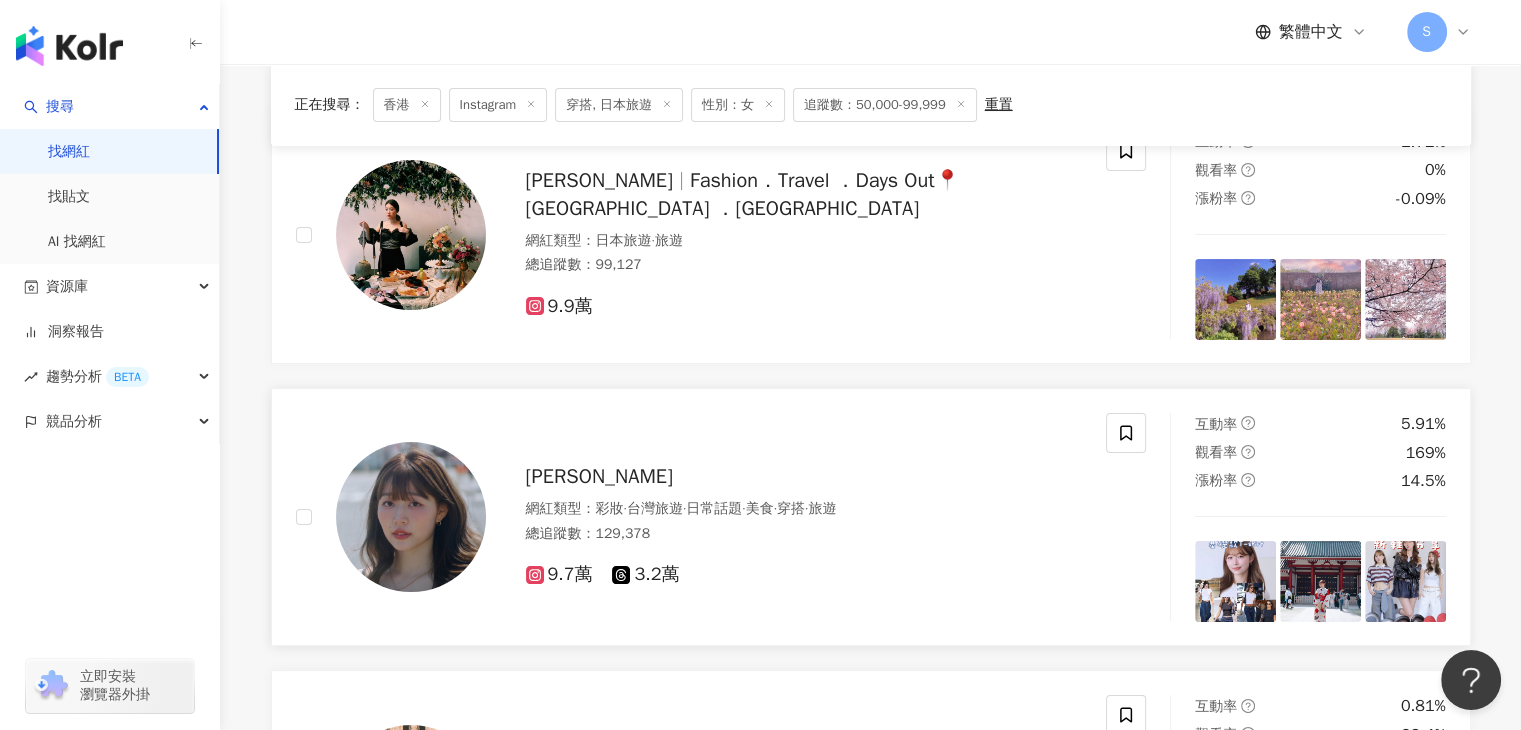 click on "Isabella Lau" at bounding box center [599, 476] 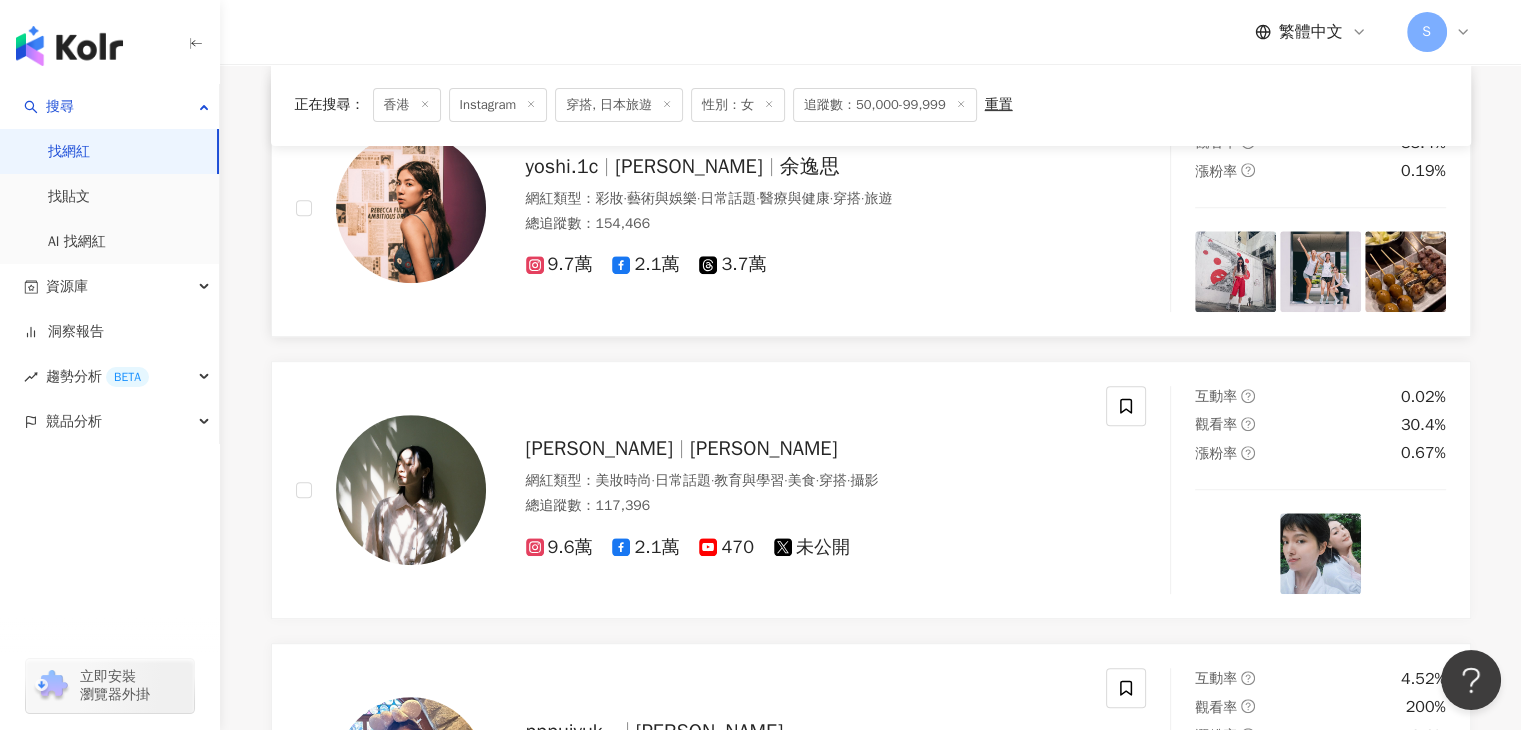scroll, scrollTop: 800, scrollLeft: 0, axis: vertical 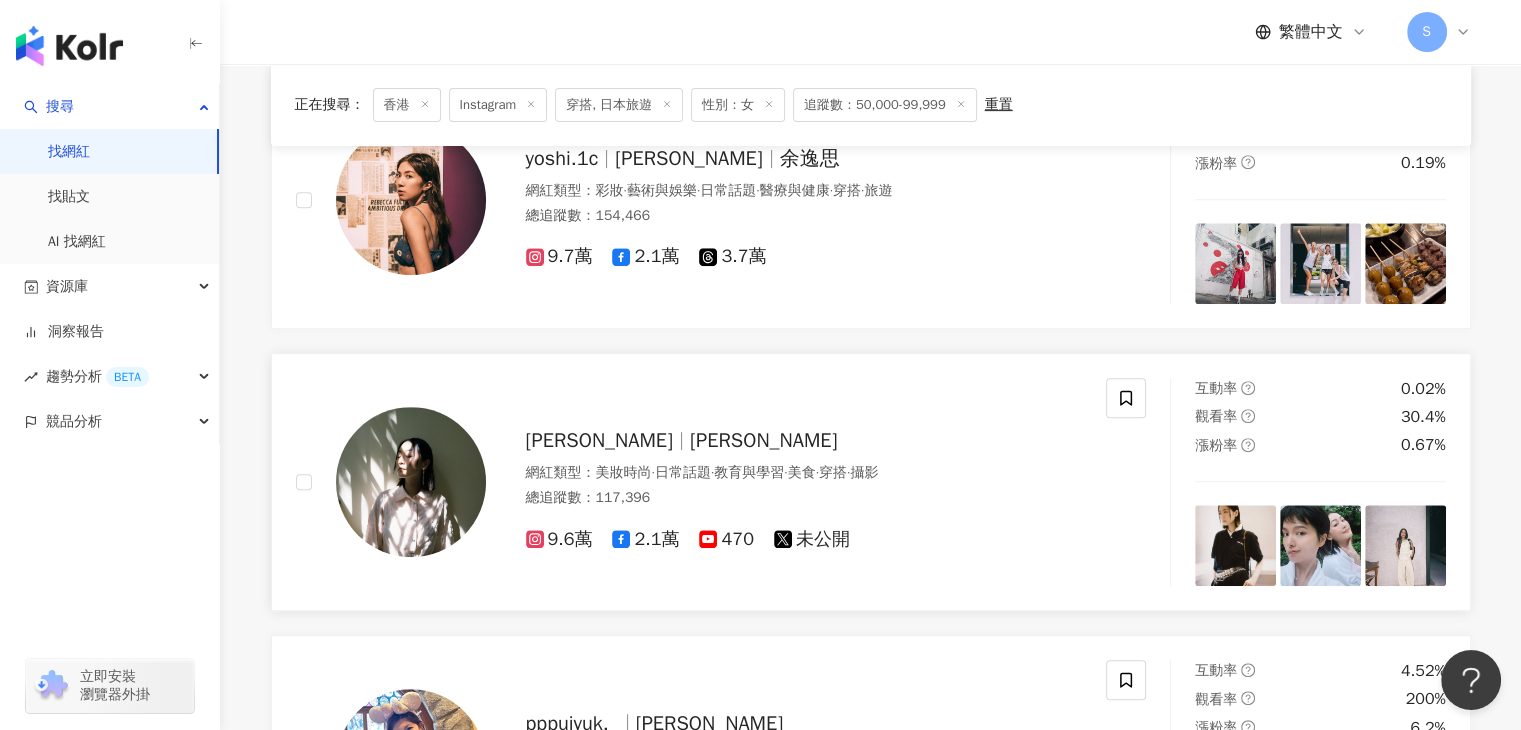 click on "Evelyn 蔡穎恩" at bounding box center (599, 440) 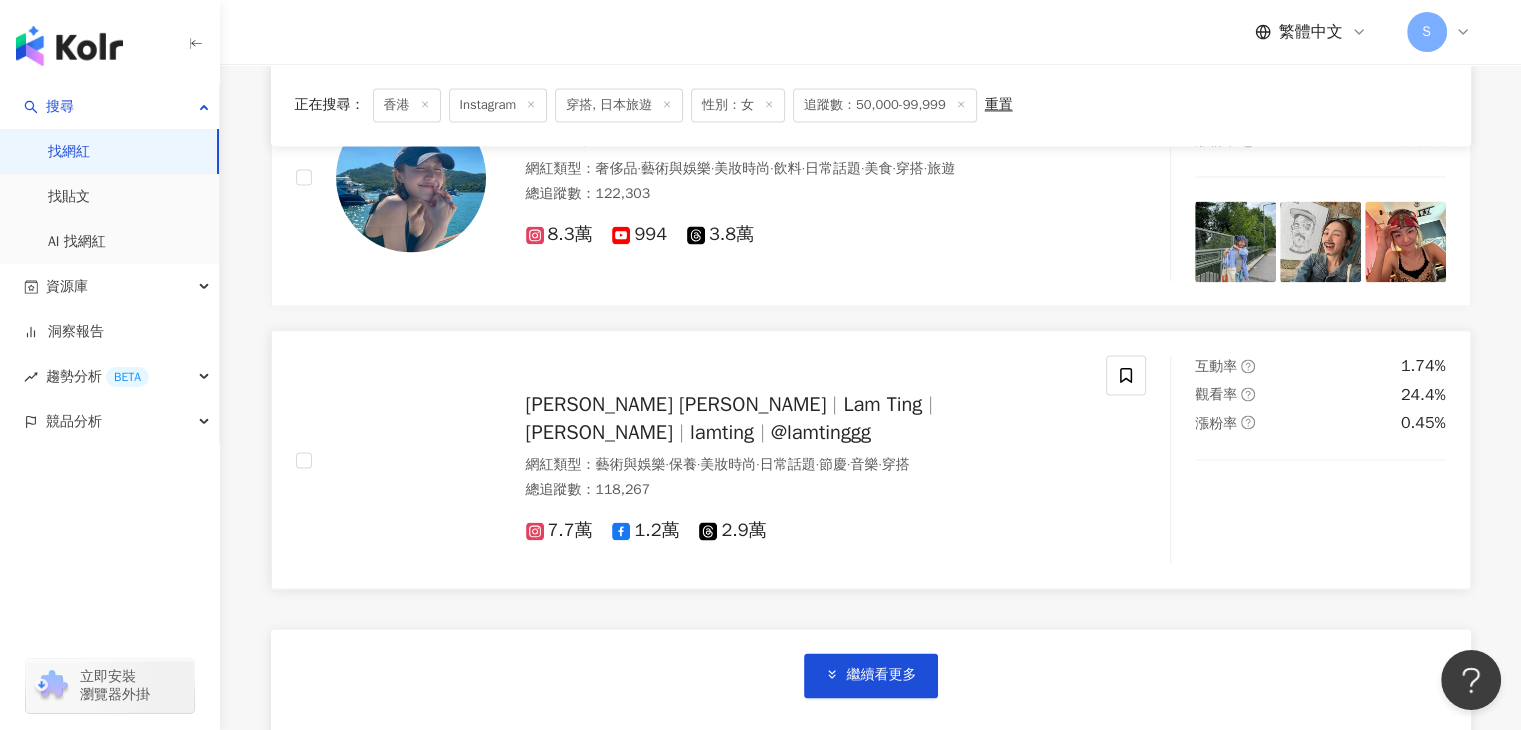 scroll, scrollTop: 3300, scrollLeft: 0, axis: vertical 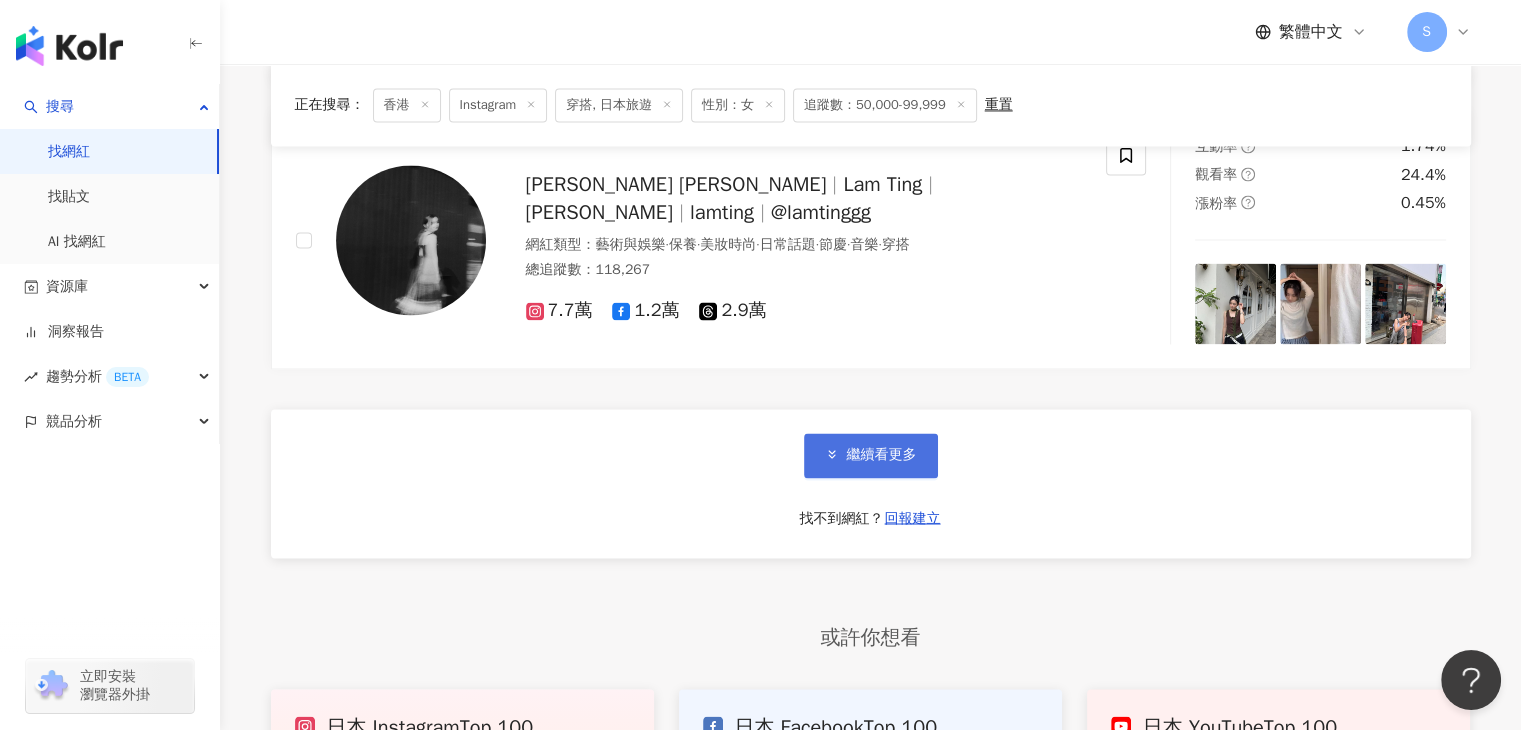 click on "繼續看更多" at bounding box center (882, 455) 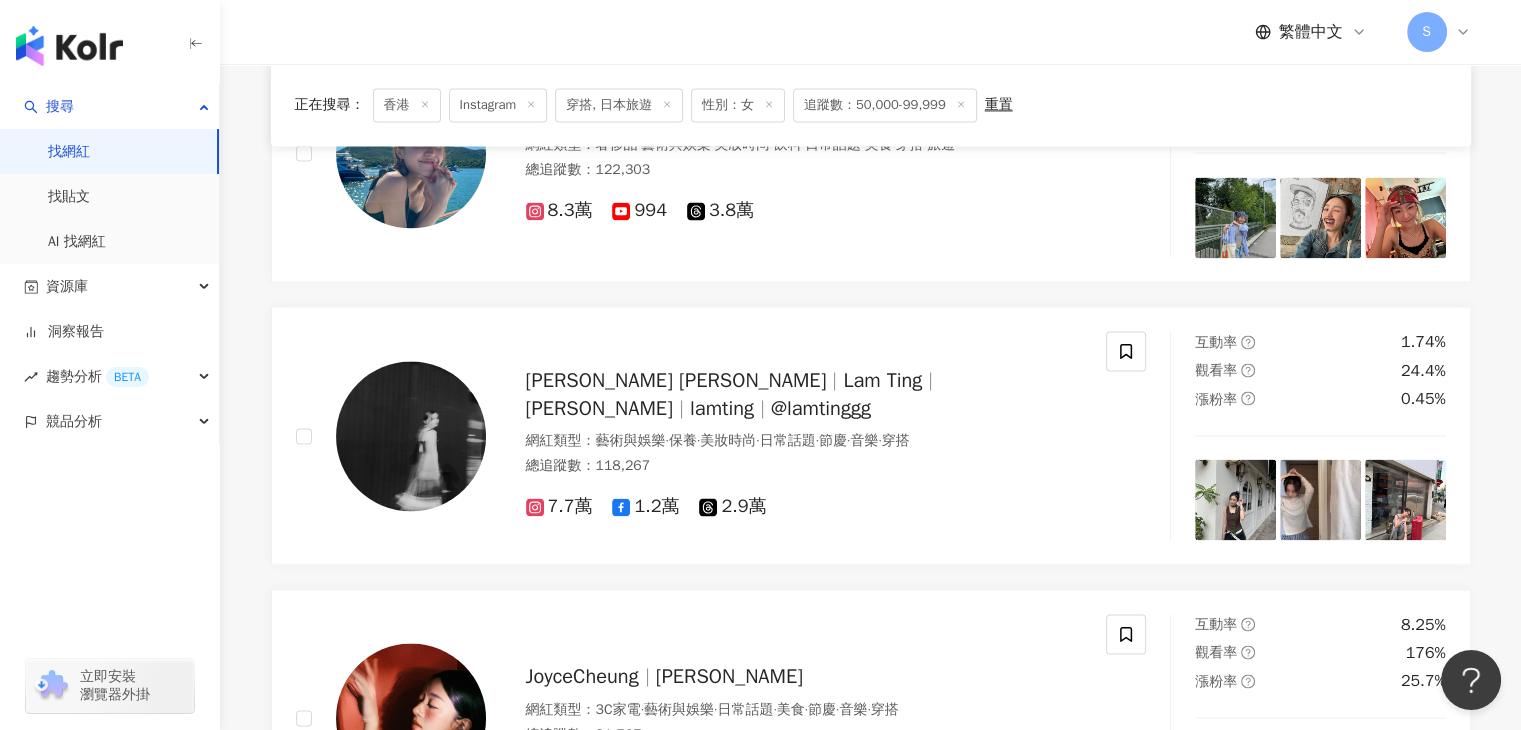 scroll, scrollTop: 3100, scrollLeft: 0, axis: vertical 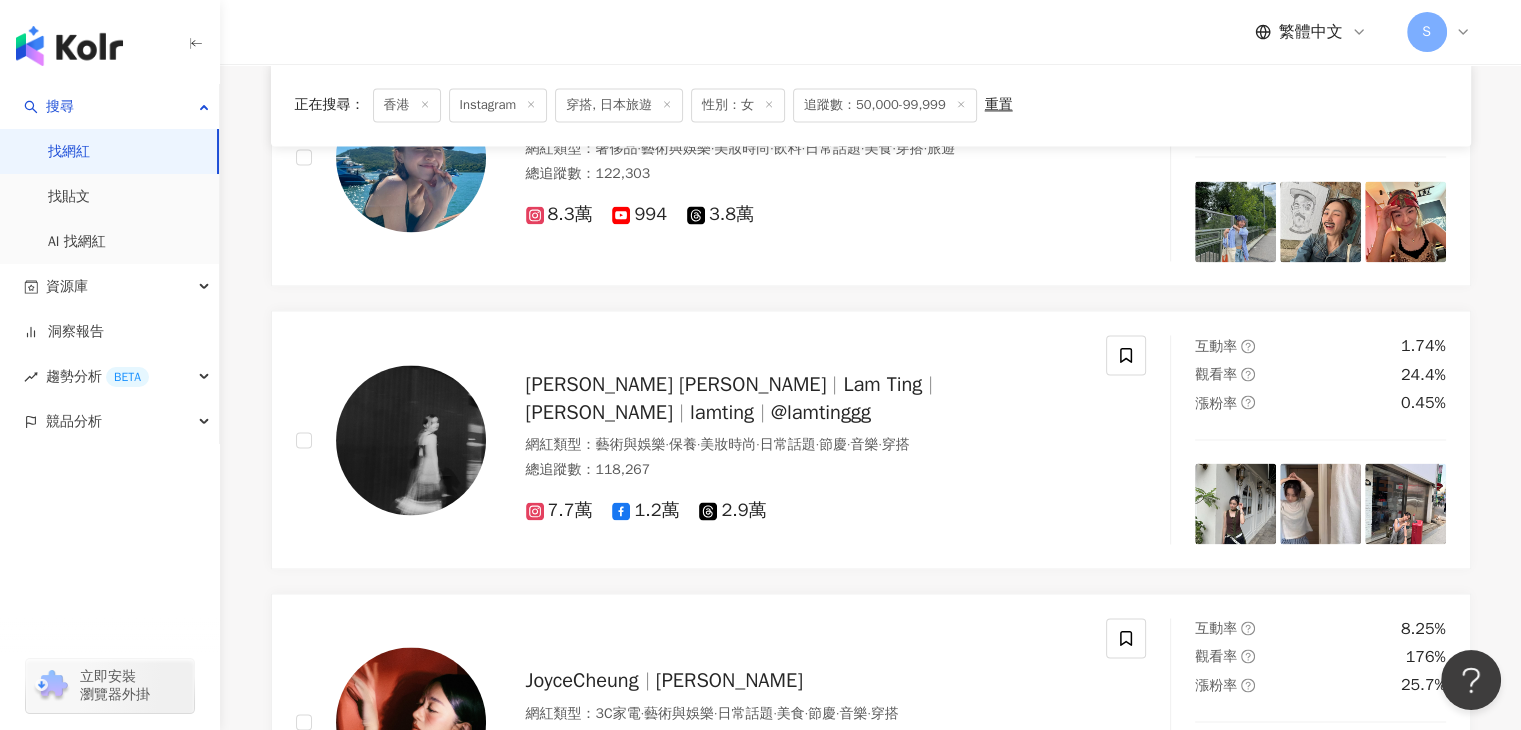 drag, startPoint x: 1520, startPoint y: 333, endPoint x: 1535, endPoint y: 233, distance: 101.118744 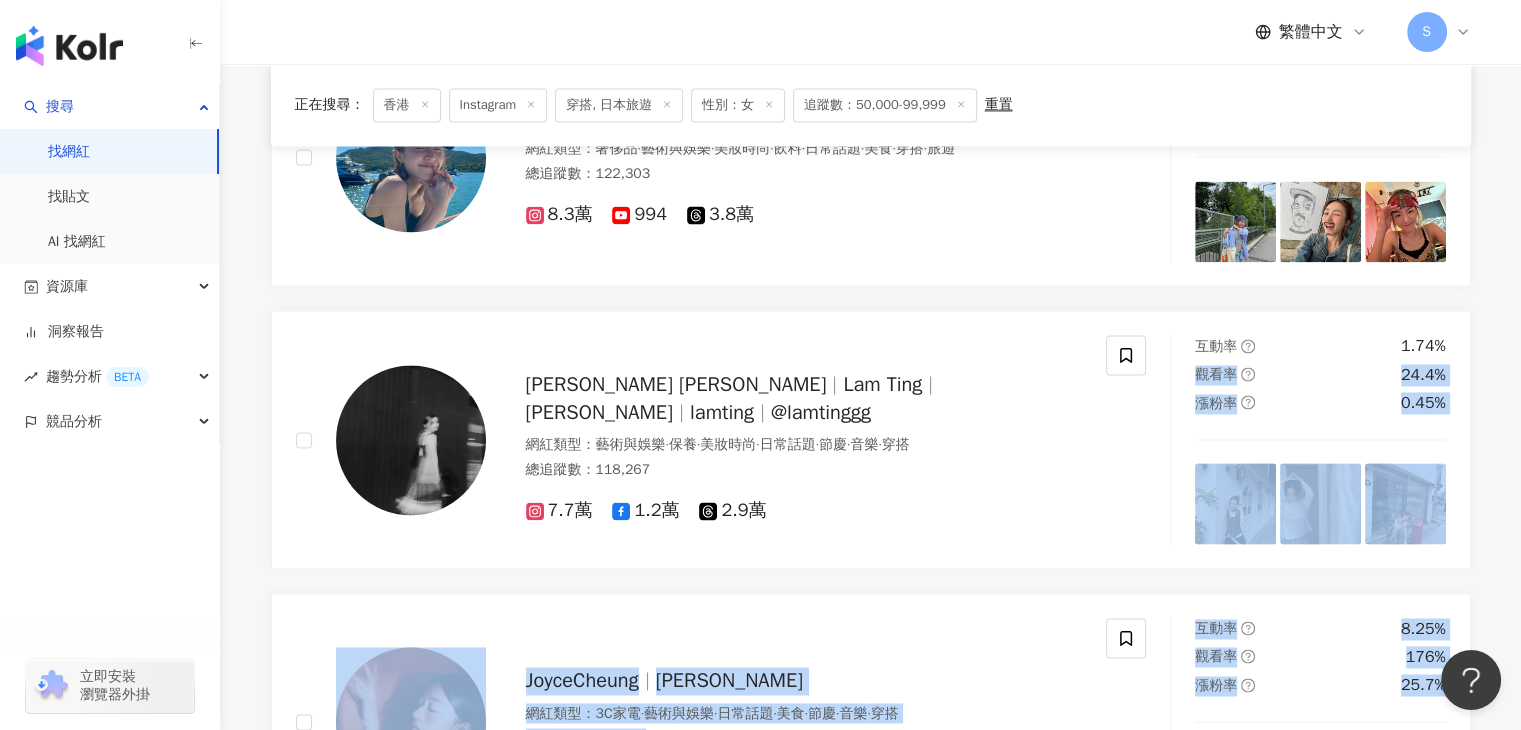 click on "Instagram 香港 搜尋 customizedTag 網紅類型 藝術與娛樂 / Po d cast 搜尋名稱、敘述、貼文含有關鍵字 “ d ” 的網紅 類型 性別 追蹤數 互動率 觀看率 合作費用預估  更多篩選 不限 女 男 其他 *****  -  ***** 不限 小型 奈米網紅 (<1萬) 微型網紅 (1萬-3萬) 小型網紅 (3萬-5萬) 中型 中小型網紅 (5萬-10萬) 中型網紅 (10萬-30萬) 中大型網紅 (30萬-50萬) 大型 大型網紅 (50萬-100萬) 百萬網紅 (>100萬) 搜尋指引 正在搜尋 ： 香港 Instagram 穿搭, 日本旅遊 性別：女 追蹤數：50,000-99,999 重置 Likaran Ai   Fashion．Travel ．Days Out📍Surrey ．London 網紅類型 ： 日本旅遊  ·  旅遊 總追蹤數 ： 99,127 9.9萬 互動率 1.72% 觀看率 0% 漲粉率 -0.09% Isabella Lau 網紅類型 ： 彩妝  ·  台灣旅遊  ·  日常話題  ·  美食  ·  穿搭  ·  旅遊 總追蹤數 ： 129,378 9.7萬 3.2萬 互動率 5.91% 觀看率 169% 漲粉率 14.5% yoshi.1c  Yoshi Yu  余逸思 ：  ·" at bounding box center [870, 698] 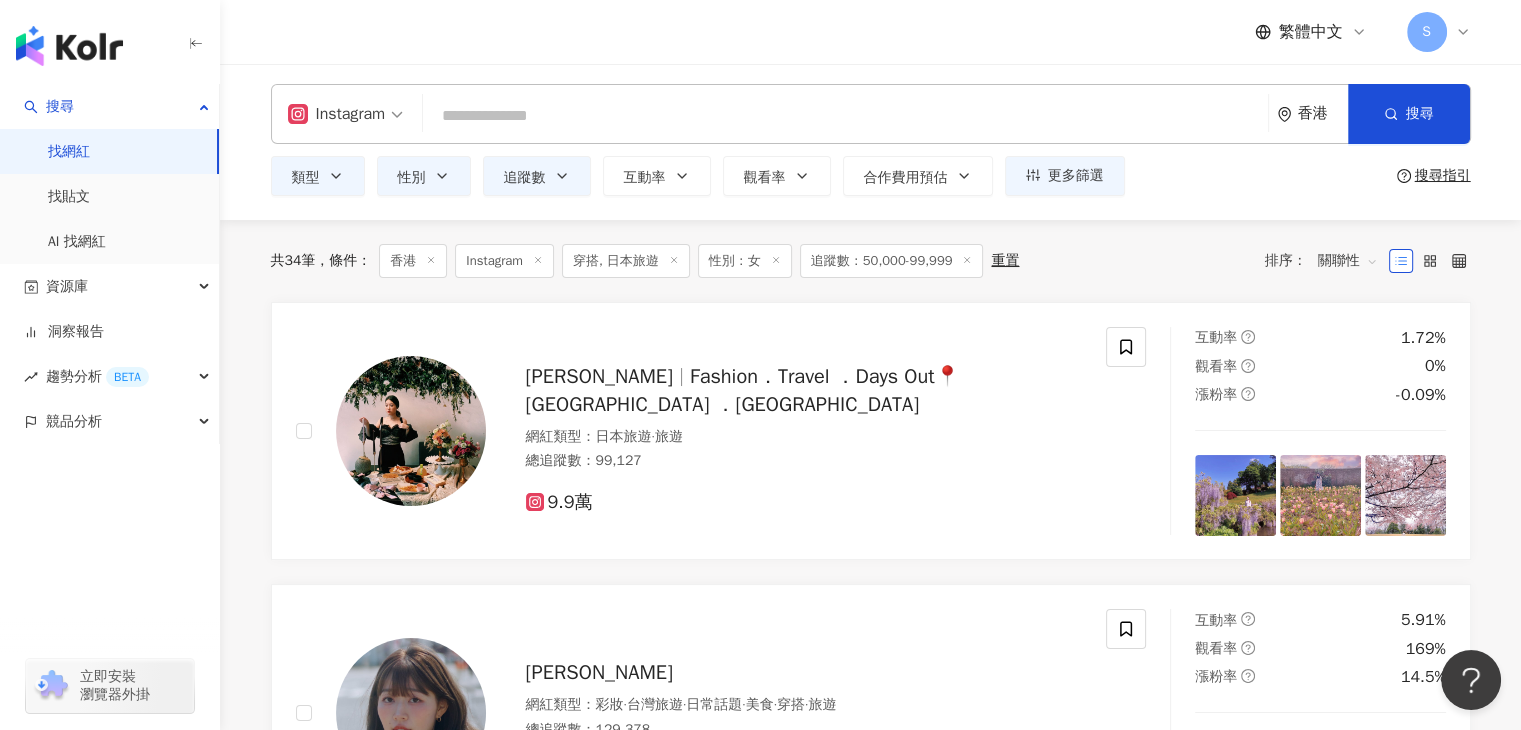 scroll, scrollTop: 0, scrollLeft: 0, axis: both 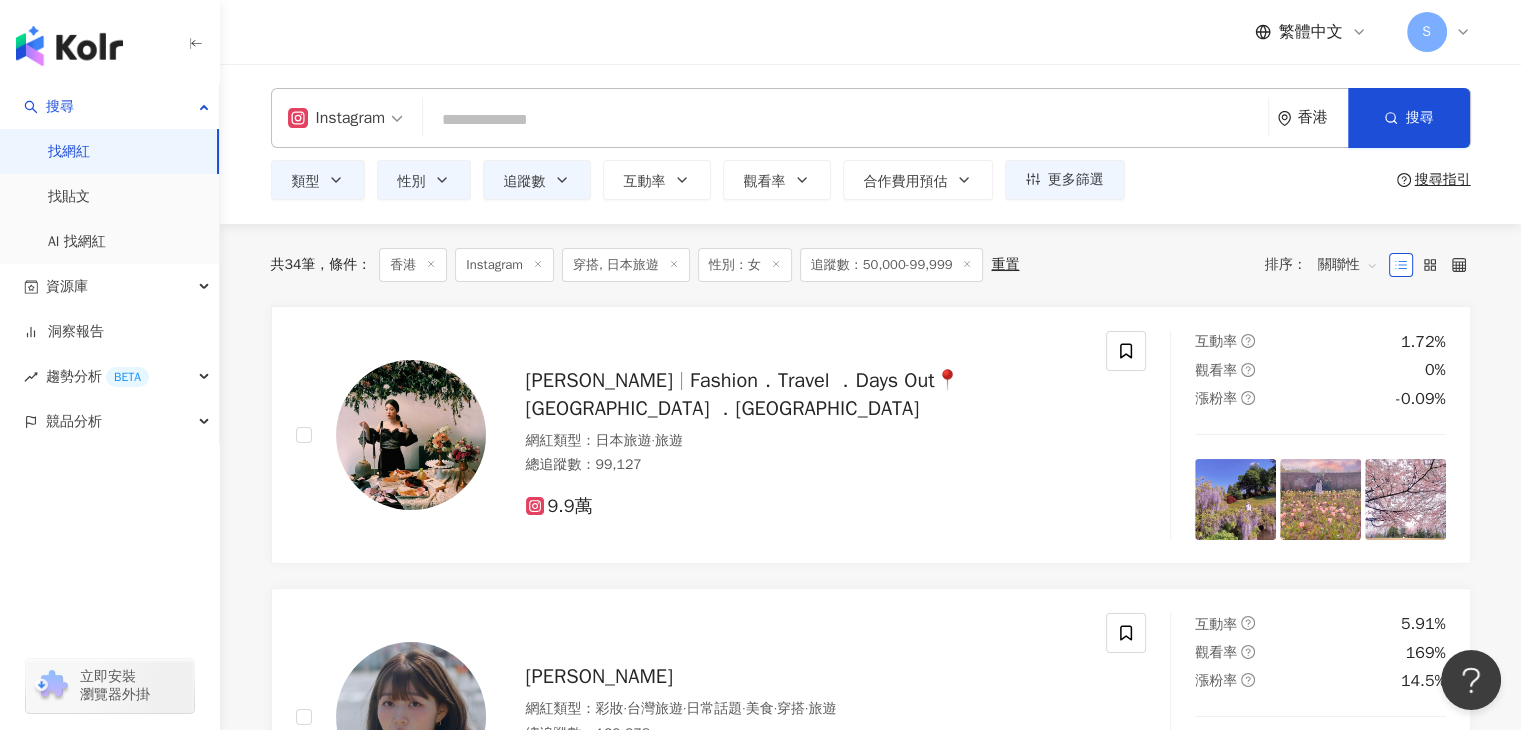 click at bounding box center (845, 120) 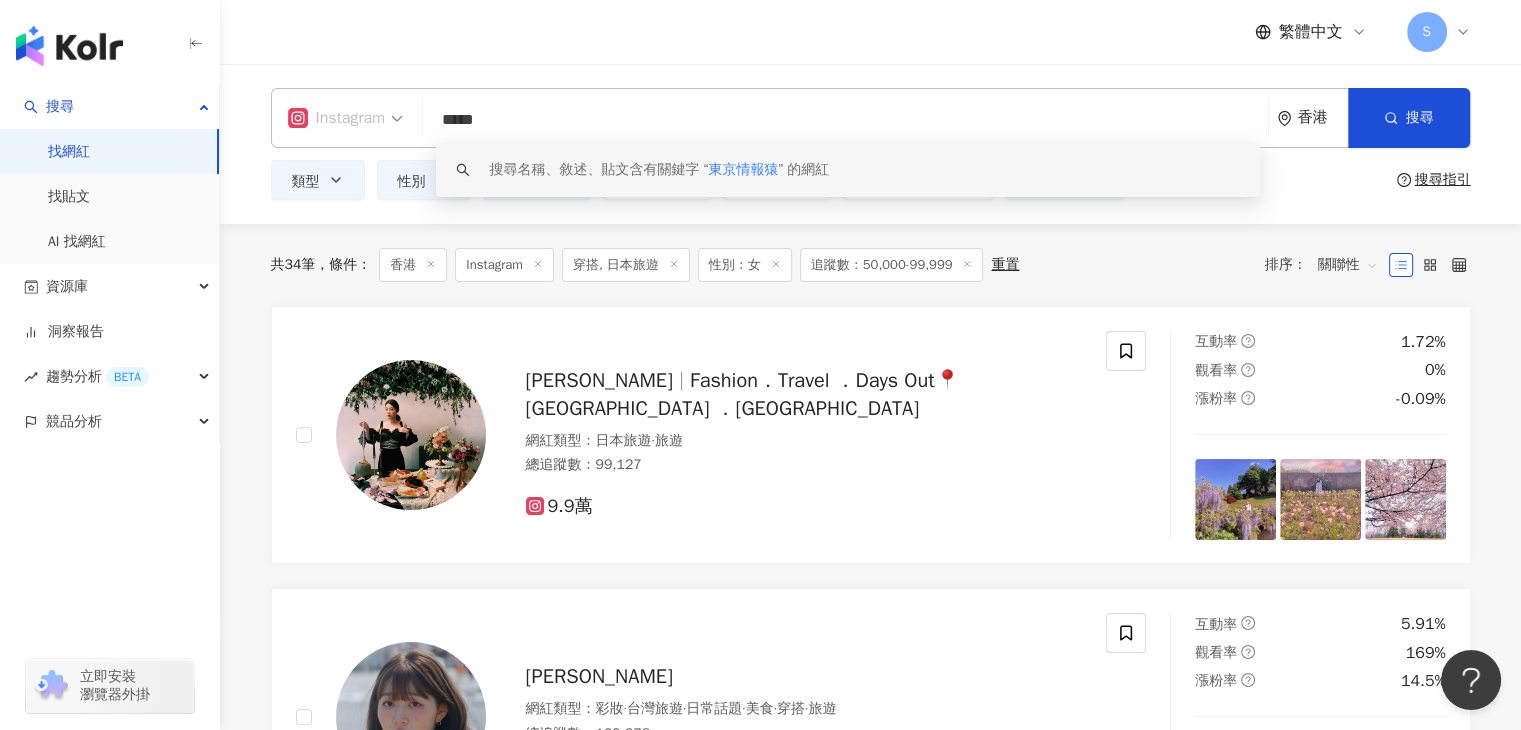click on "Instagram" at bounding box center [346, 118] 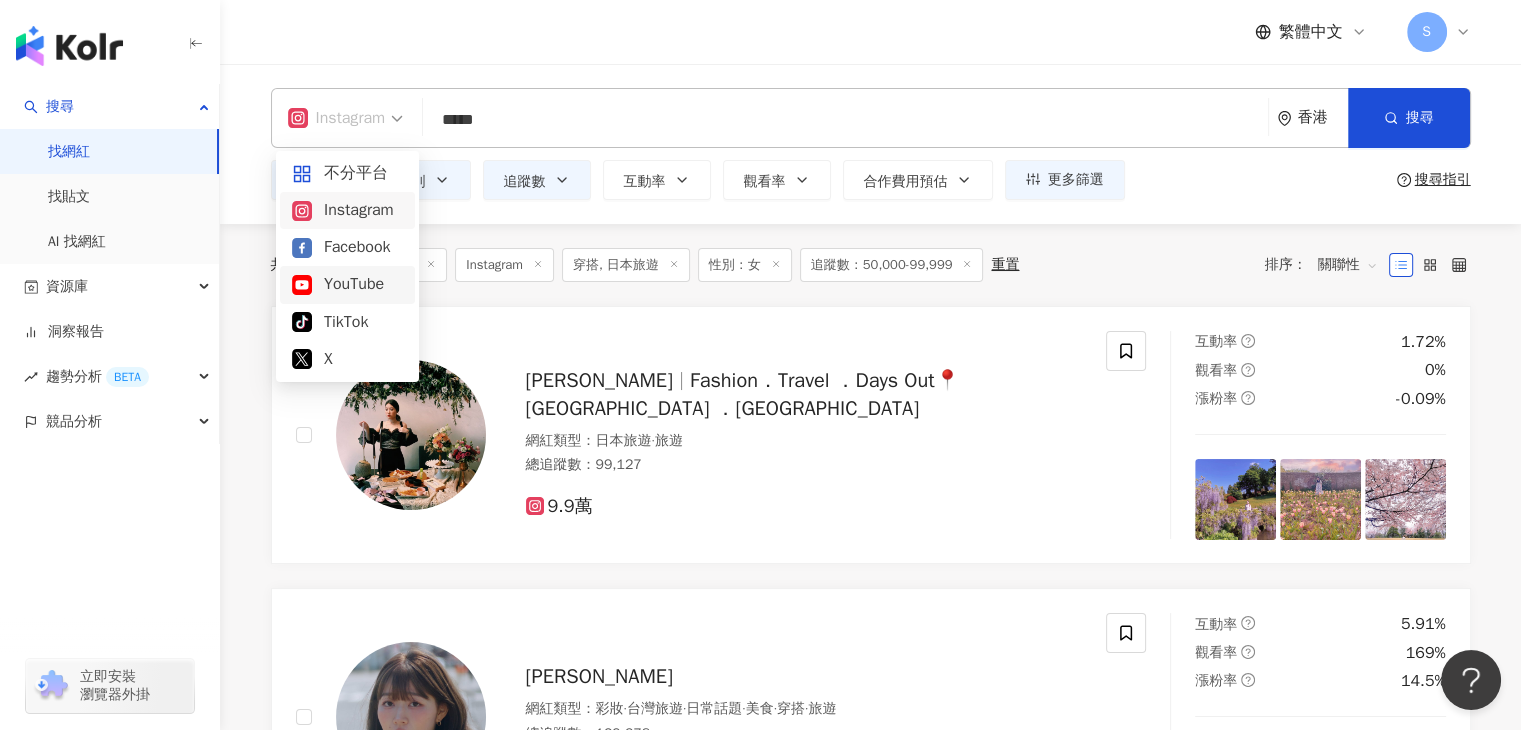 click on "YouTube" at bounding box center (347, 284) 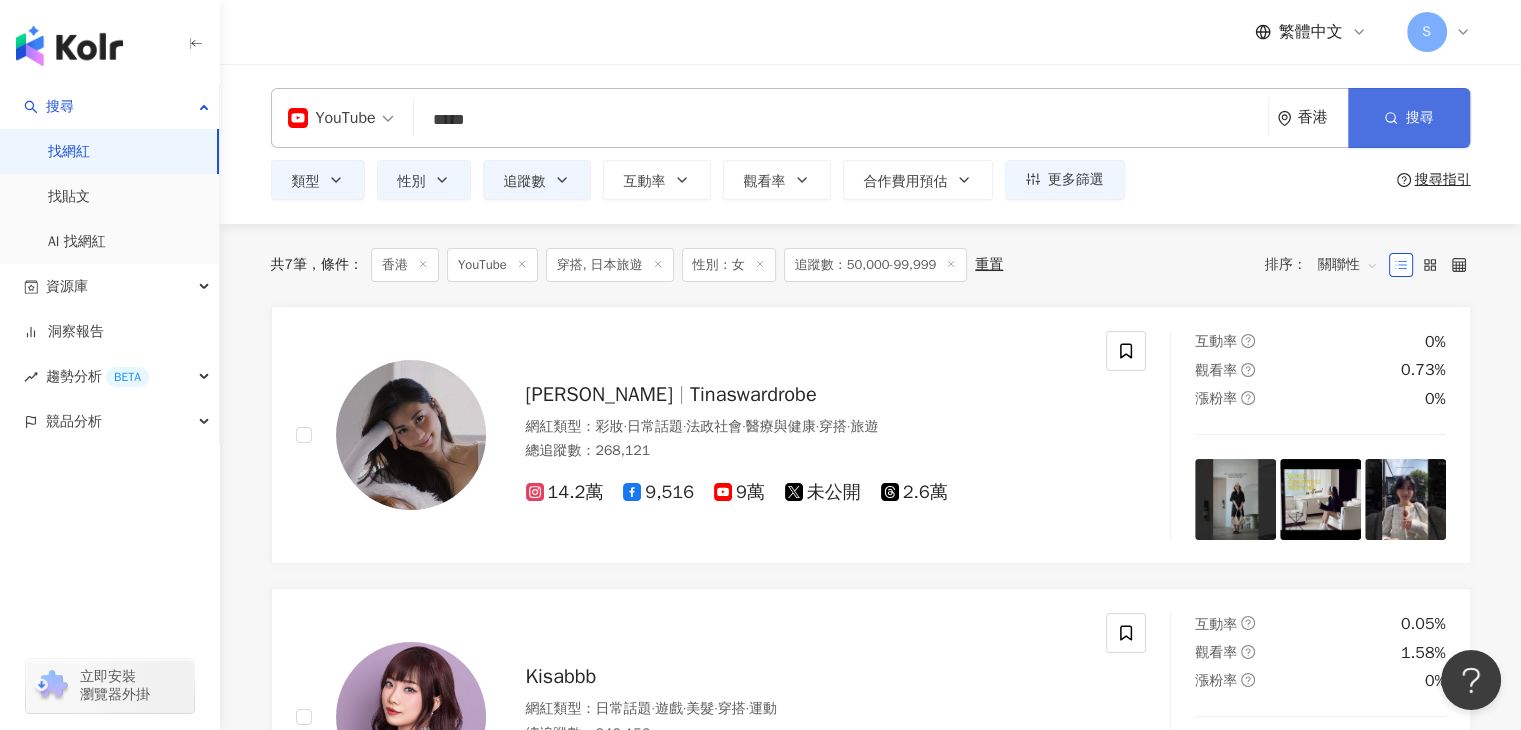 click on "搜尋" at bounding box center (1420, 118) 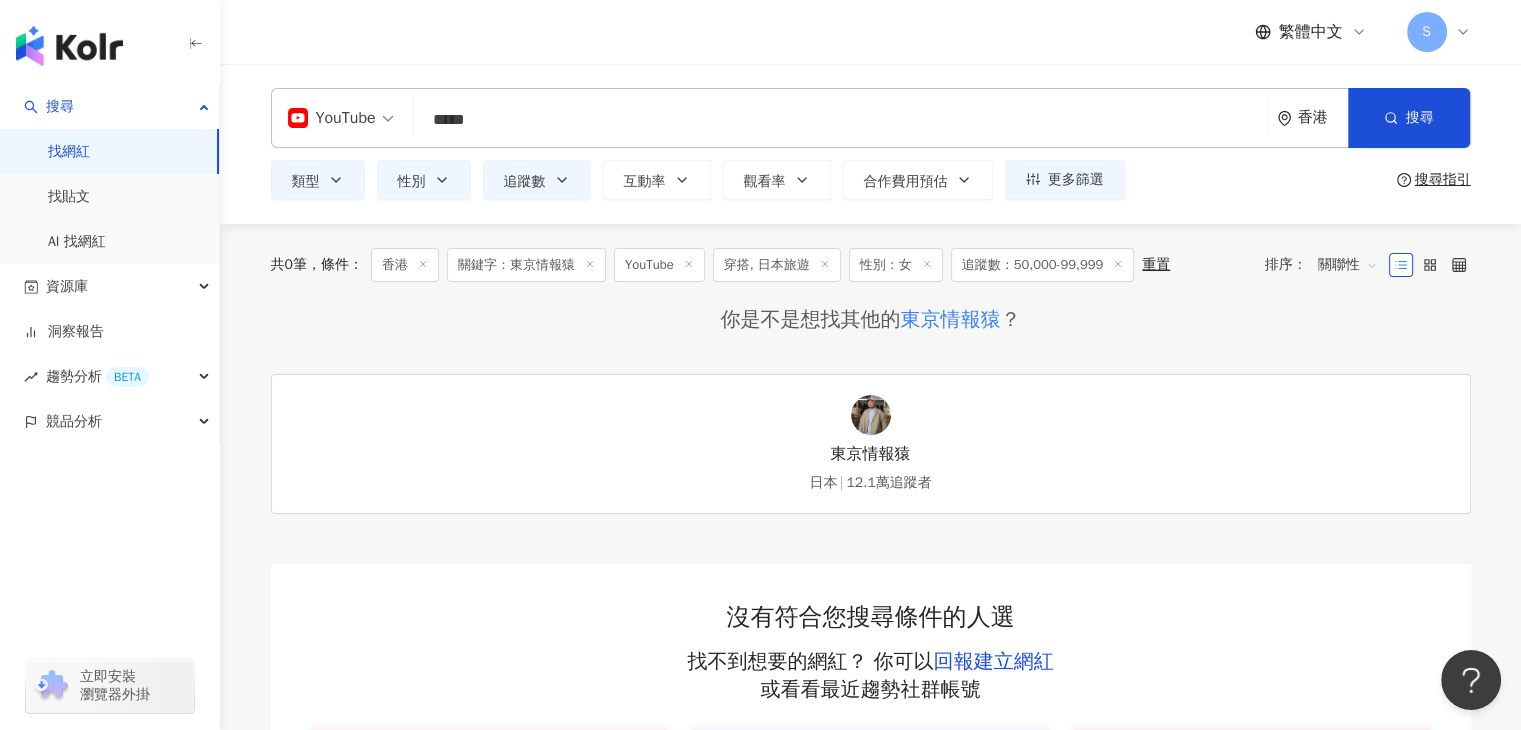 click on "香港" at bounding box center [1323, 117] 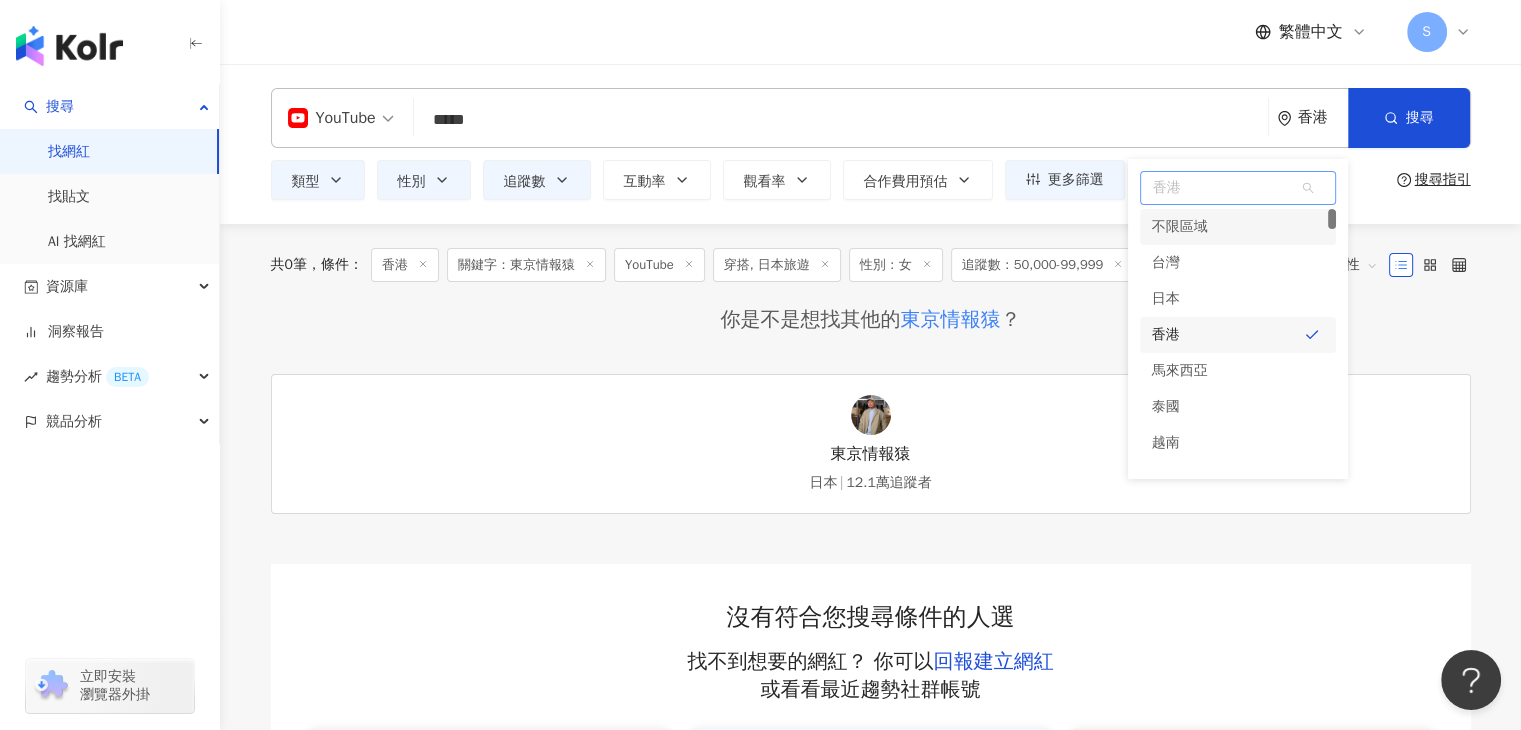 click on "不限區域" at bounding box center (1180, 227) 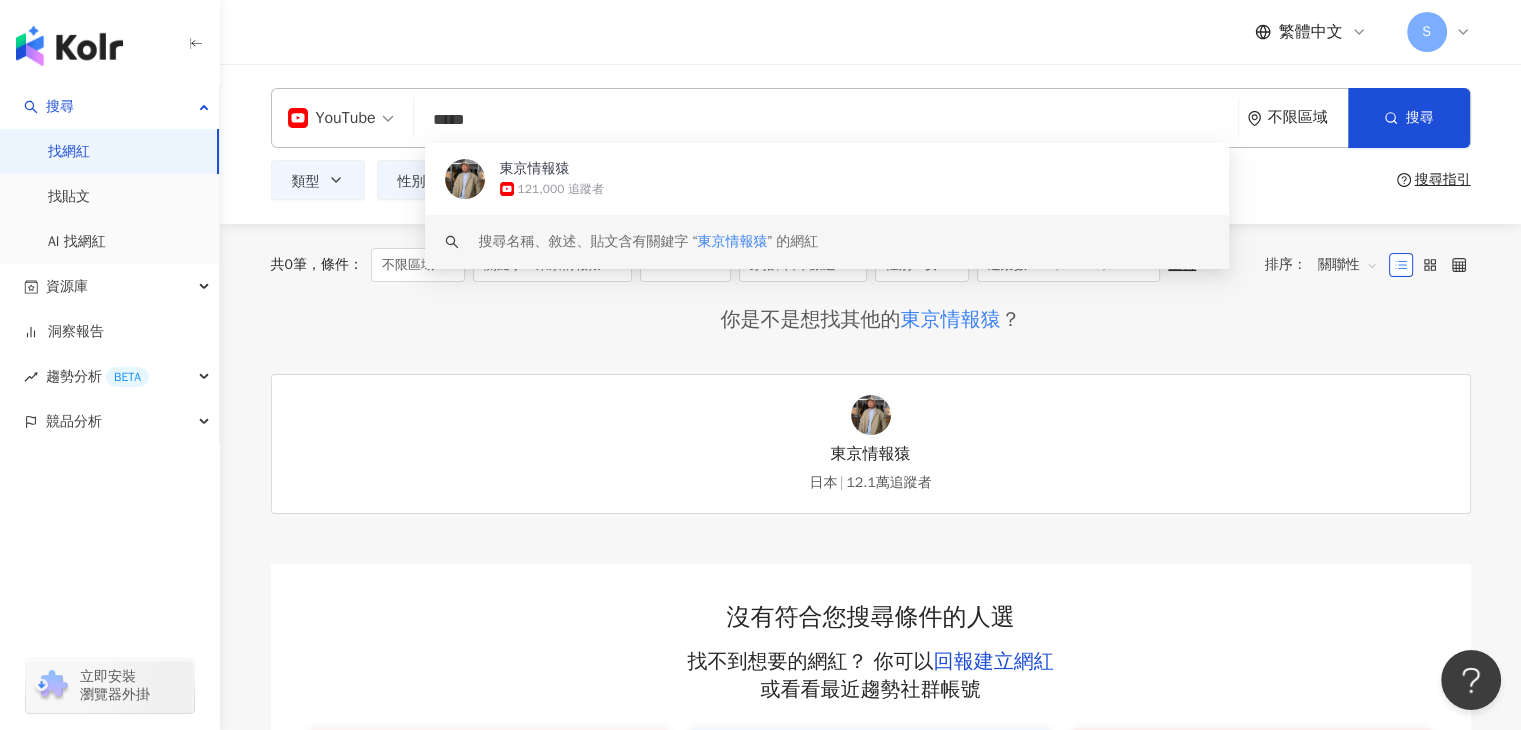 click on "東京情報猿 日本 12.1萬追蹤者" at bounding box center (871, 444) 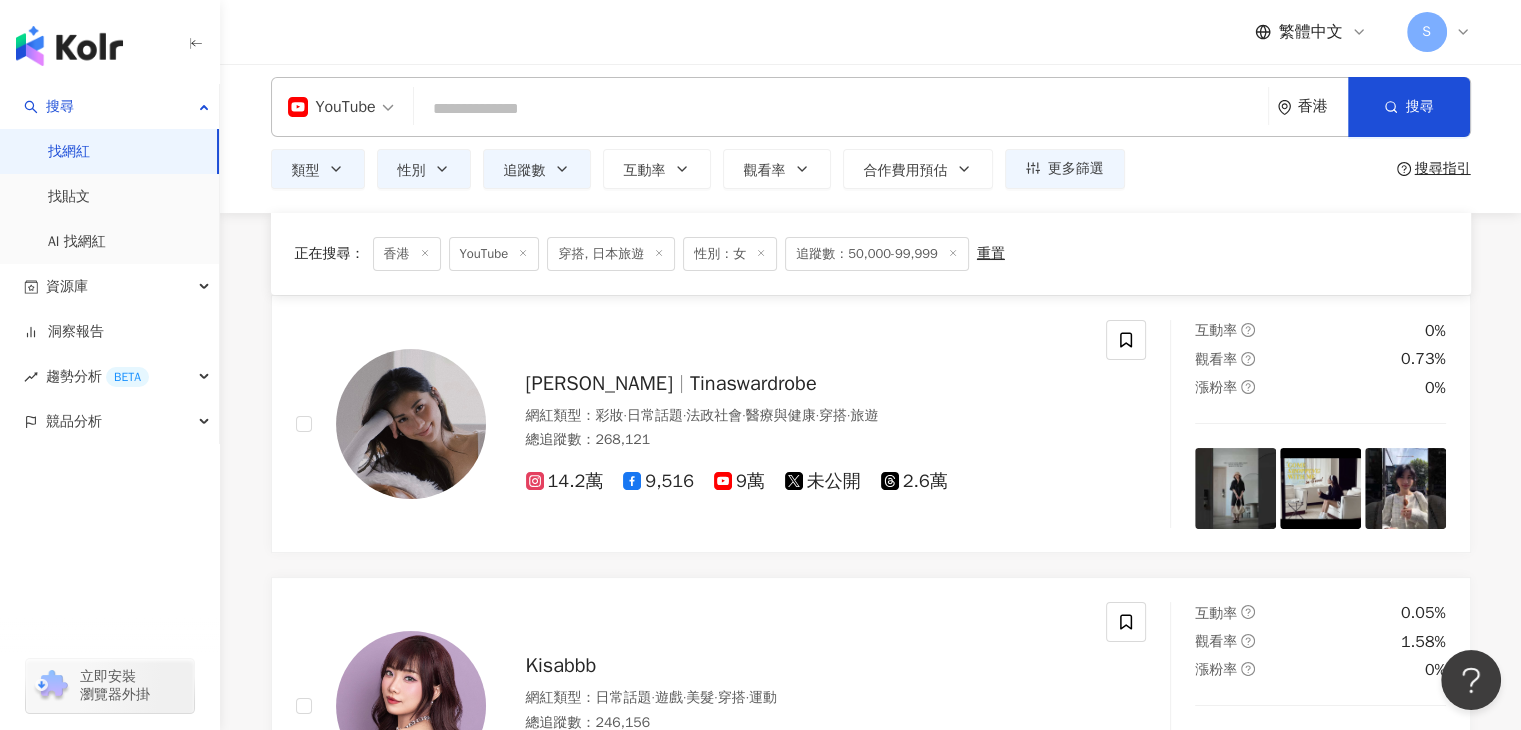 scroll, scrollTop: 0, scrollLeft: 0, axis: both 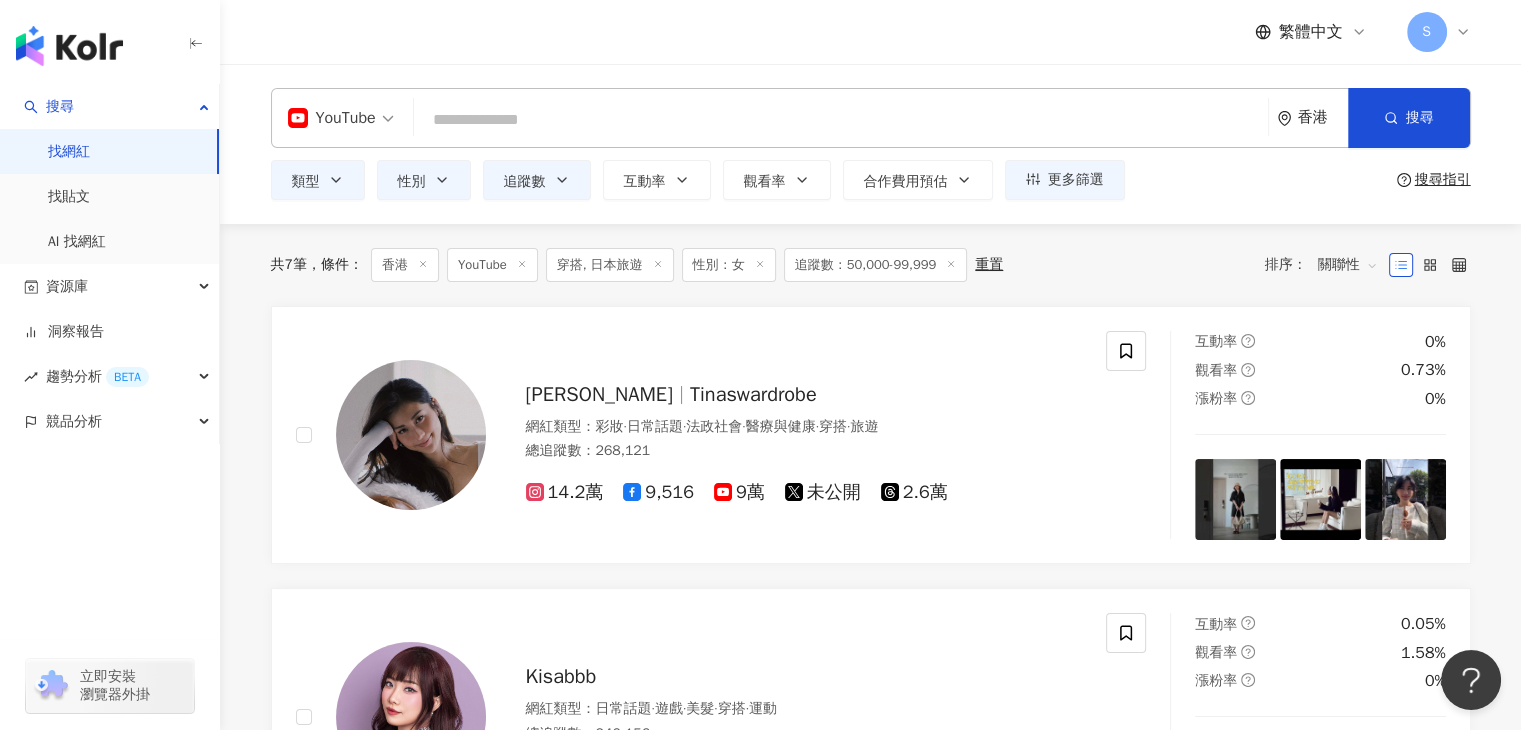 click at bounding box center (841, 120) 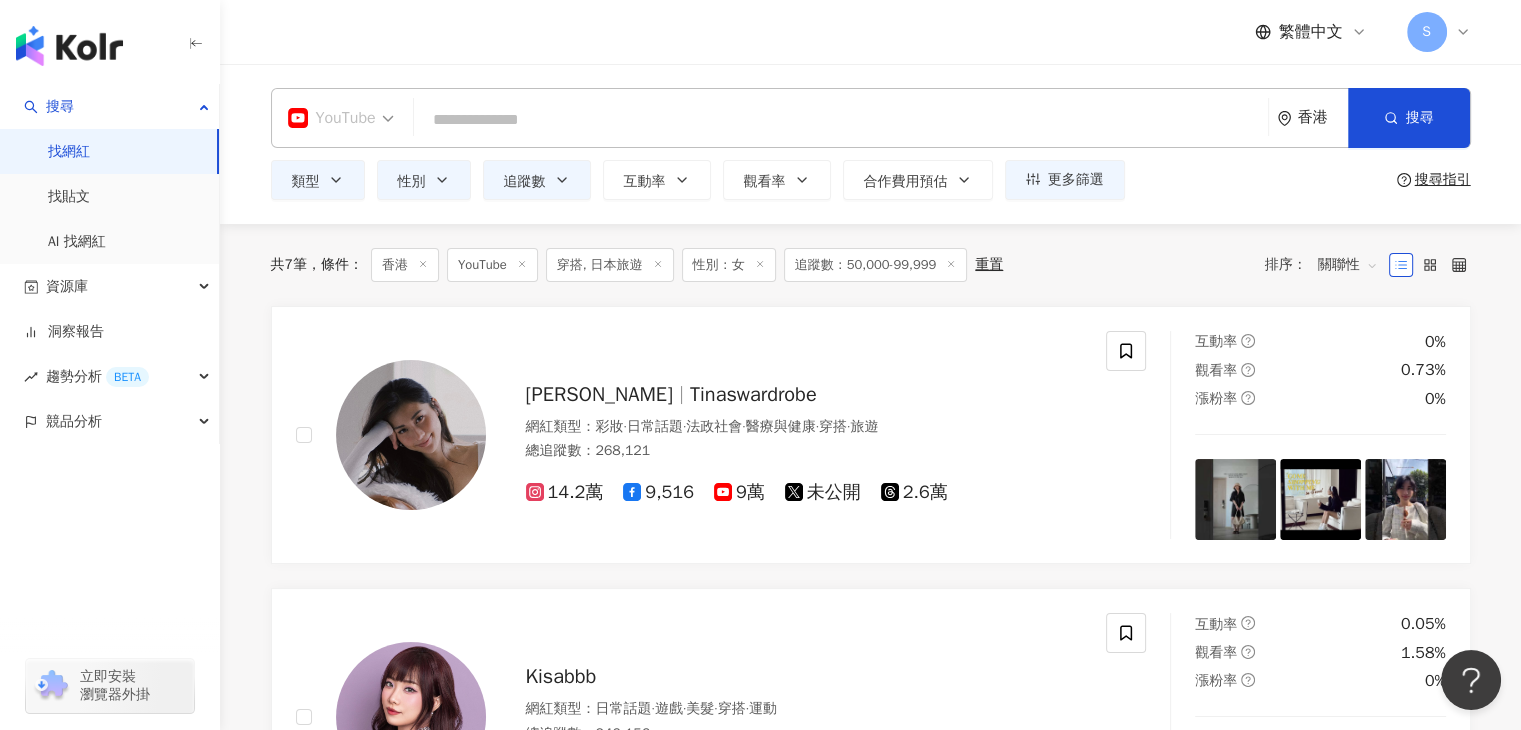 click on "YouTube" at bounding box center [341, 118] 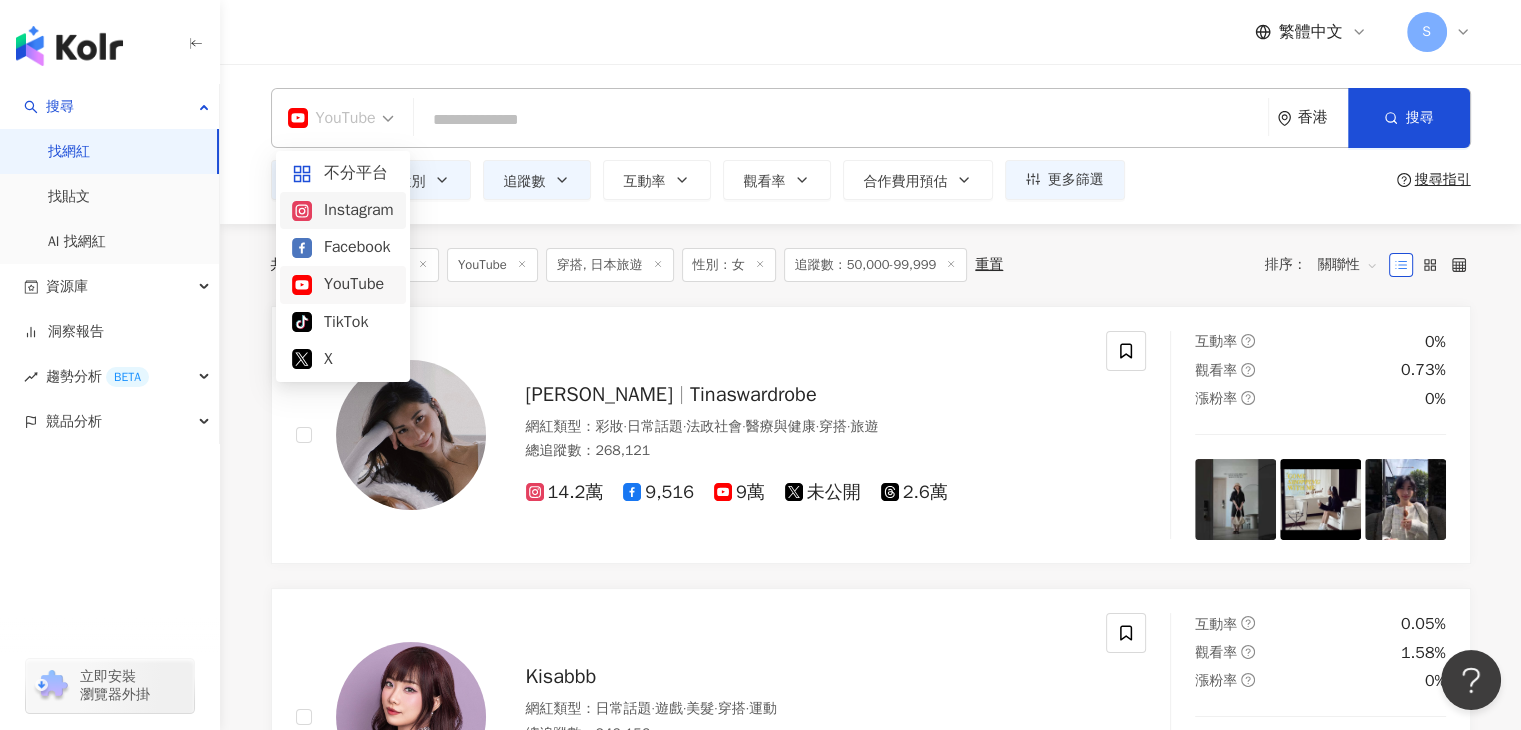 click on "Instagram" at bounding box center [343, 210] 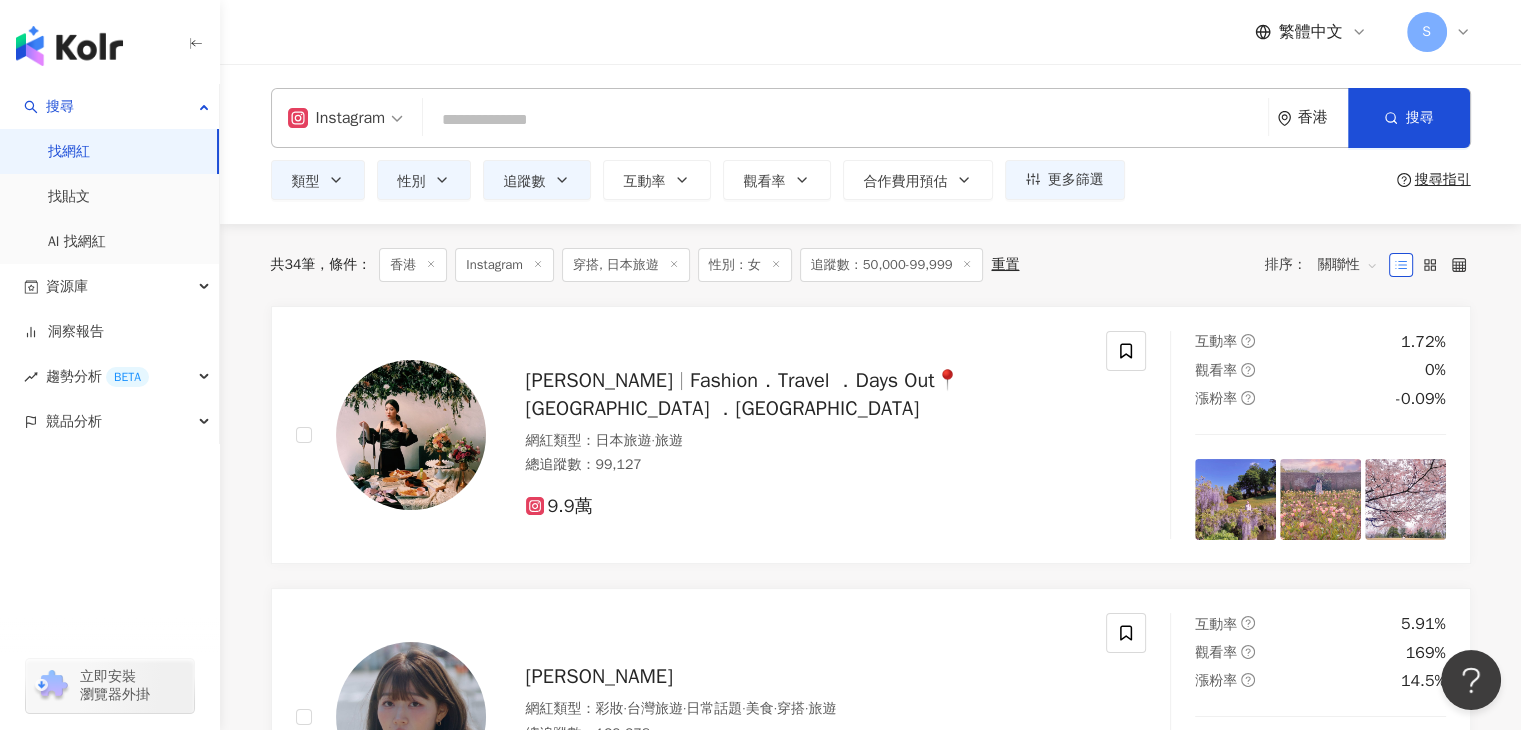click at bounding box center [845, 120] 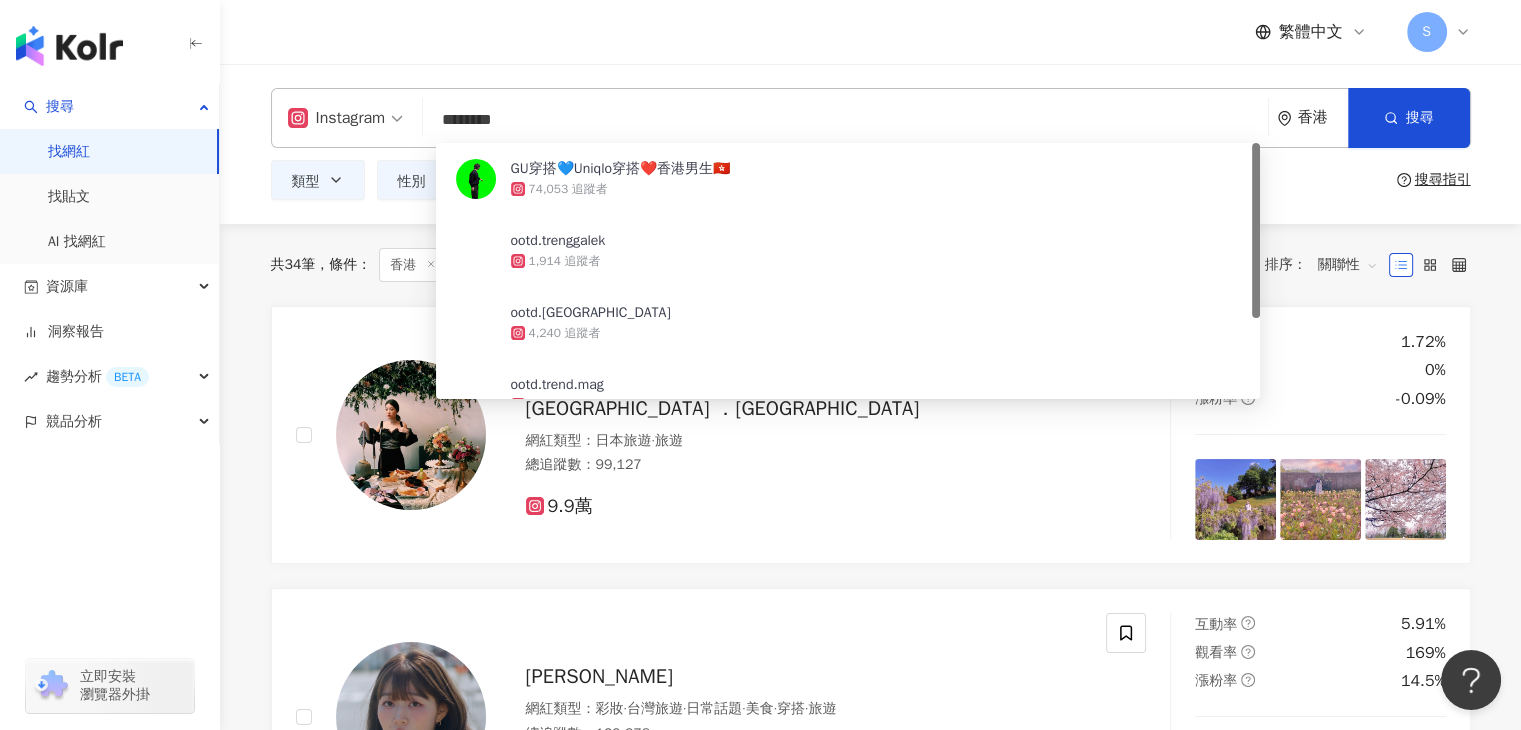 type on "*********" 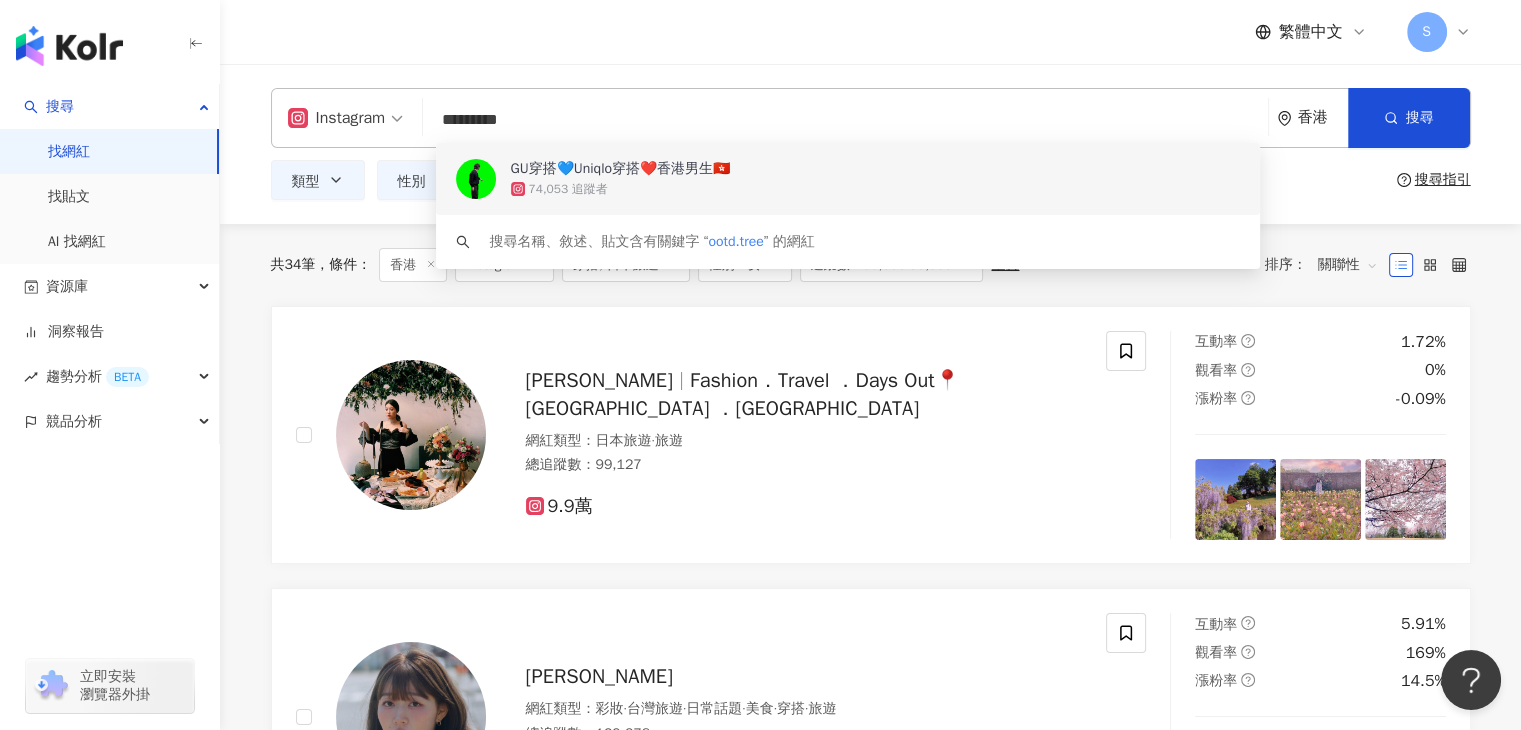 click on "GU穿搭💙Uniqlo穿搭❤️香港男生🇭🇰" at bounding box center (620, 169) 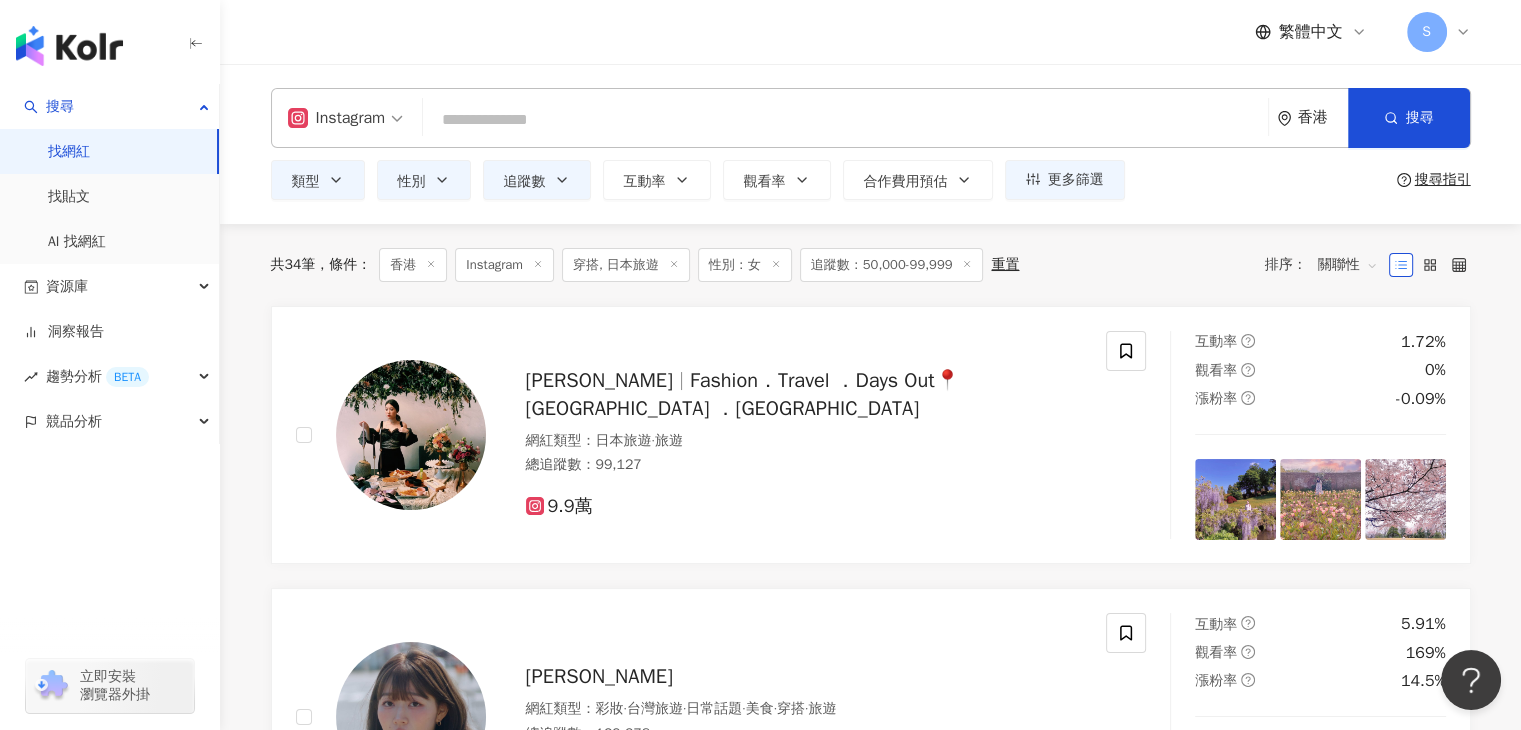 click on "Instagram" at bounding box center [346, 118] 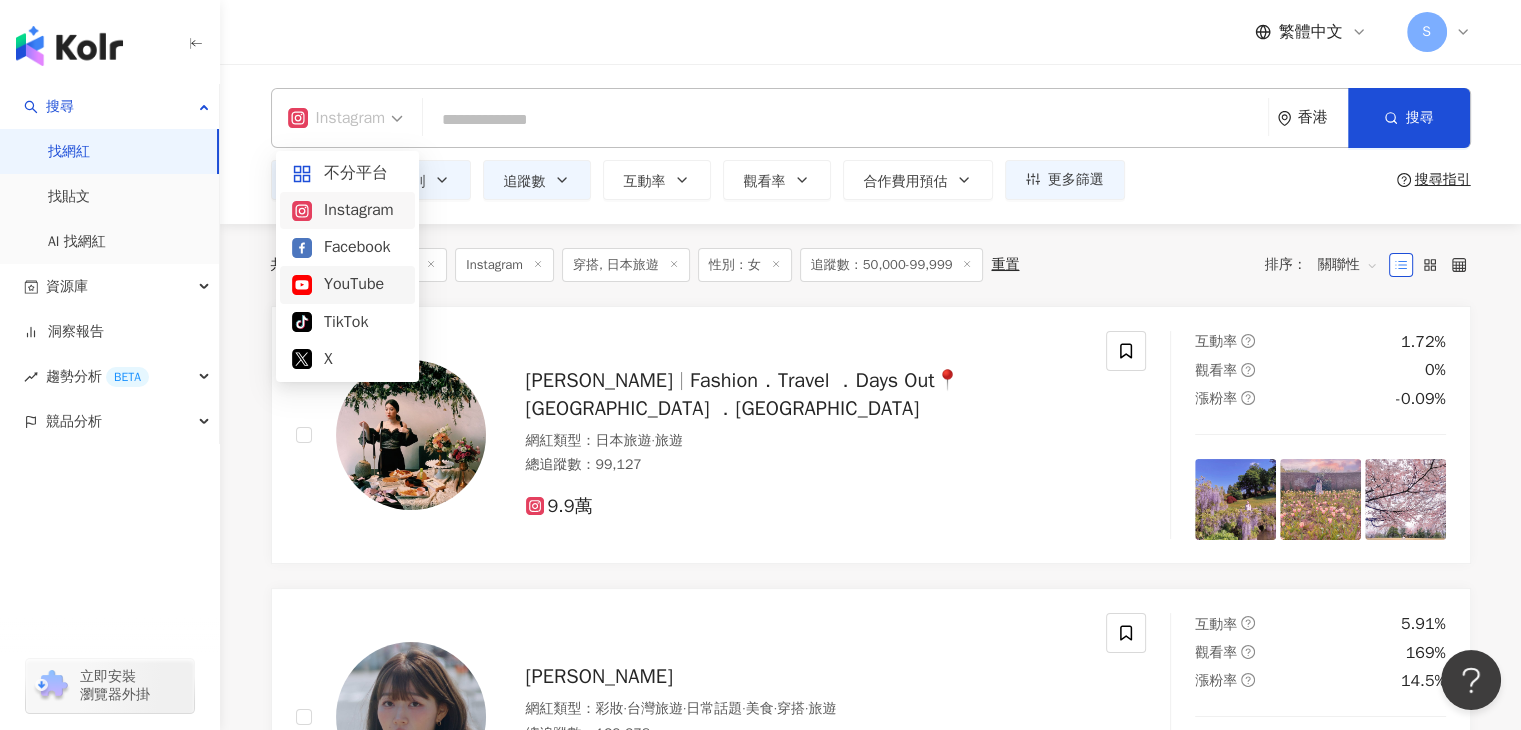 click on "YouTube" at bounding box center (347, 284) 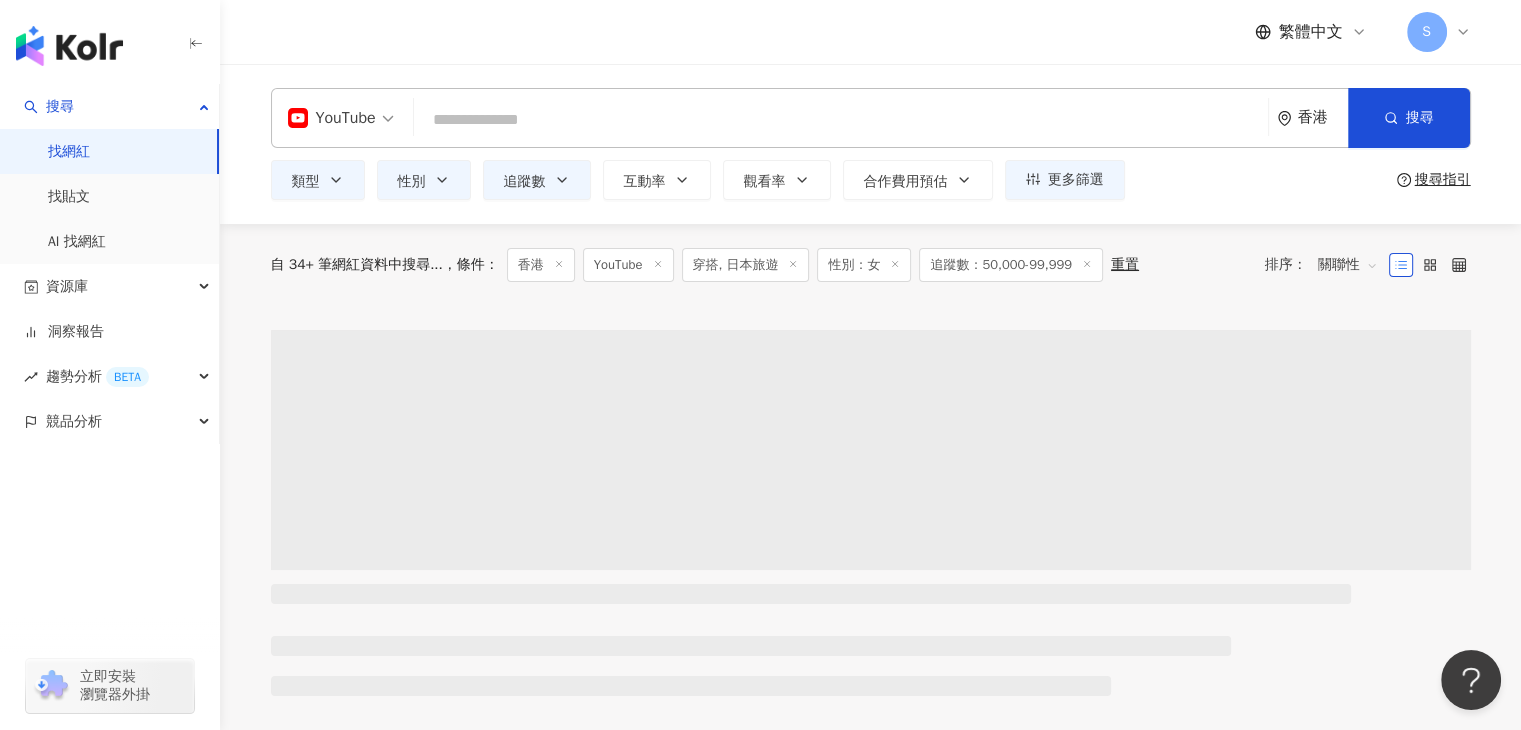 click at bounding box center [841, 120] 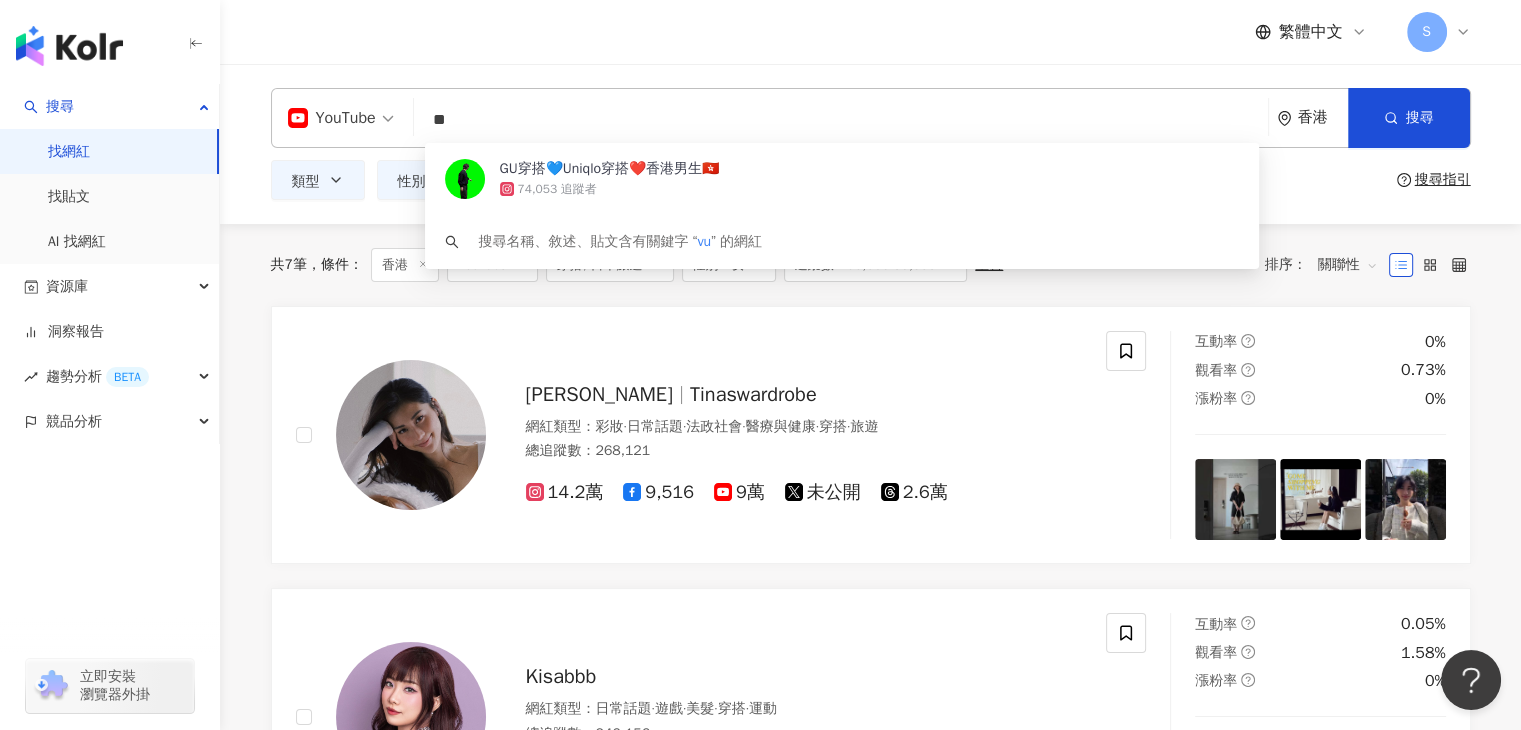 type on "*" 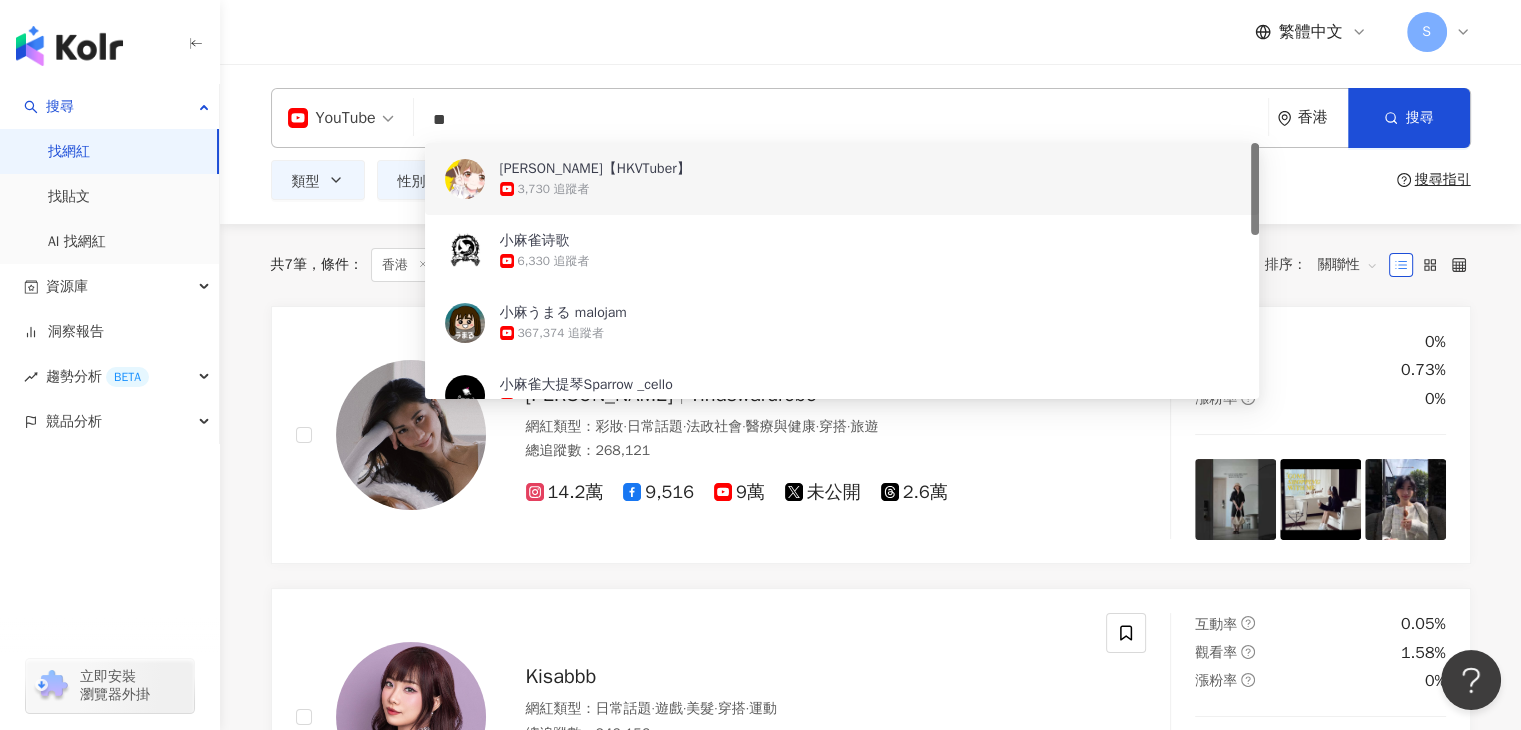 click on "**" at bounding box center (841, 120) 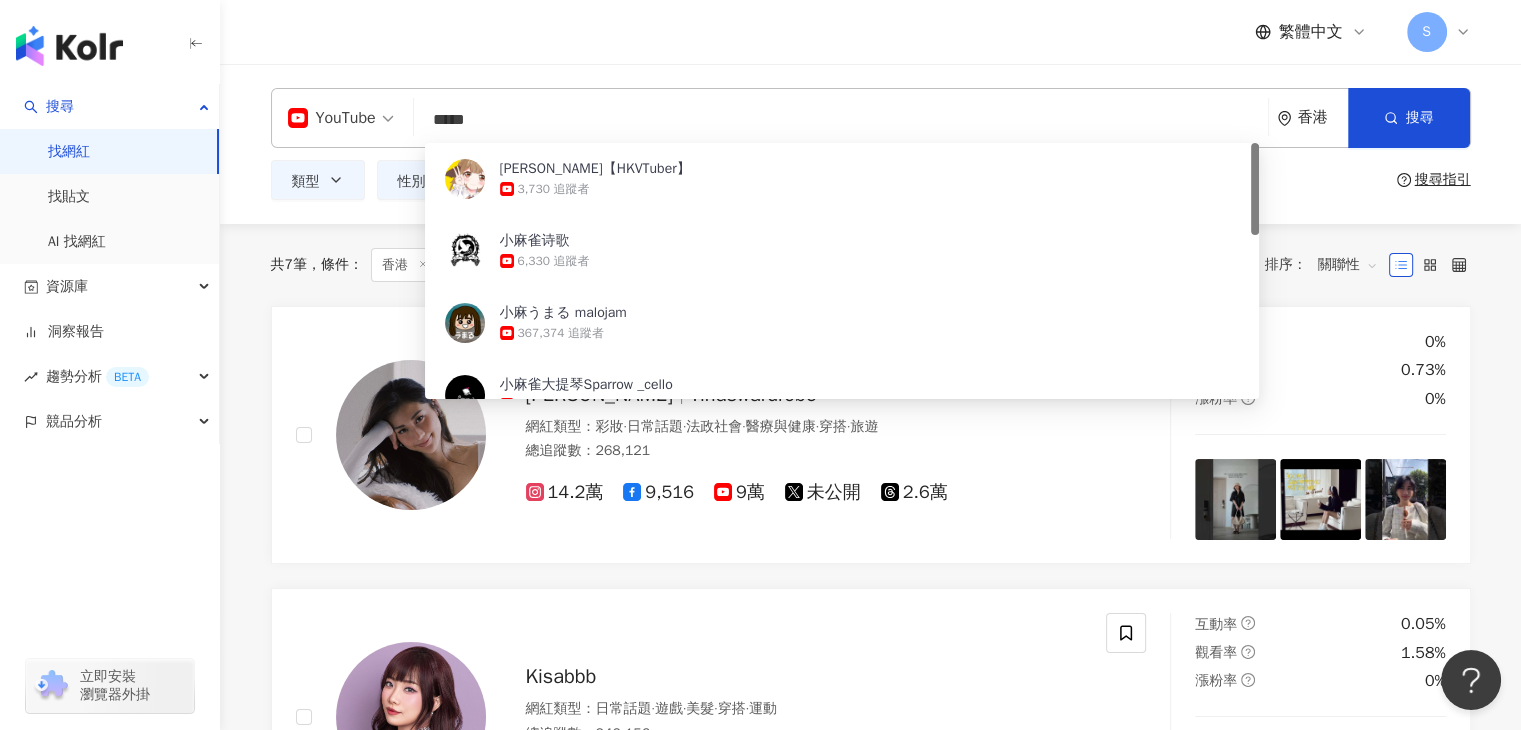 type on "*****" 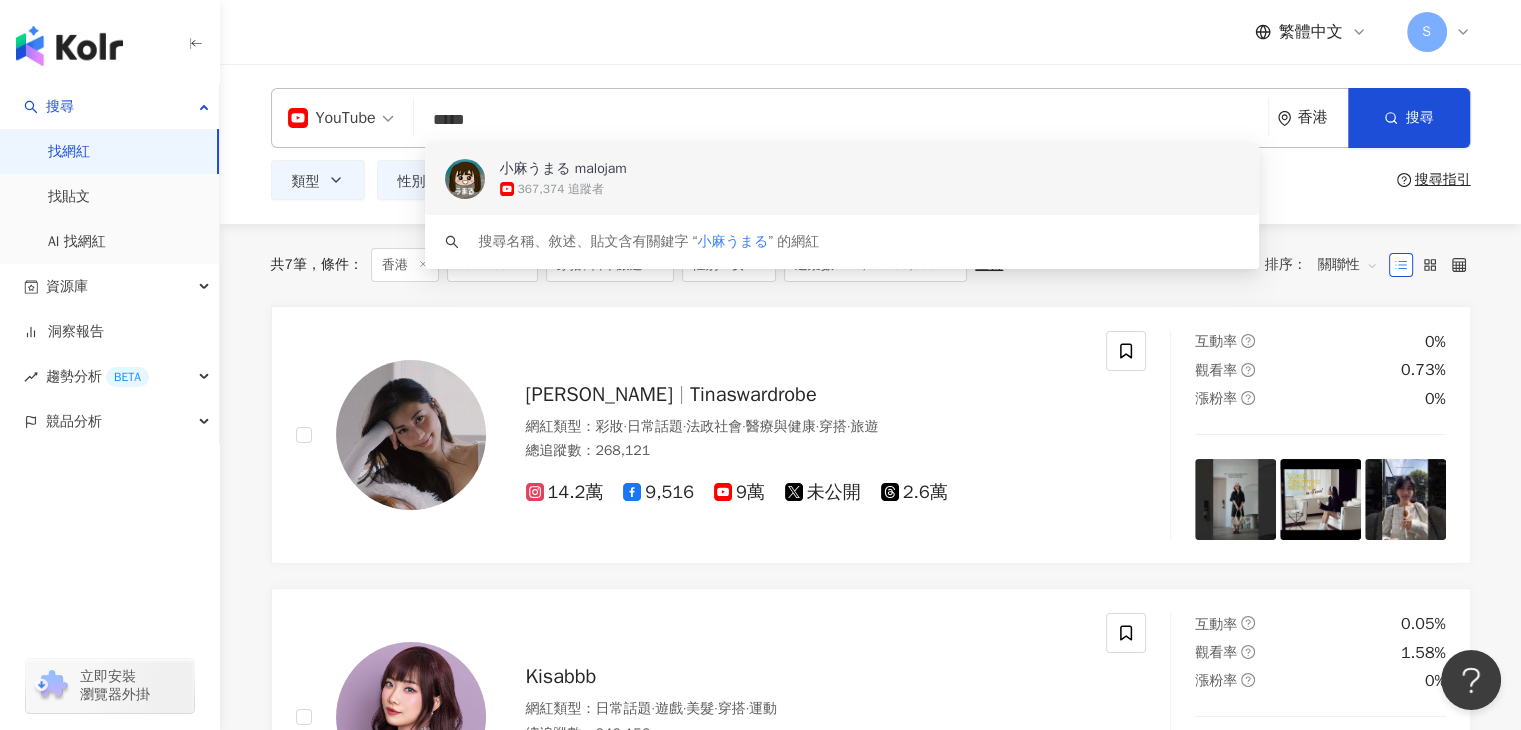 click on "小麻うまる malojam" at bounding box center (563, 169) 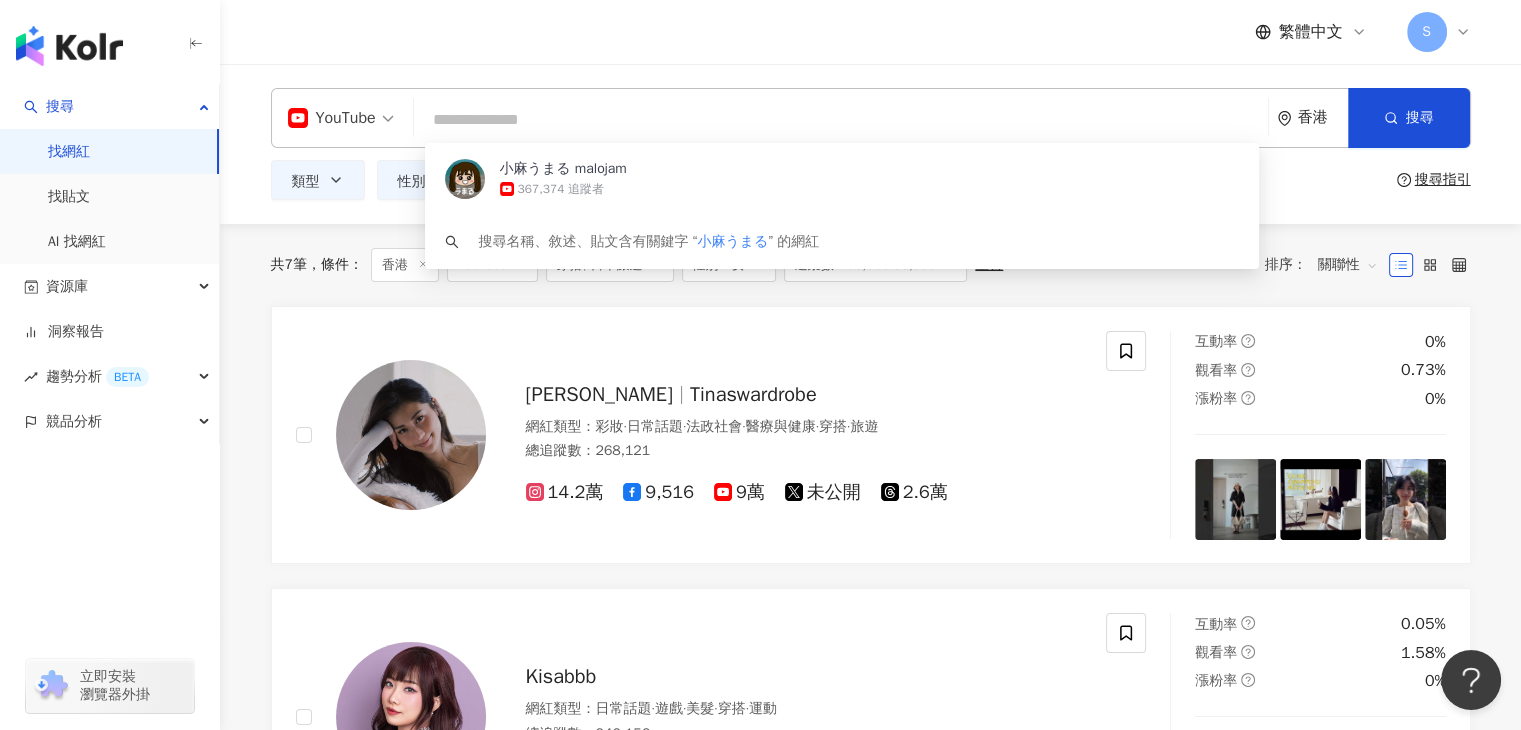 click on "YouTube" at bounding box center (332, 118) 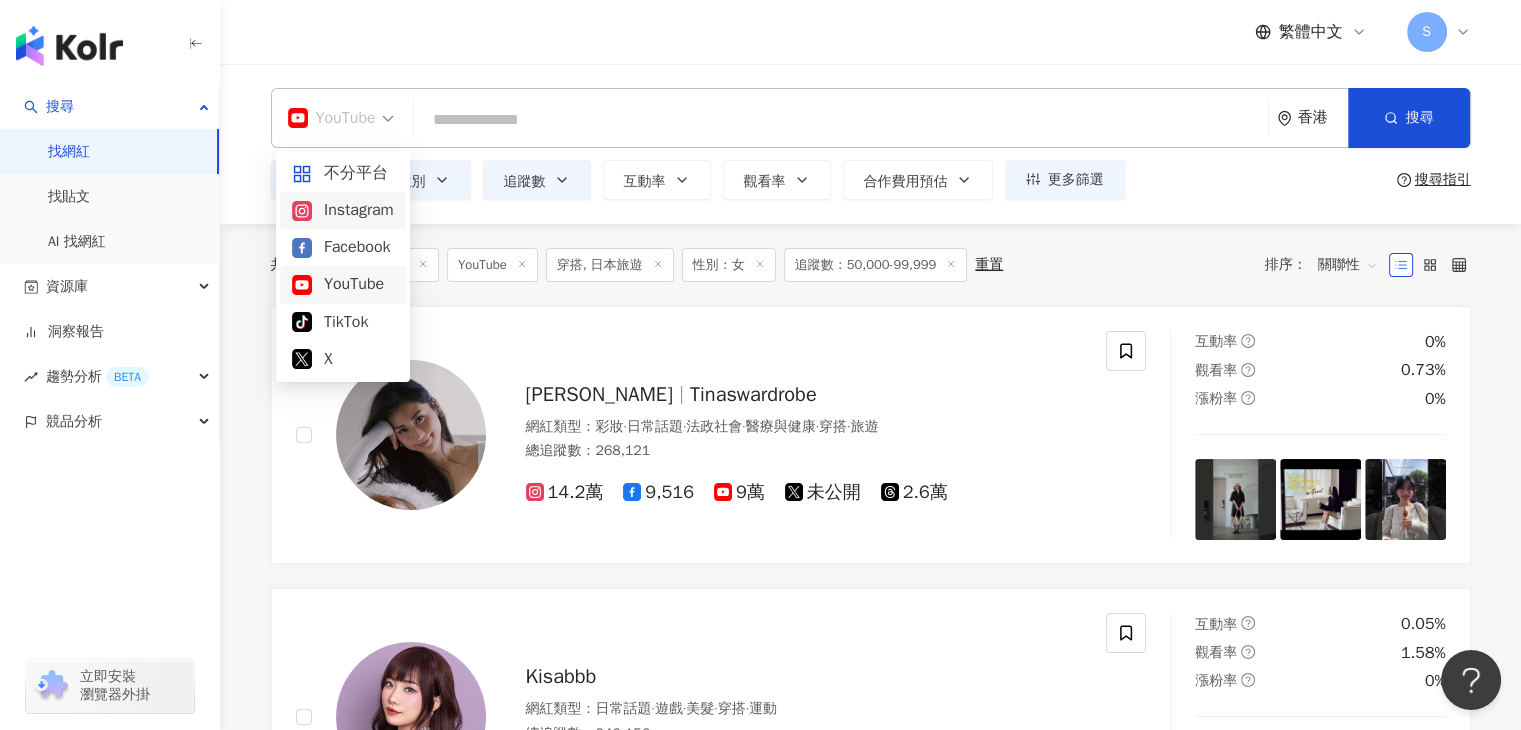 click on "Instagram" at bounding box center (343, 210) 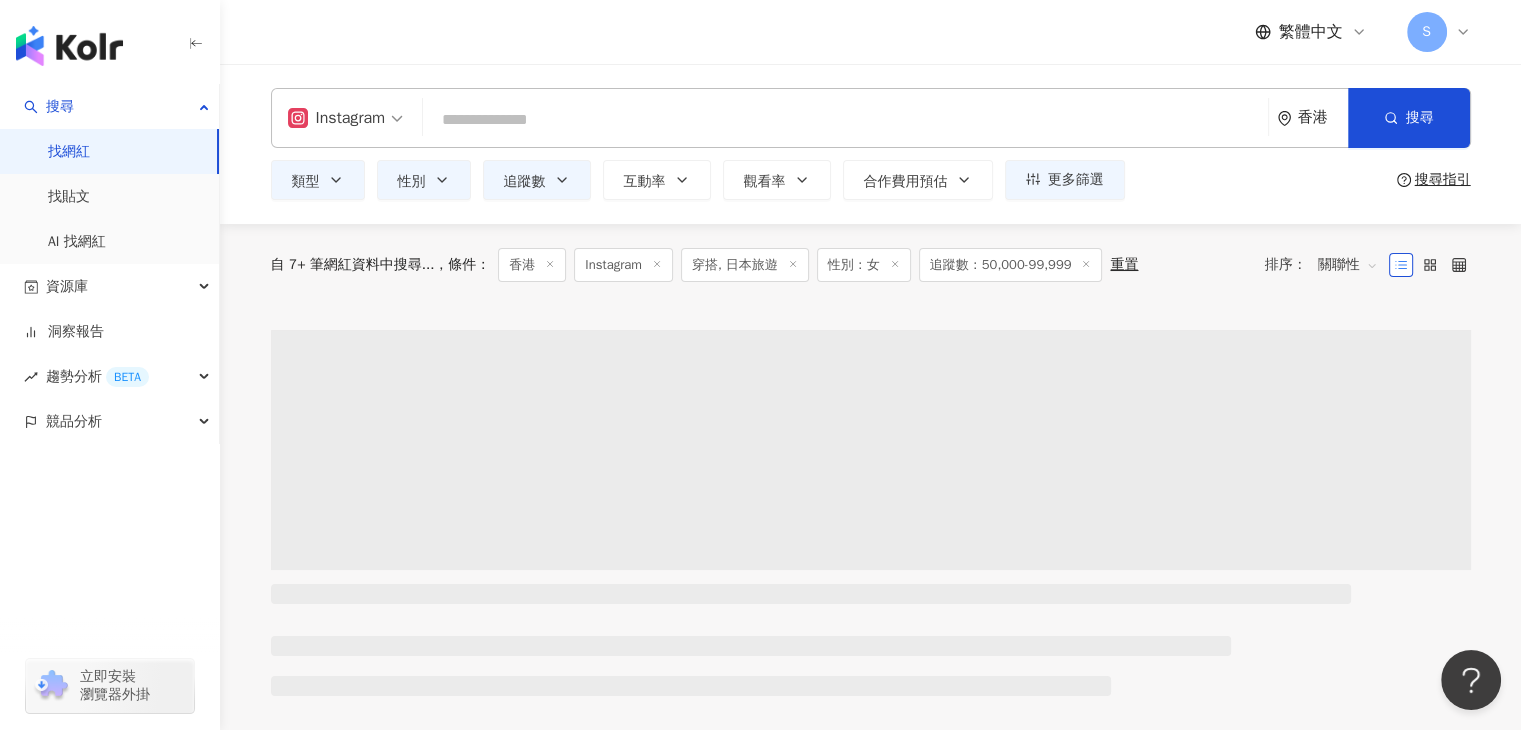 click at bounding box center [845, 120] 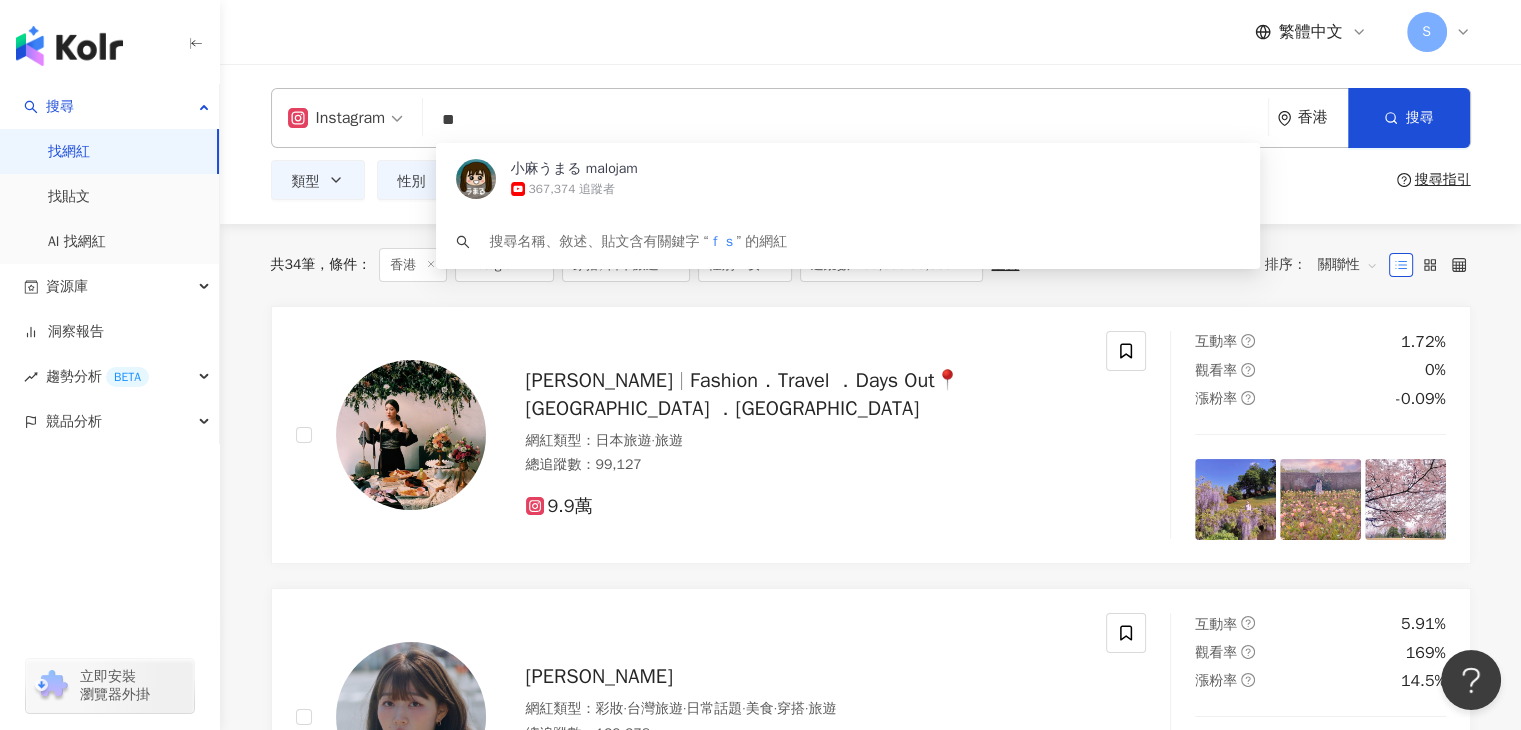 type on "*" 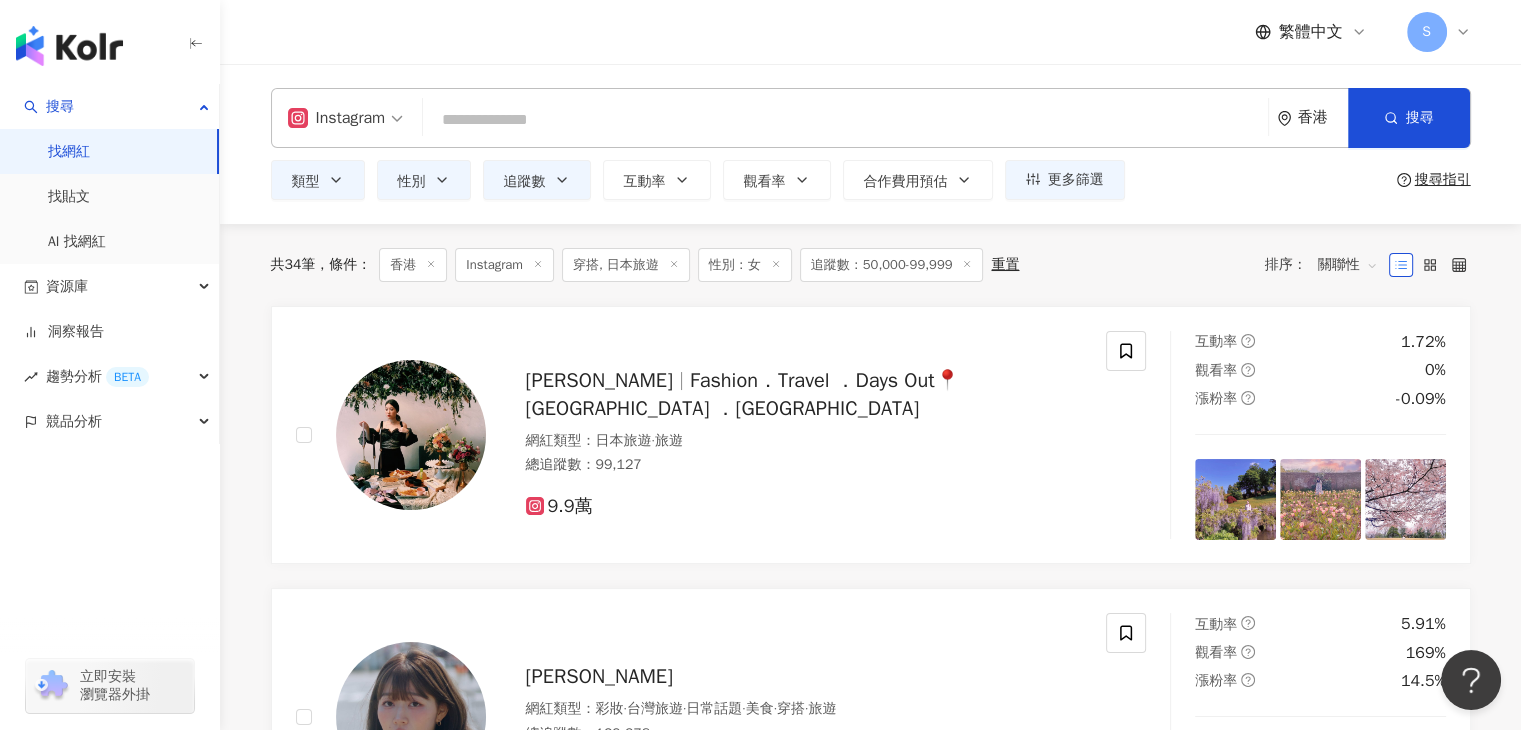 click at bounding box center [845, 120] 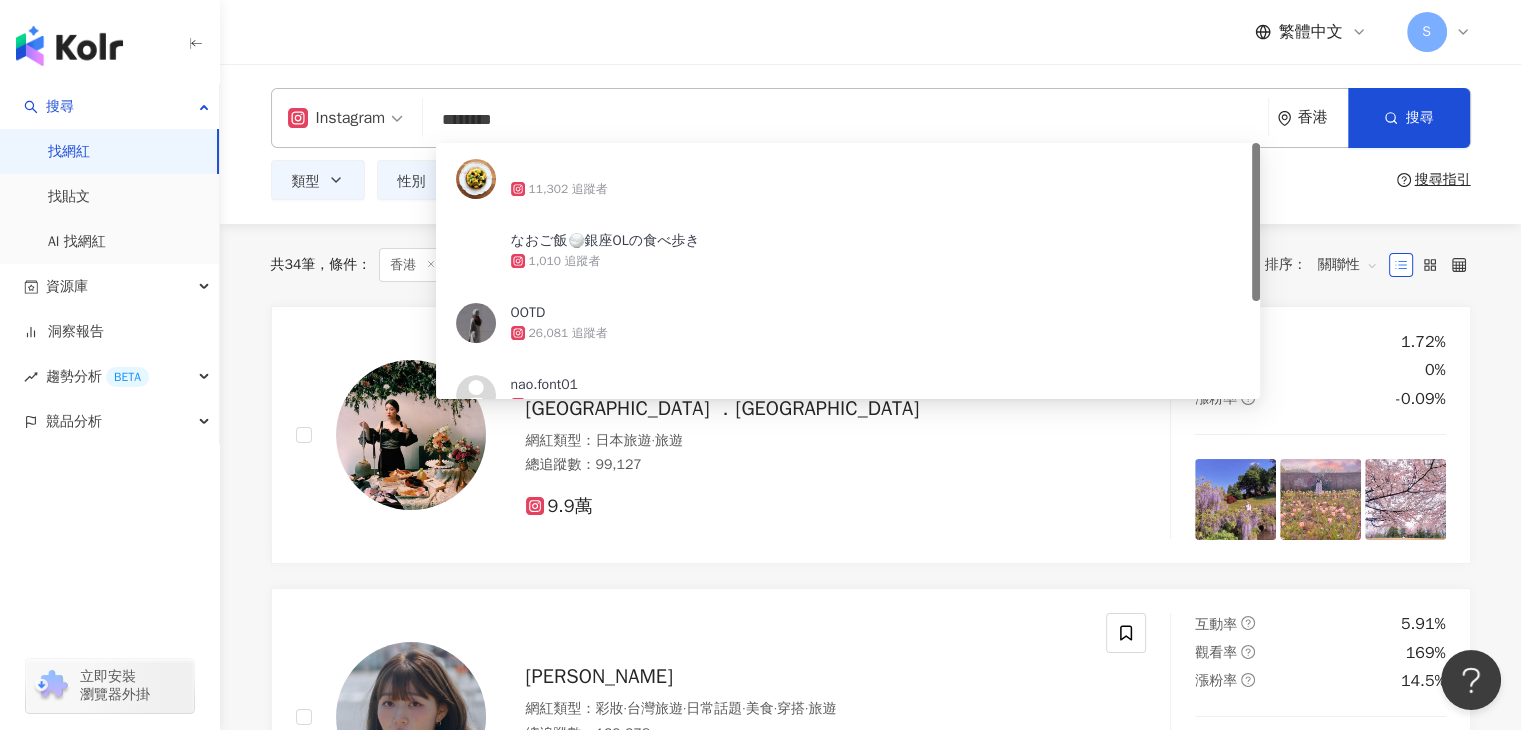 type on "*********" 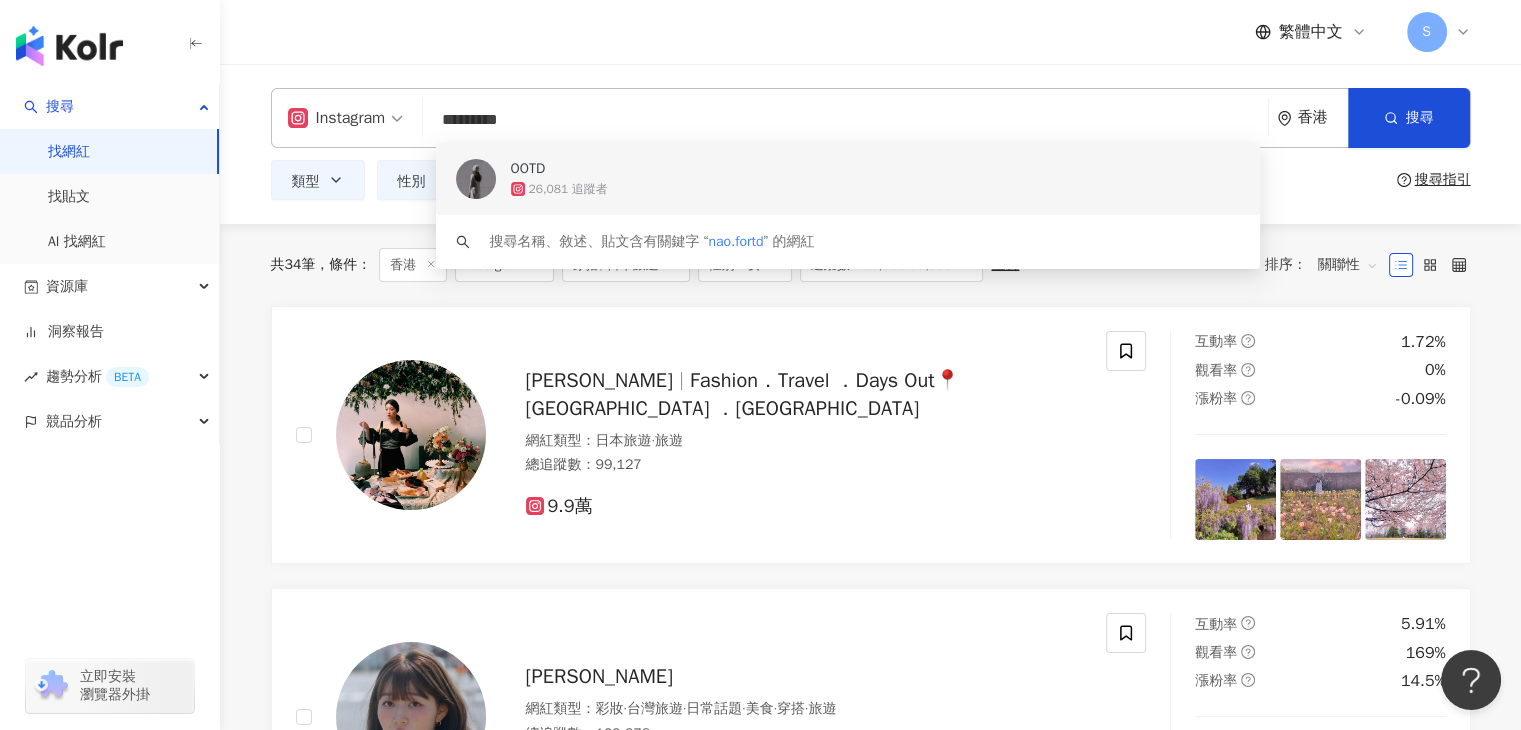 click on "26,081   追蹤者" at bounding box center (568, 189) 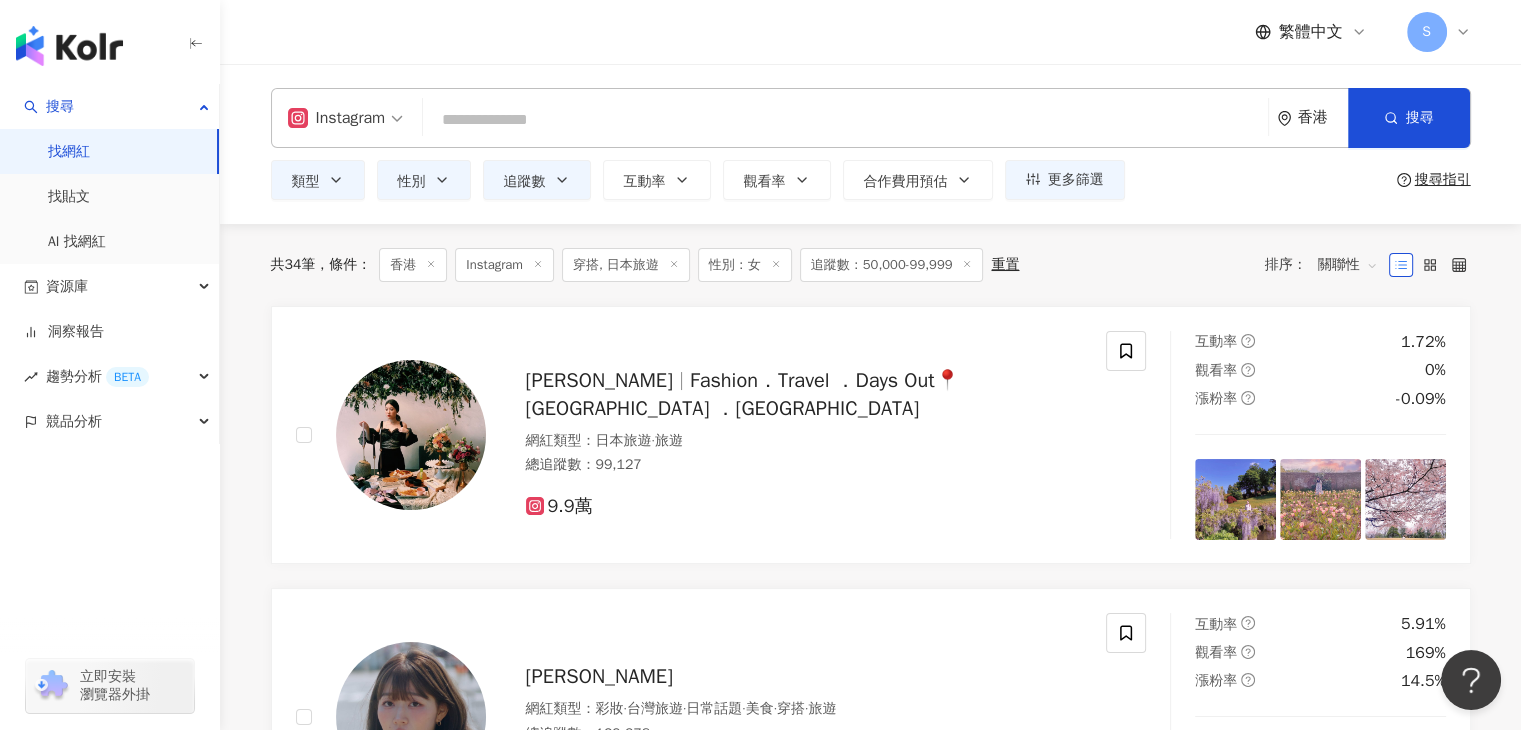 click at bounding box center [845, 120] 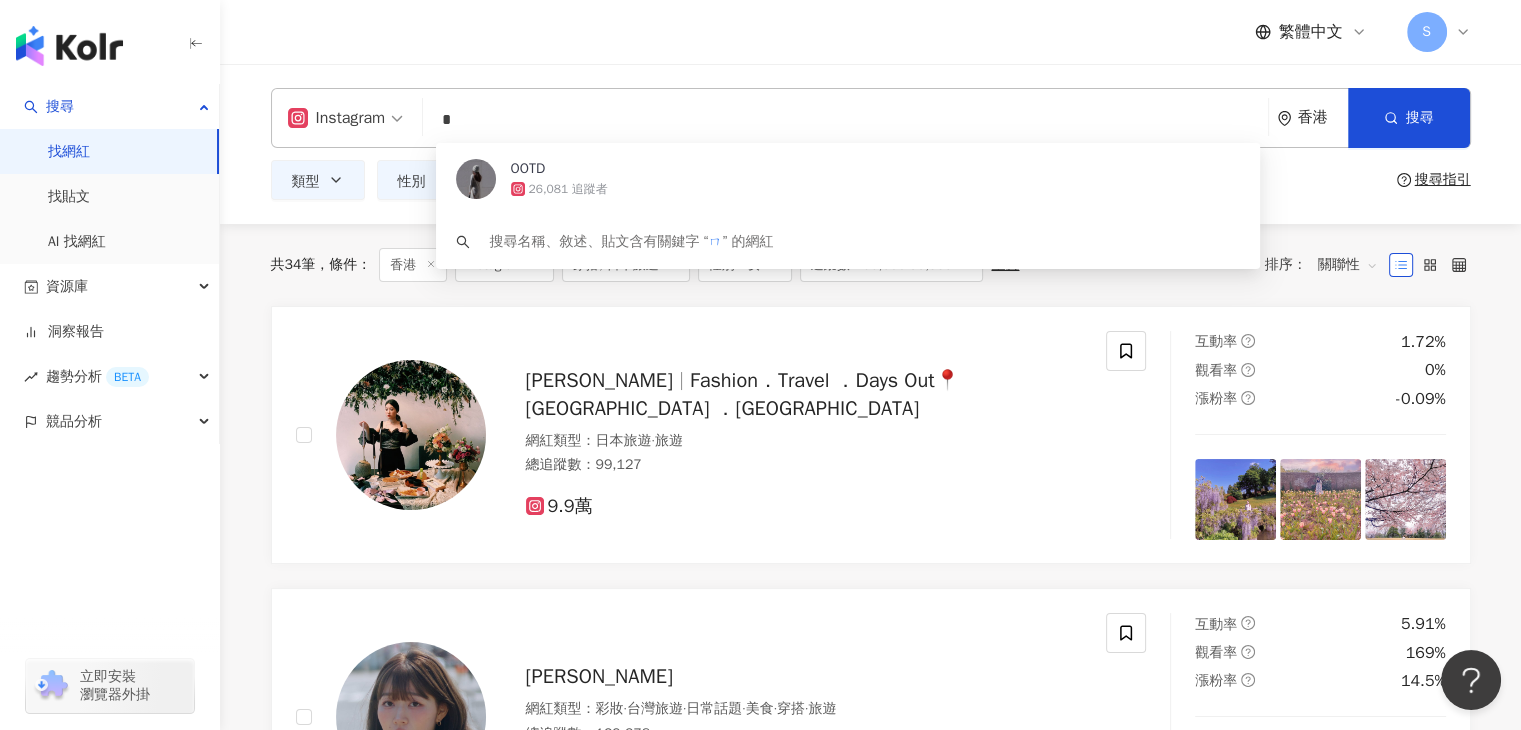 type on "*" 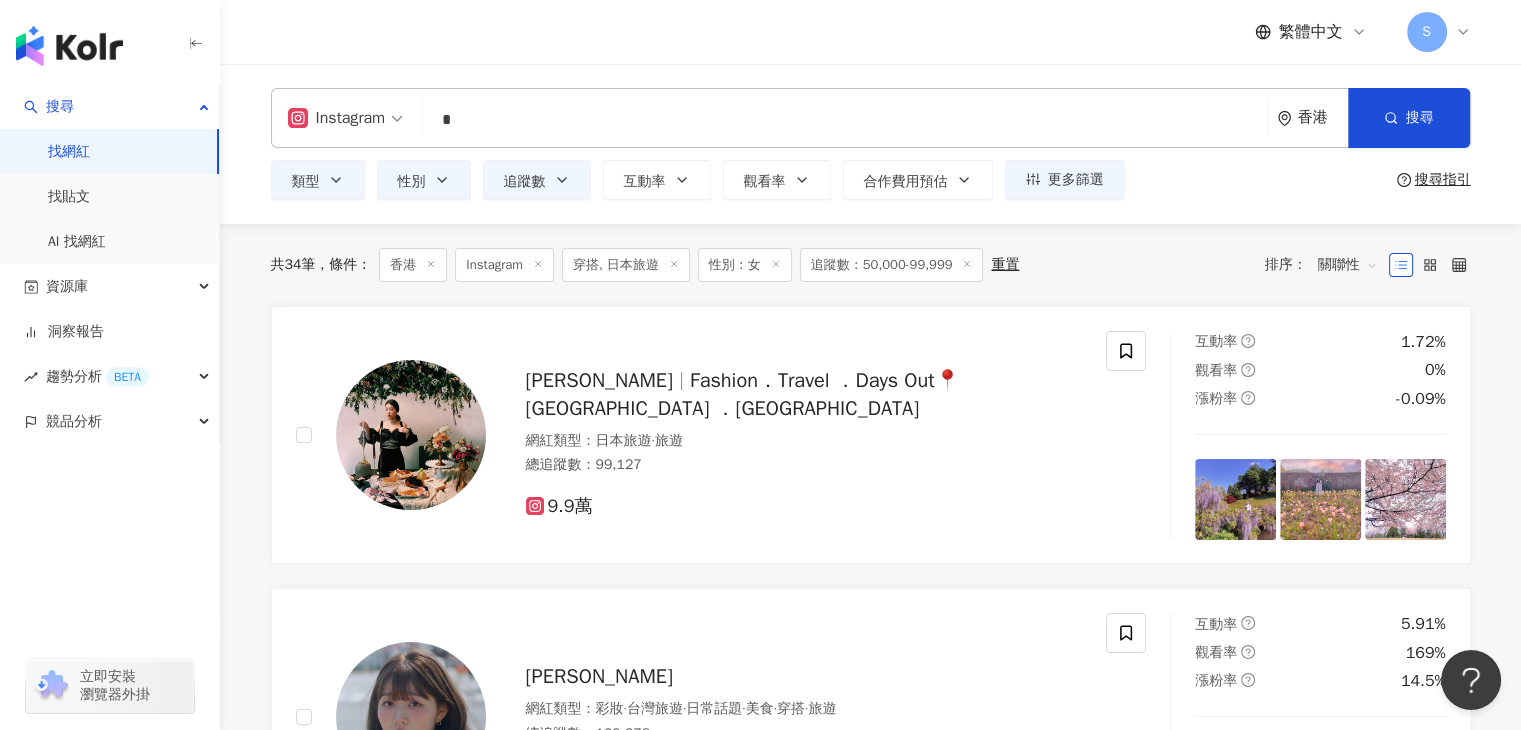 type on "*" 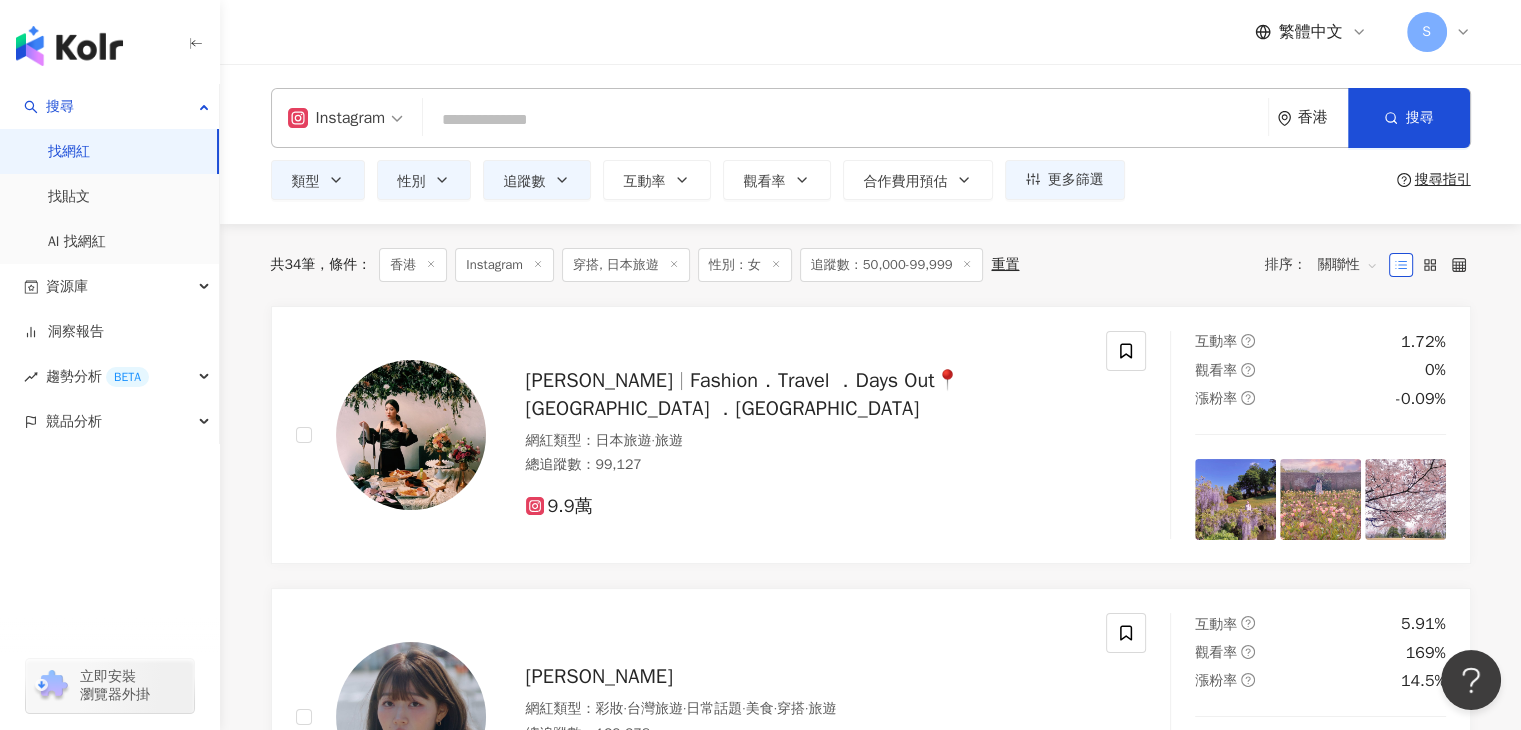 type on "*" 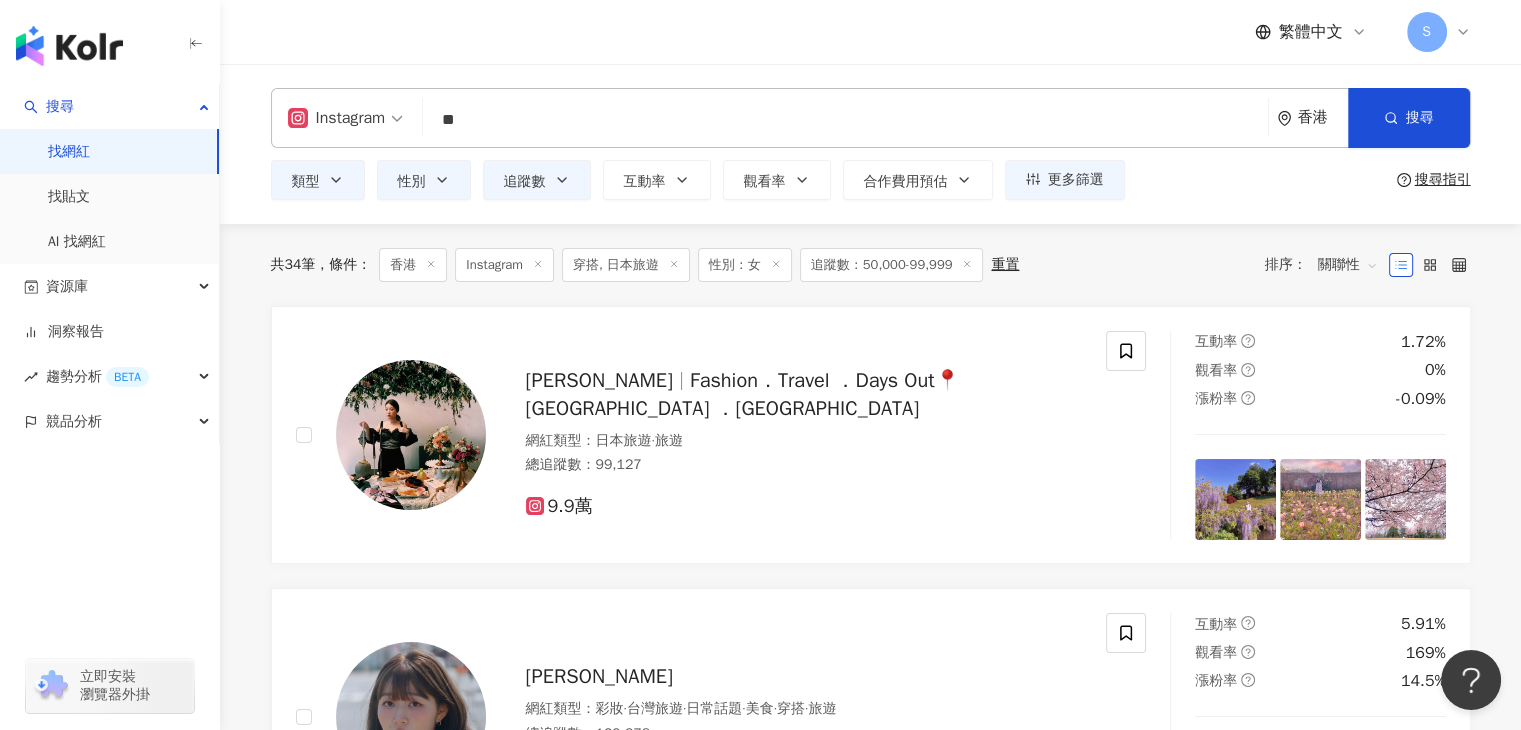 type on "*" 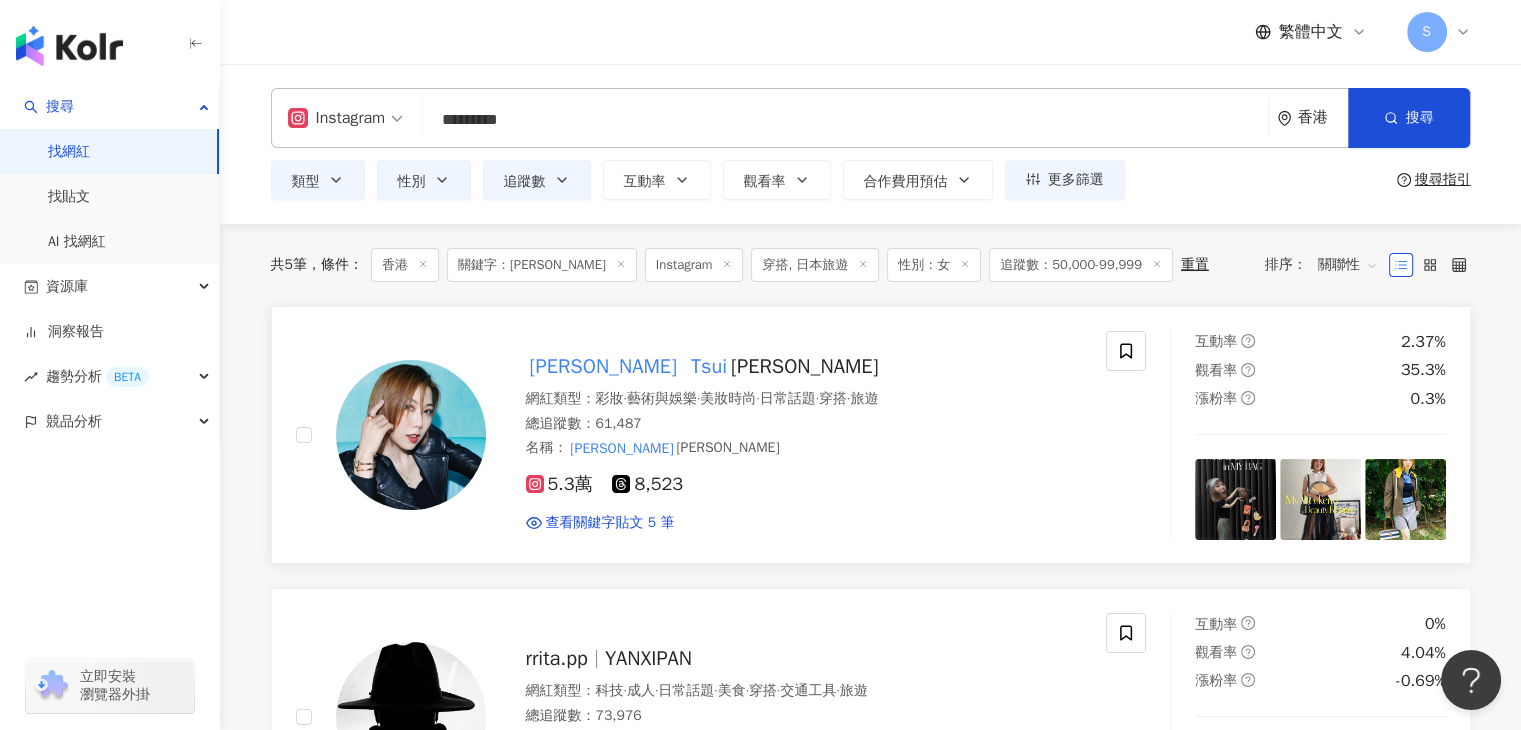 click on "崔乘飛" at bounding box center [804, 366] 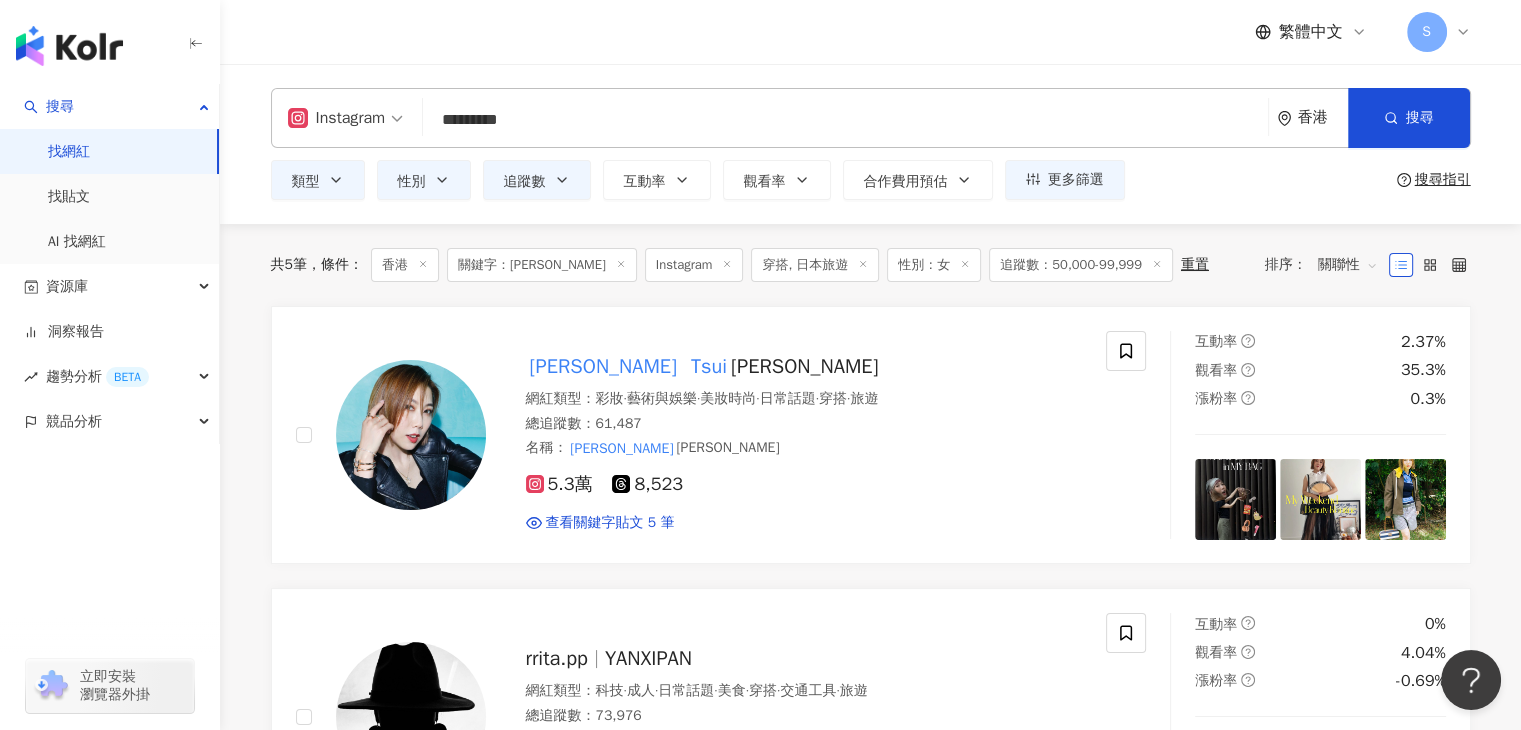 click on "Instagram ********* 香港 搜尋 loading 搜尋名稱、敘述、貼文含有關鍵字 “ Faye Tsui ” 的網紅" at bounding box center (871, 118) 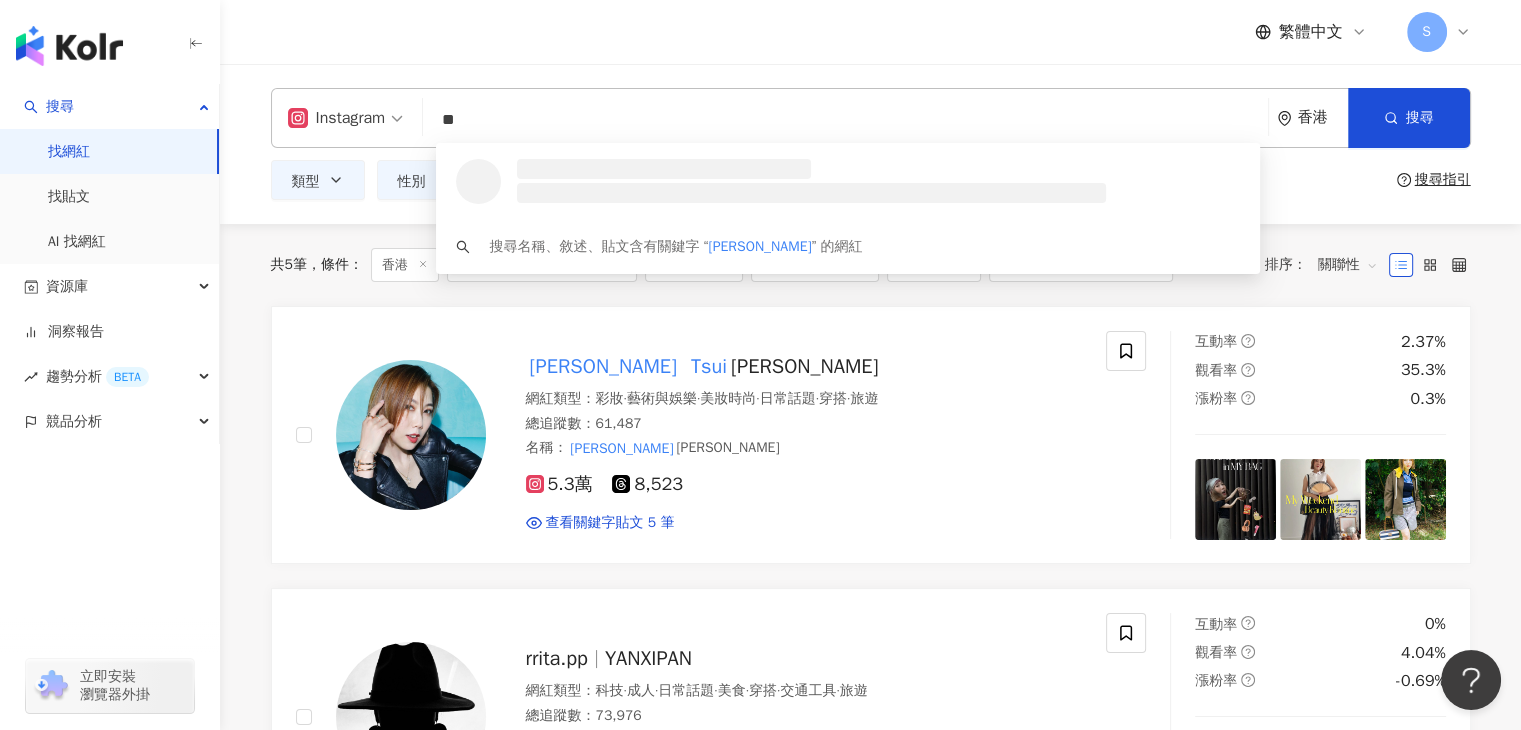 type on "*" 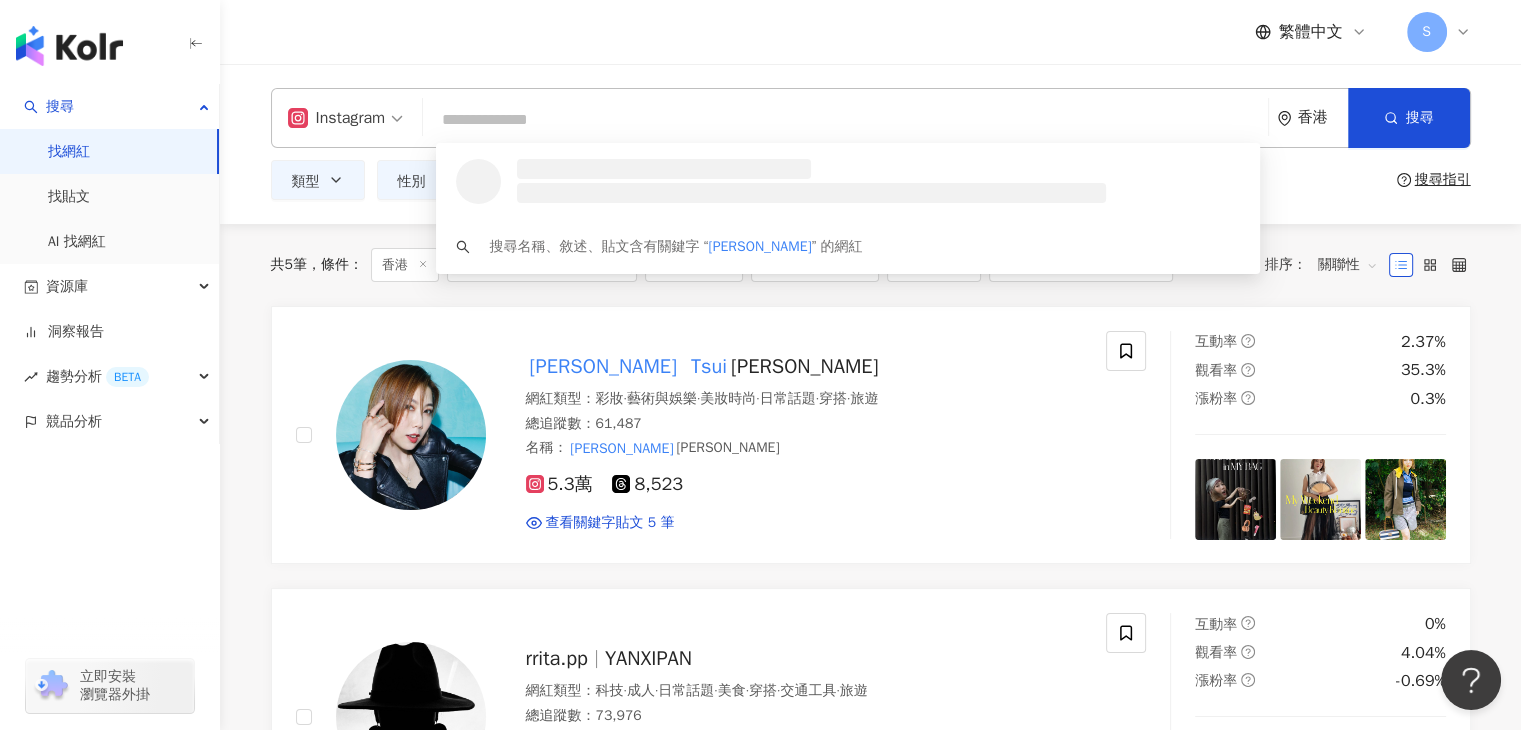 type on "*" 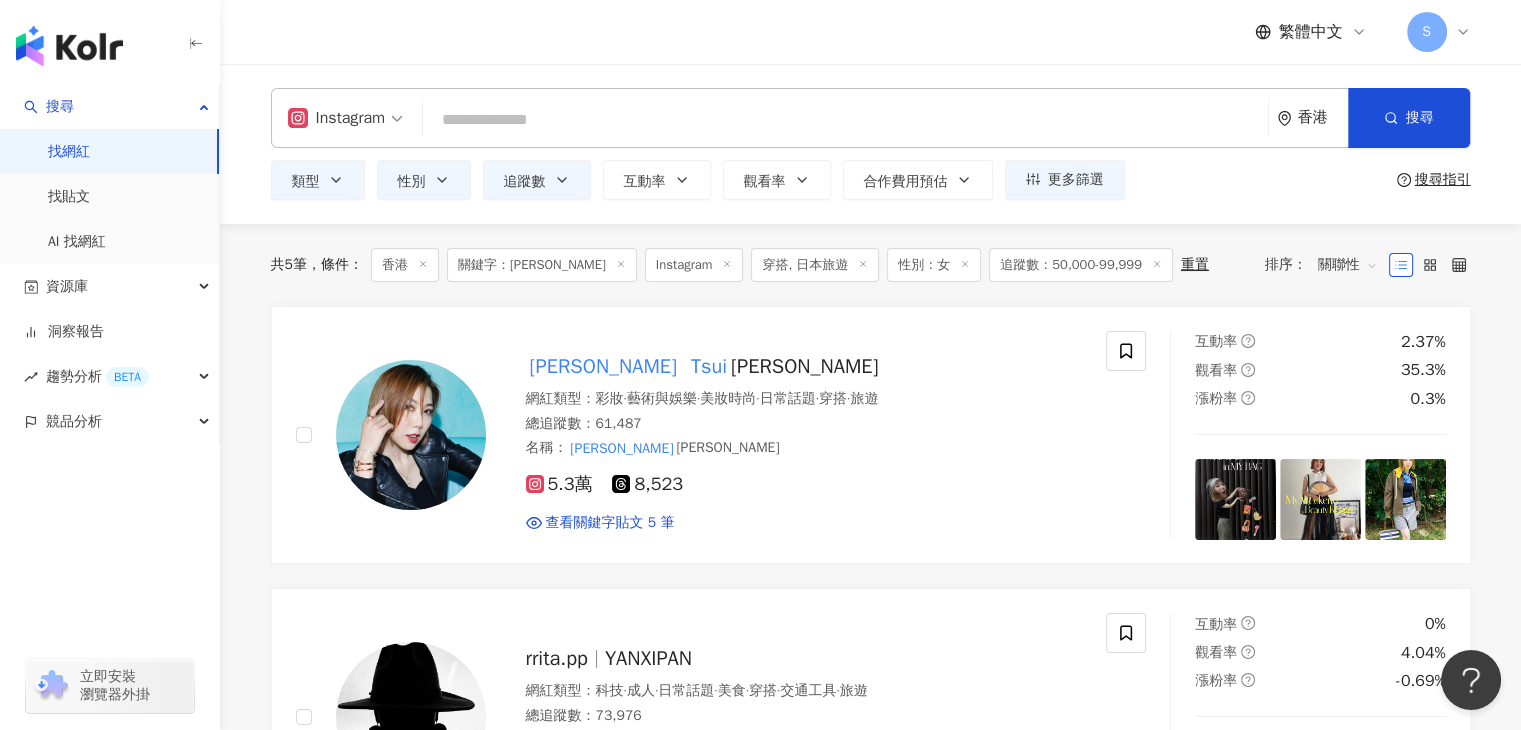 type on "*" 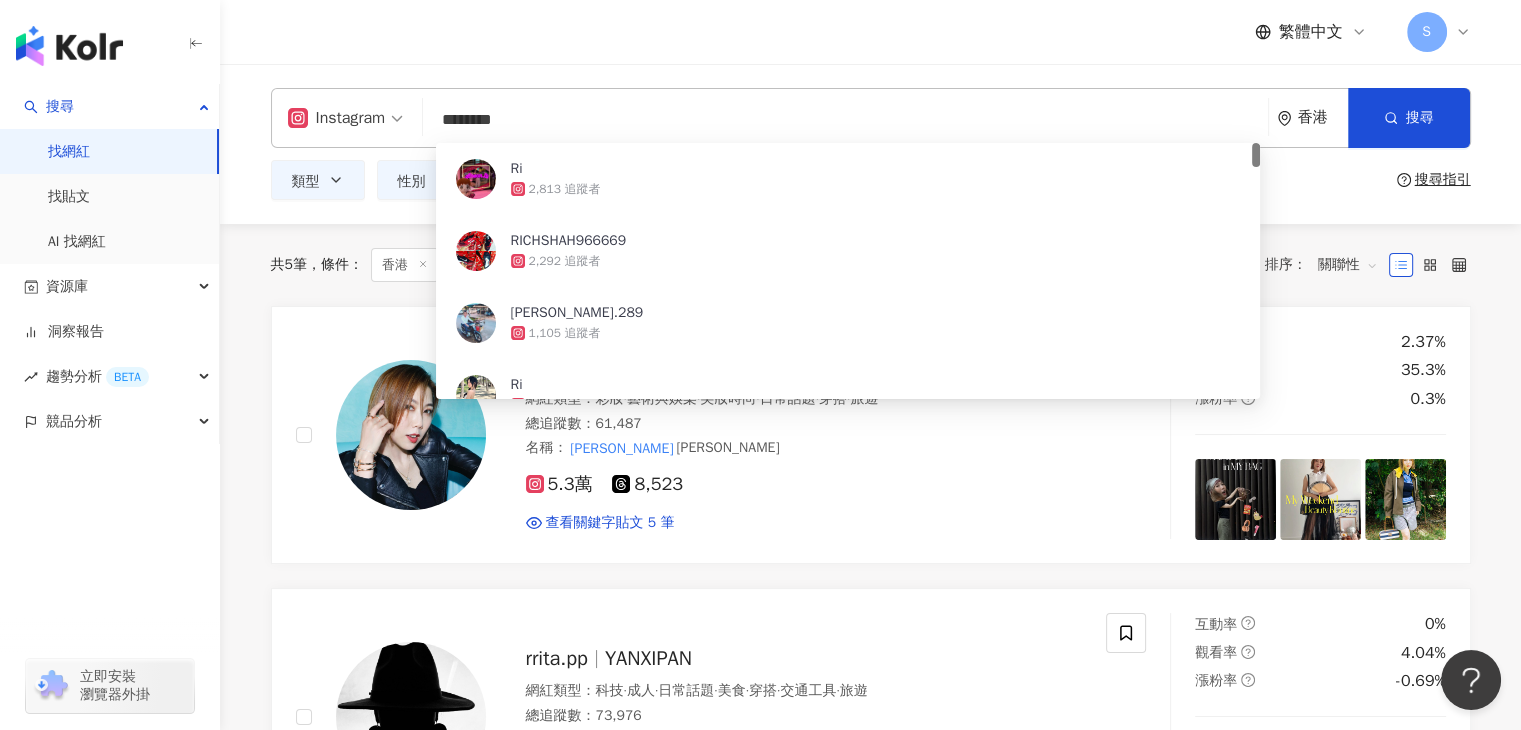 type on "*********" 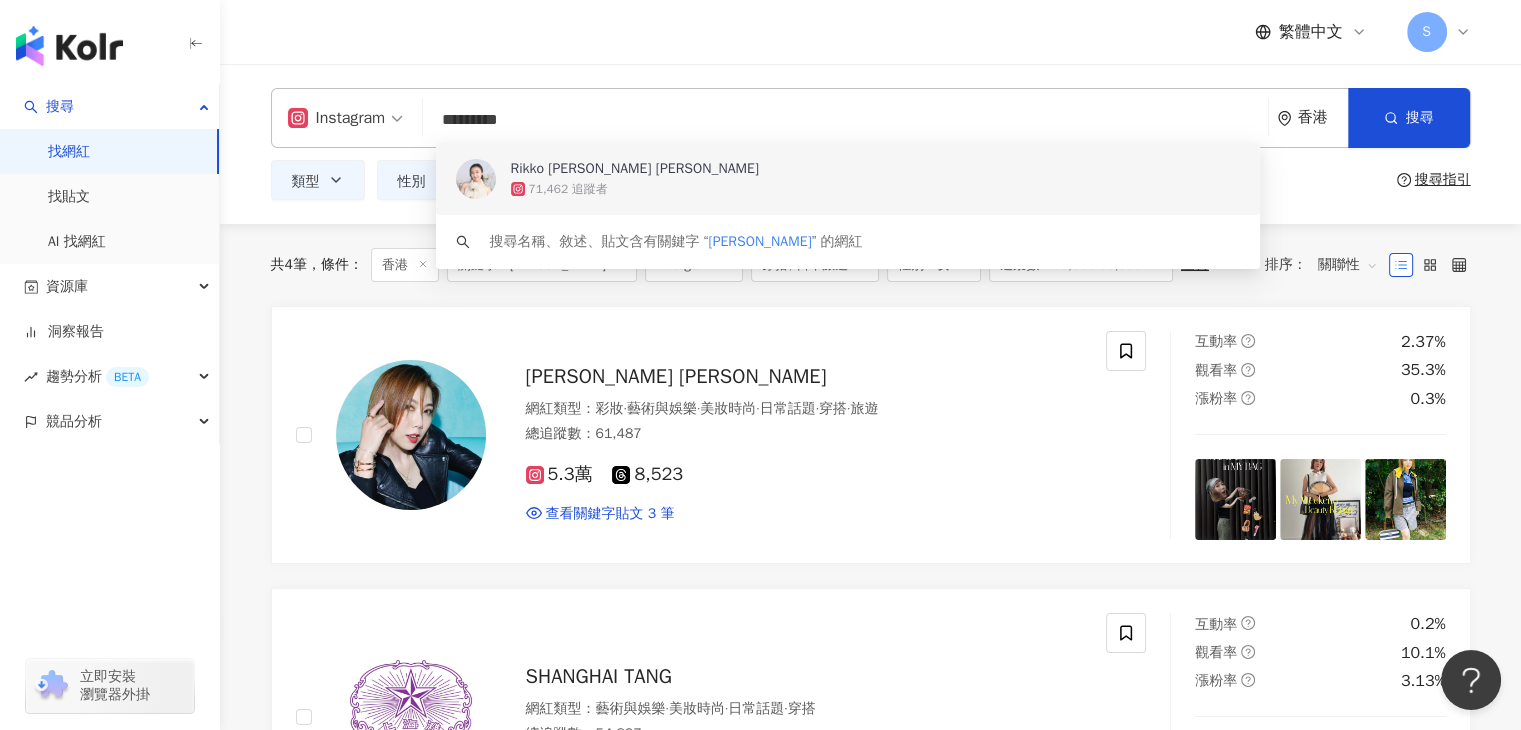 click on "Rikko Lee 李靄璣" at bounding box center [635, 169] 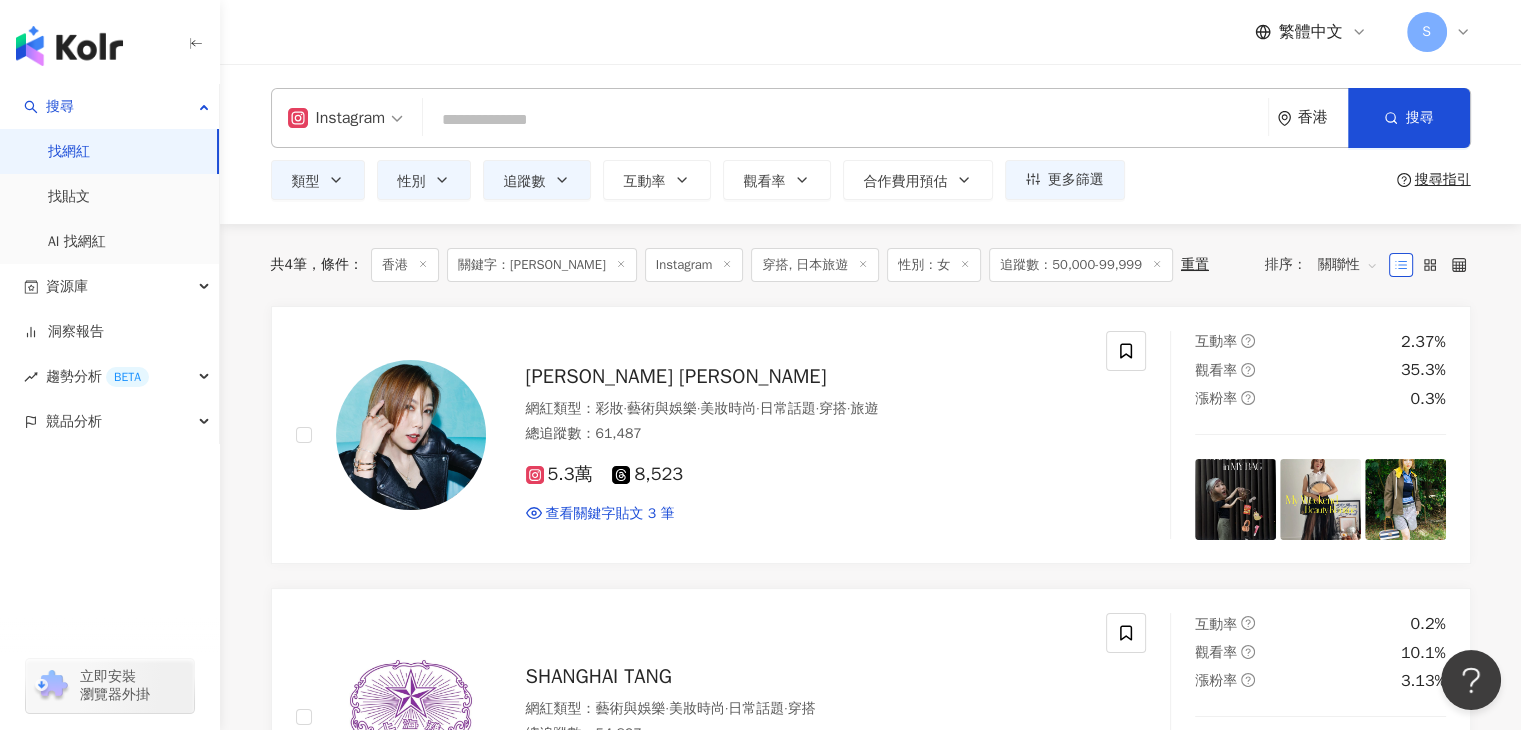 click at bounding box center (845, 120) 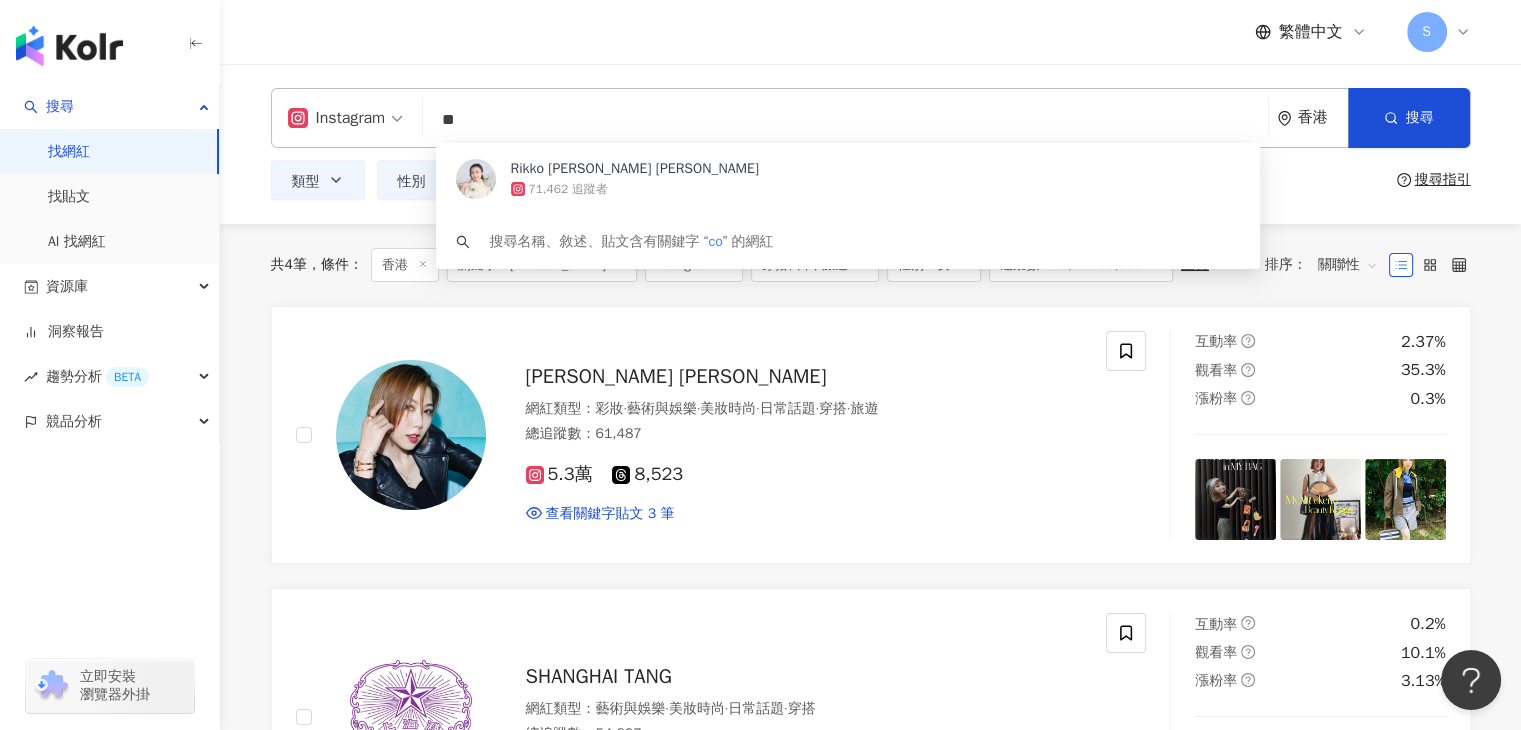 type on "*" 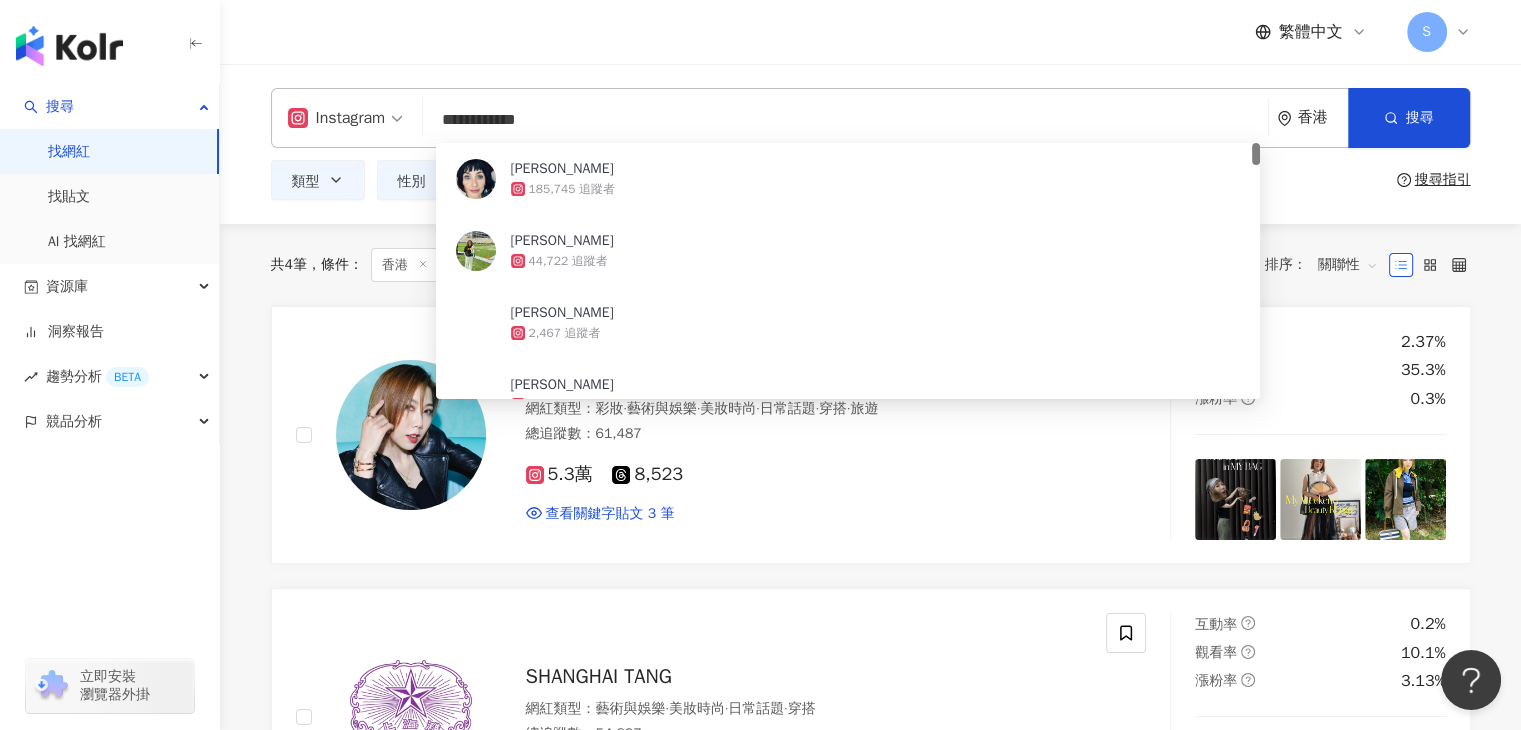 type on "**********" 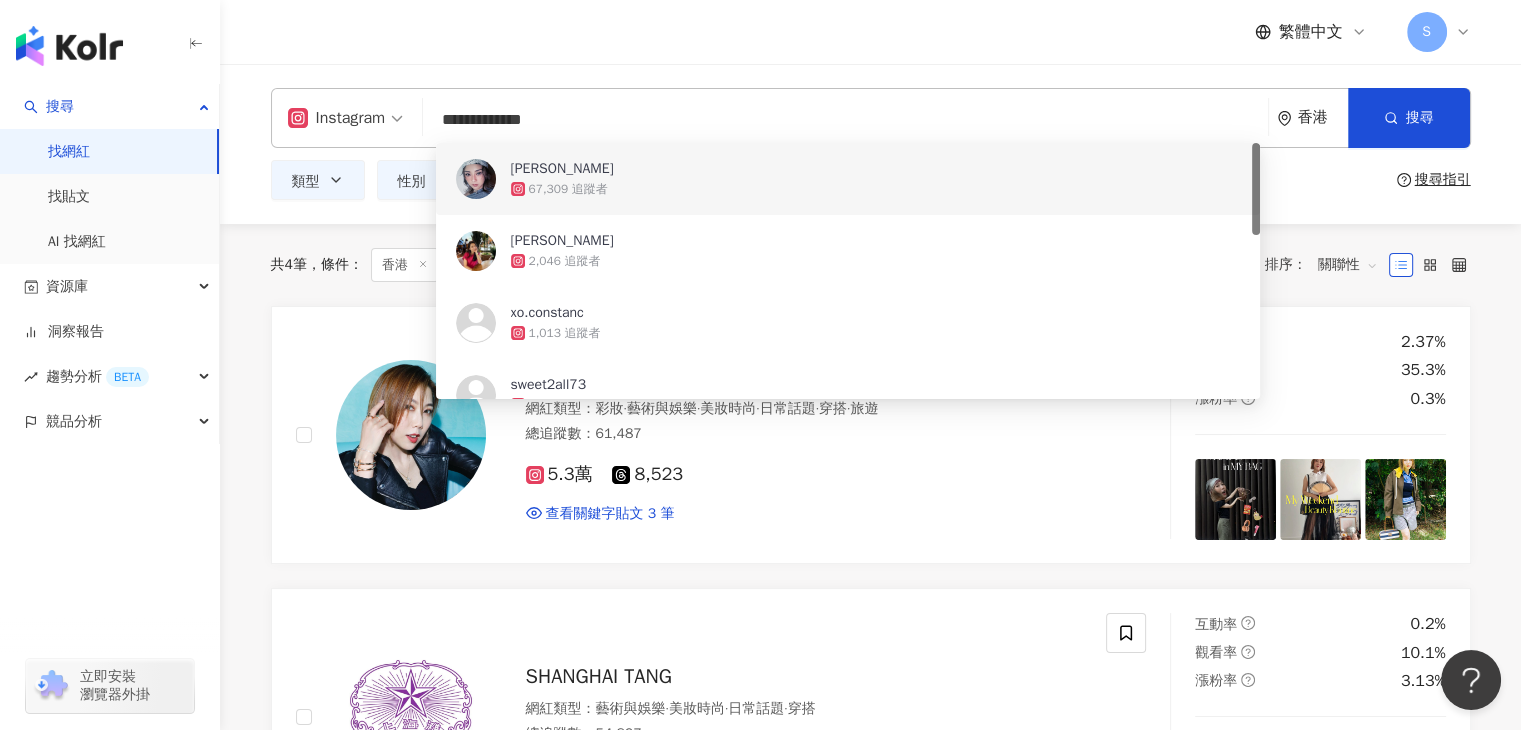click on "[PERSON_NAME]" at bounding box center [562, 169] 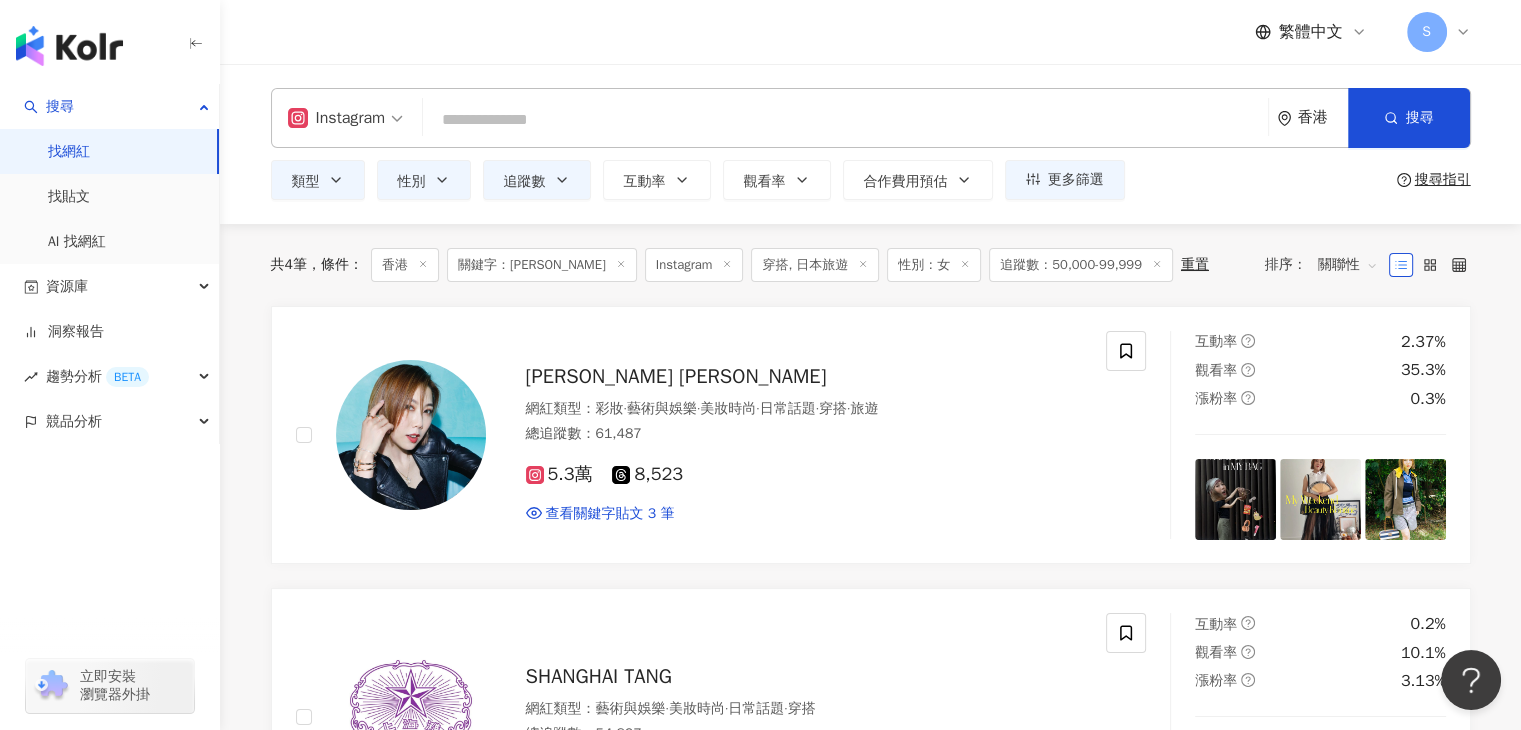 click at bounding box center [845, 120] 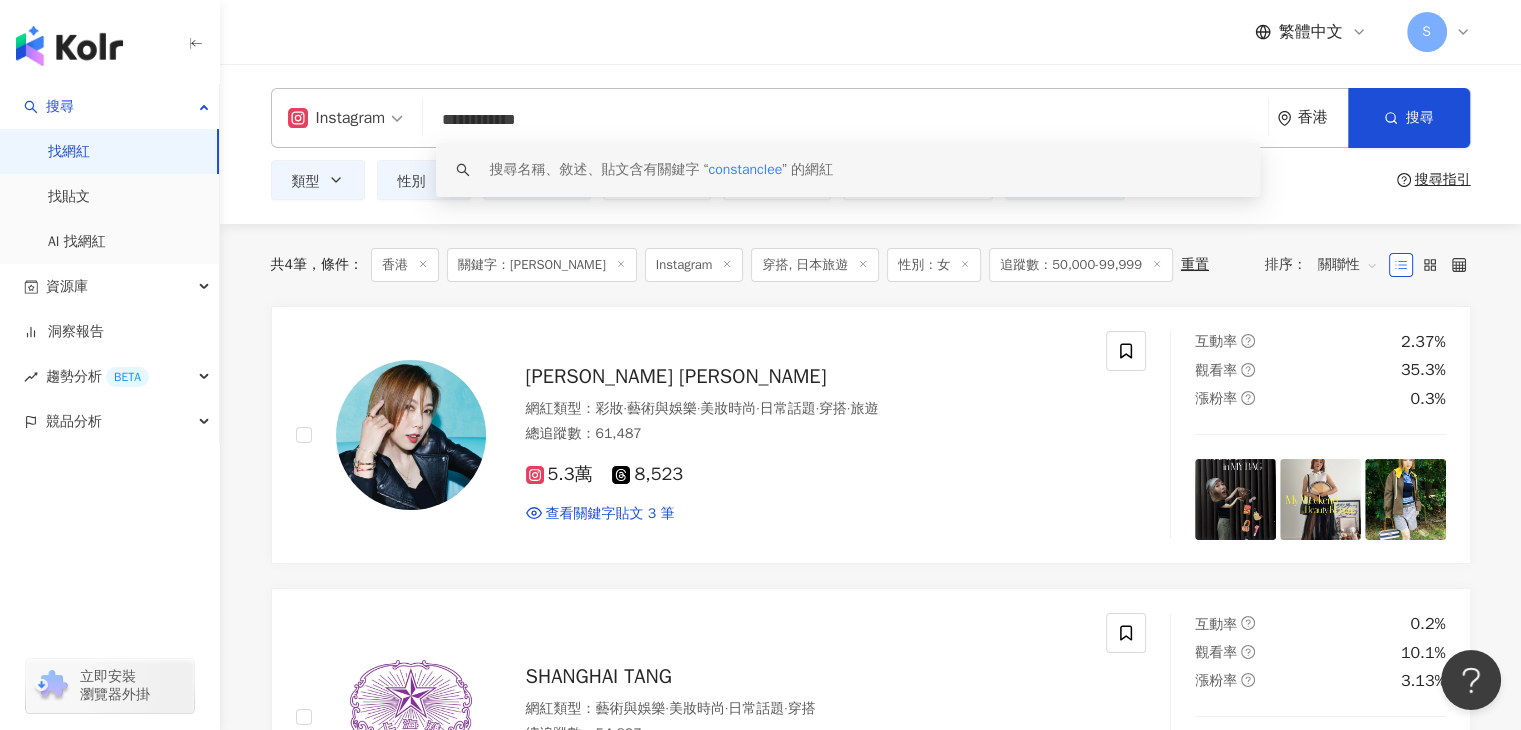type on "**********" 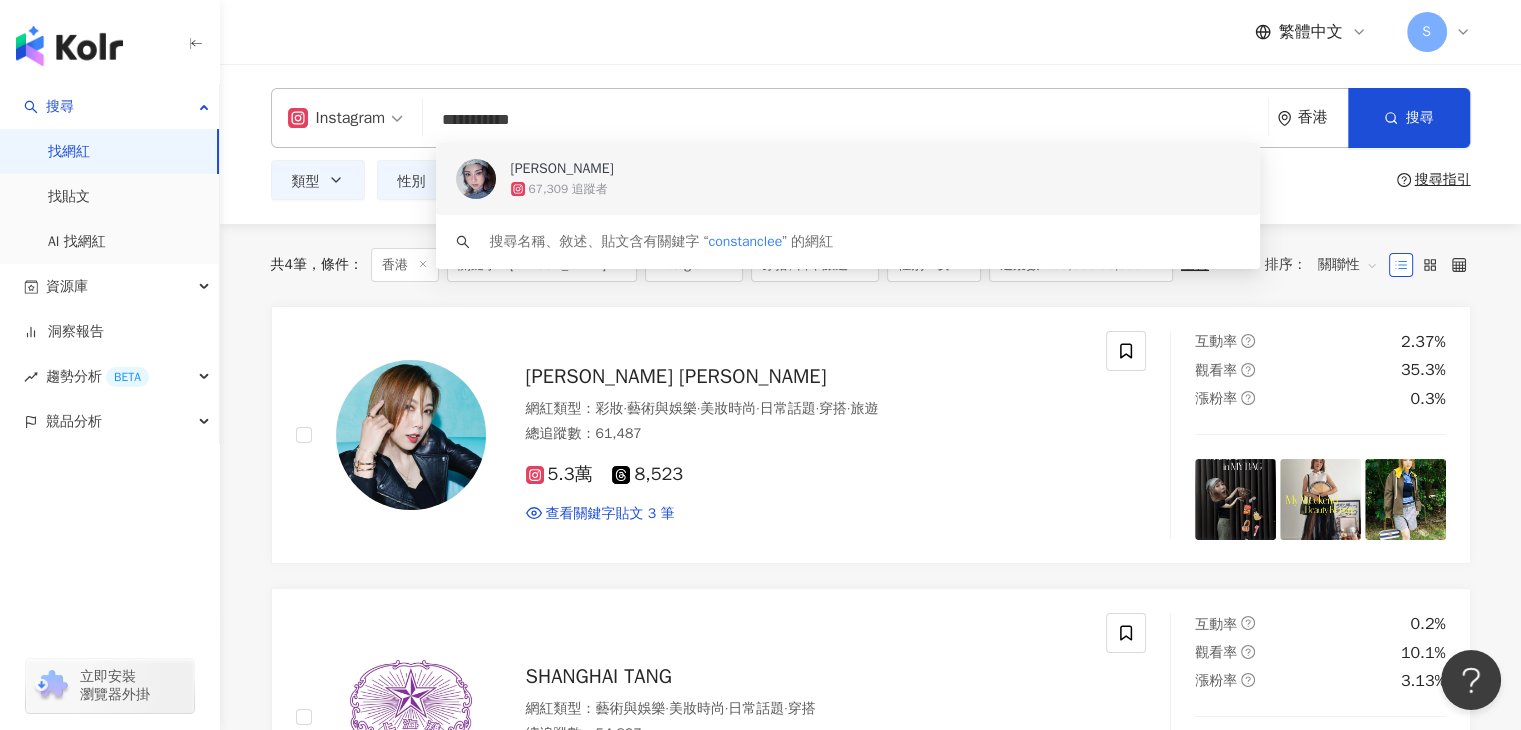click on "[PERSON_NAME]" at bounding box center [562, 169] 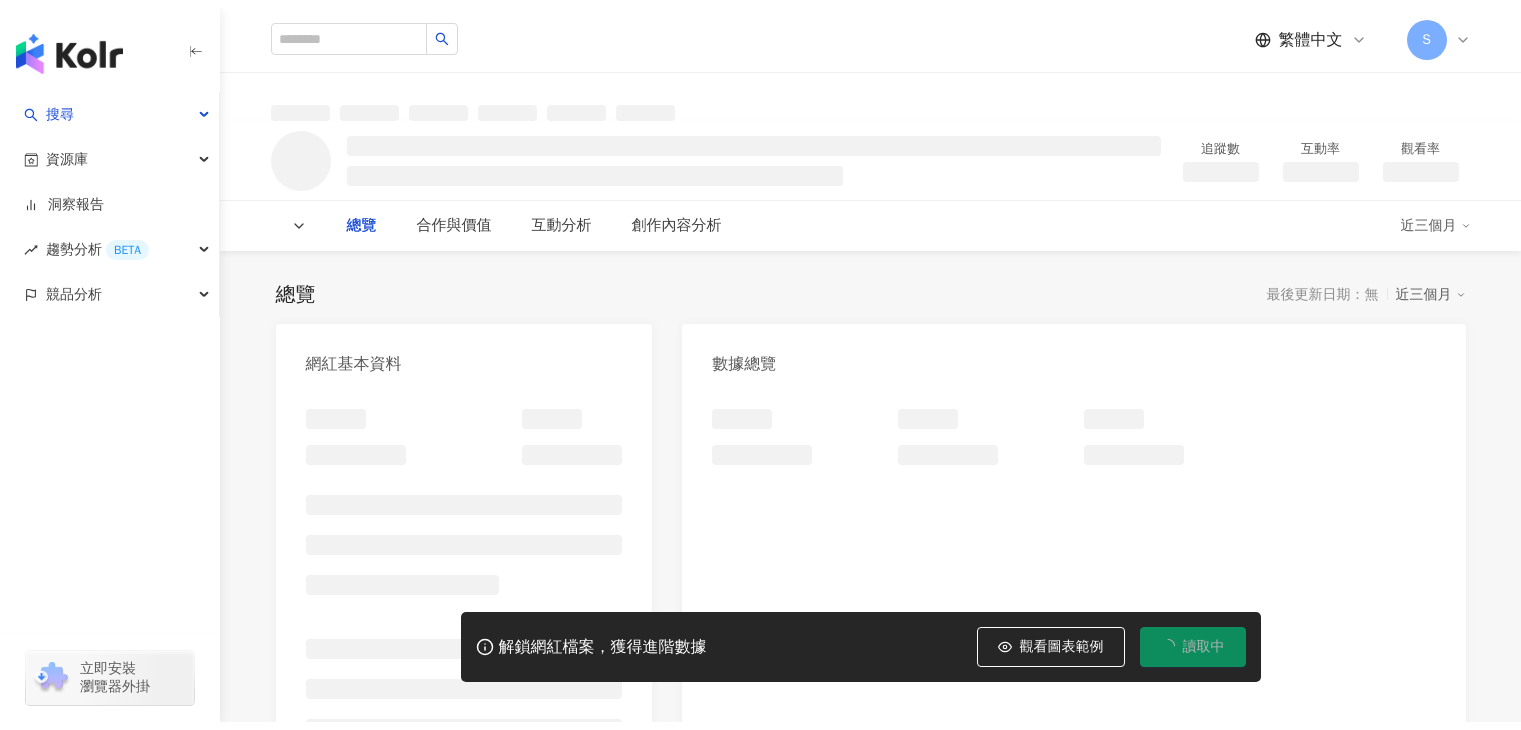scroll, scrollTop: 0, scrollLeft: 0, axis: both 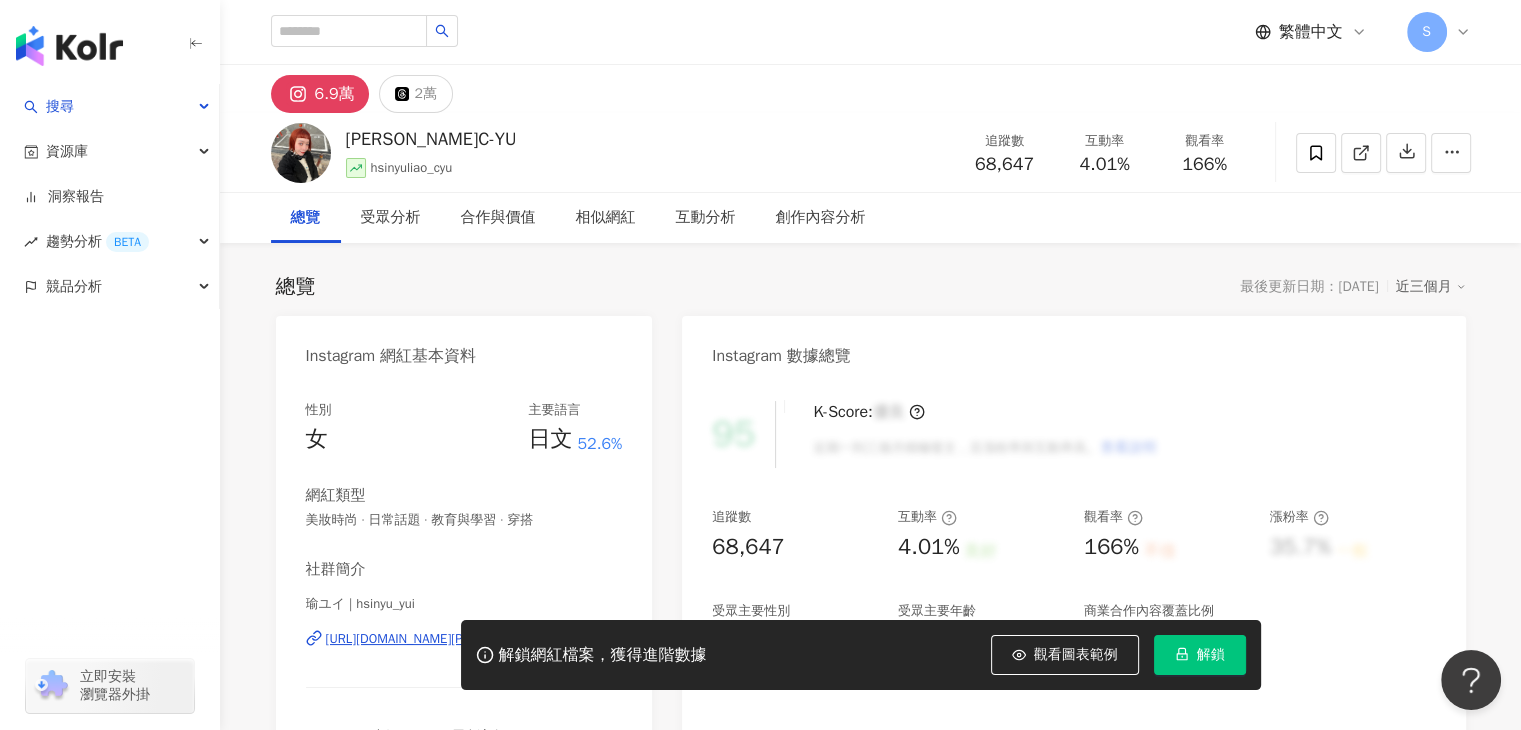 click on "解鎖" at bounding box center (1200, 655) 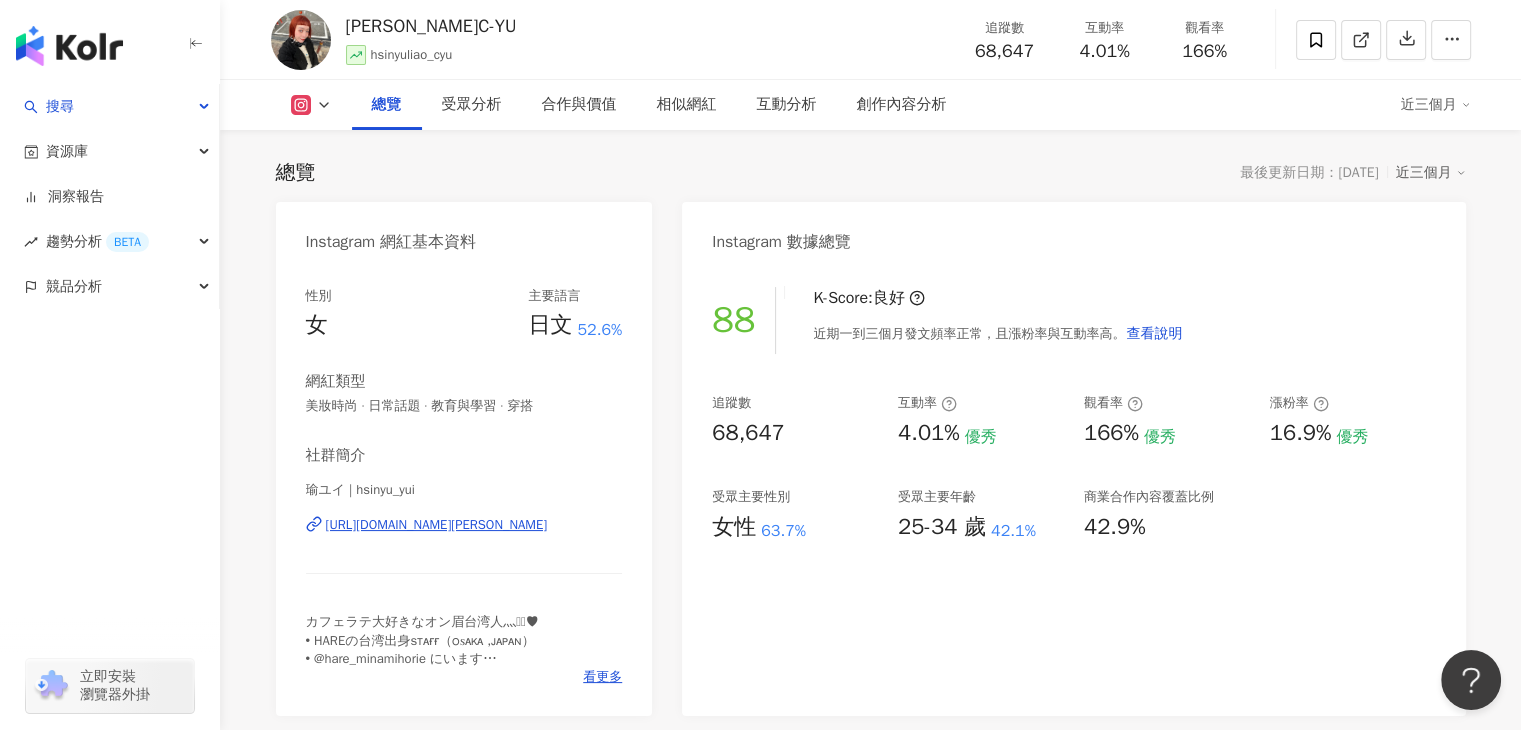 scroll, scrollTop: 100, scrollLeft: 0, axis: vertical 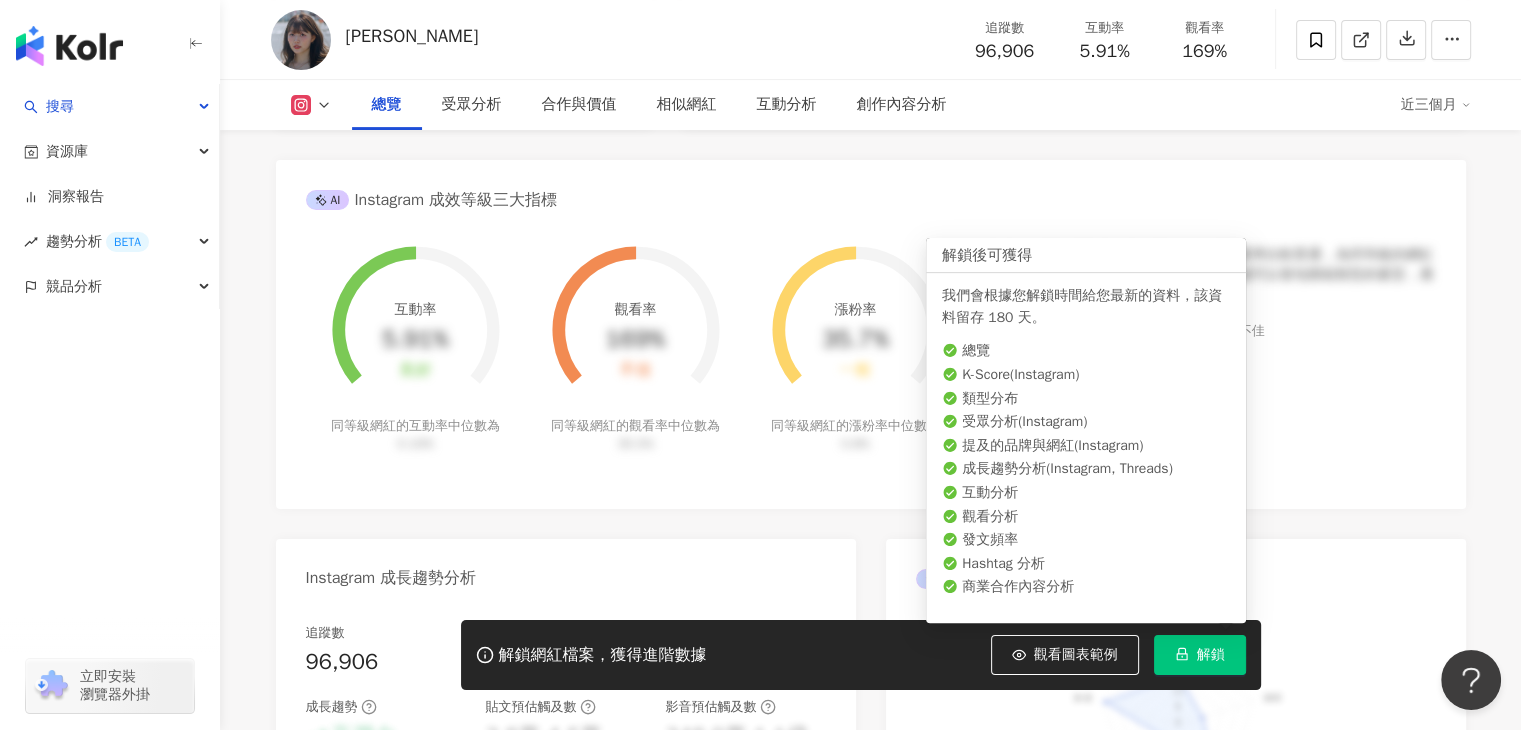 click on "解鎖" at bounding box center (1211, 655) 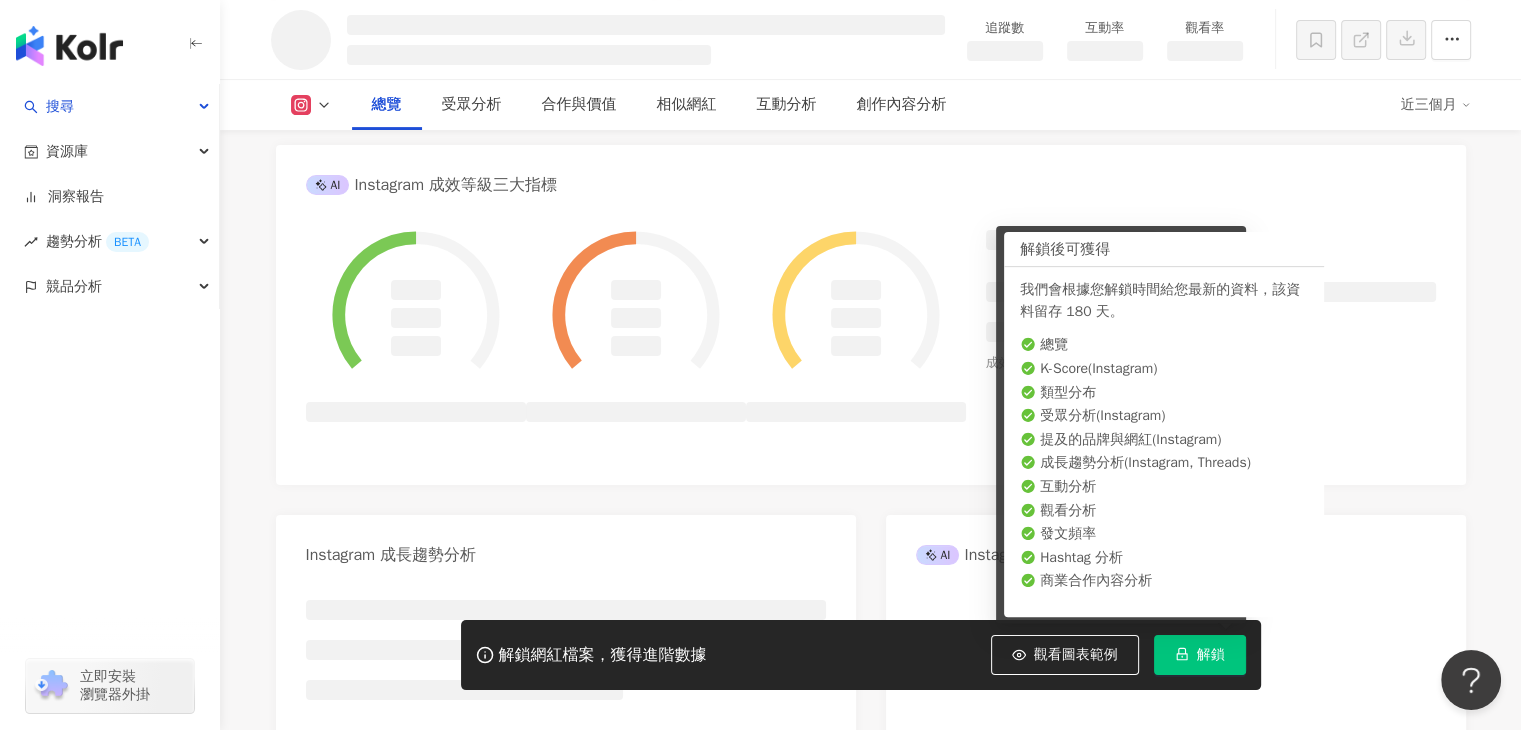 scroll, scrollTop: 772, scrollLeft: 0, axis: vertical 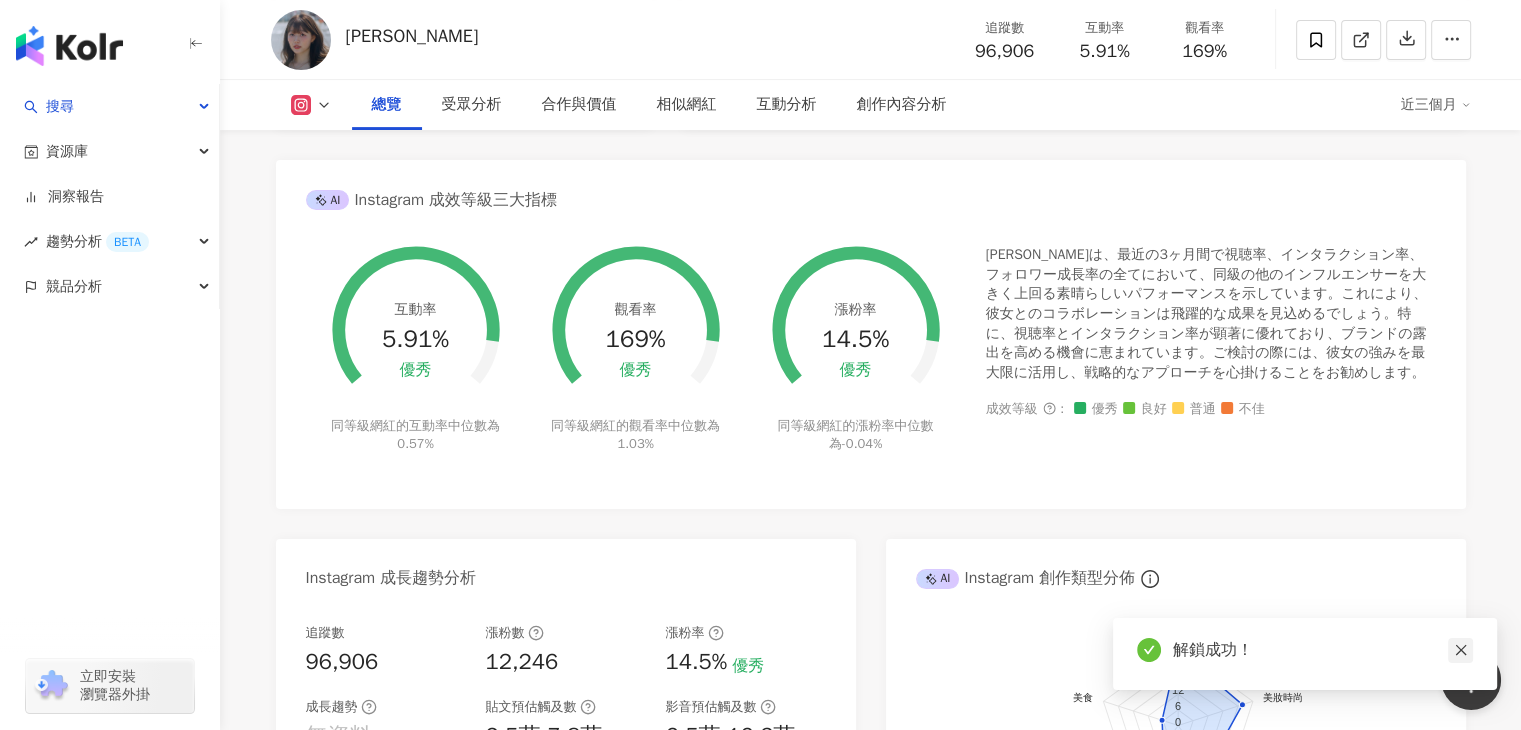 click 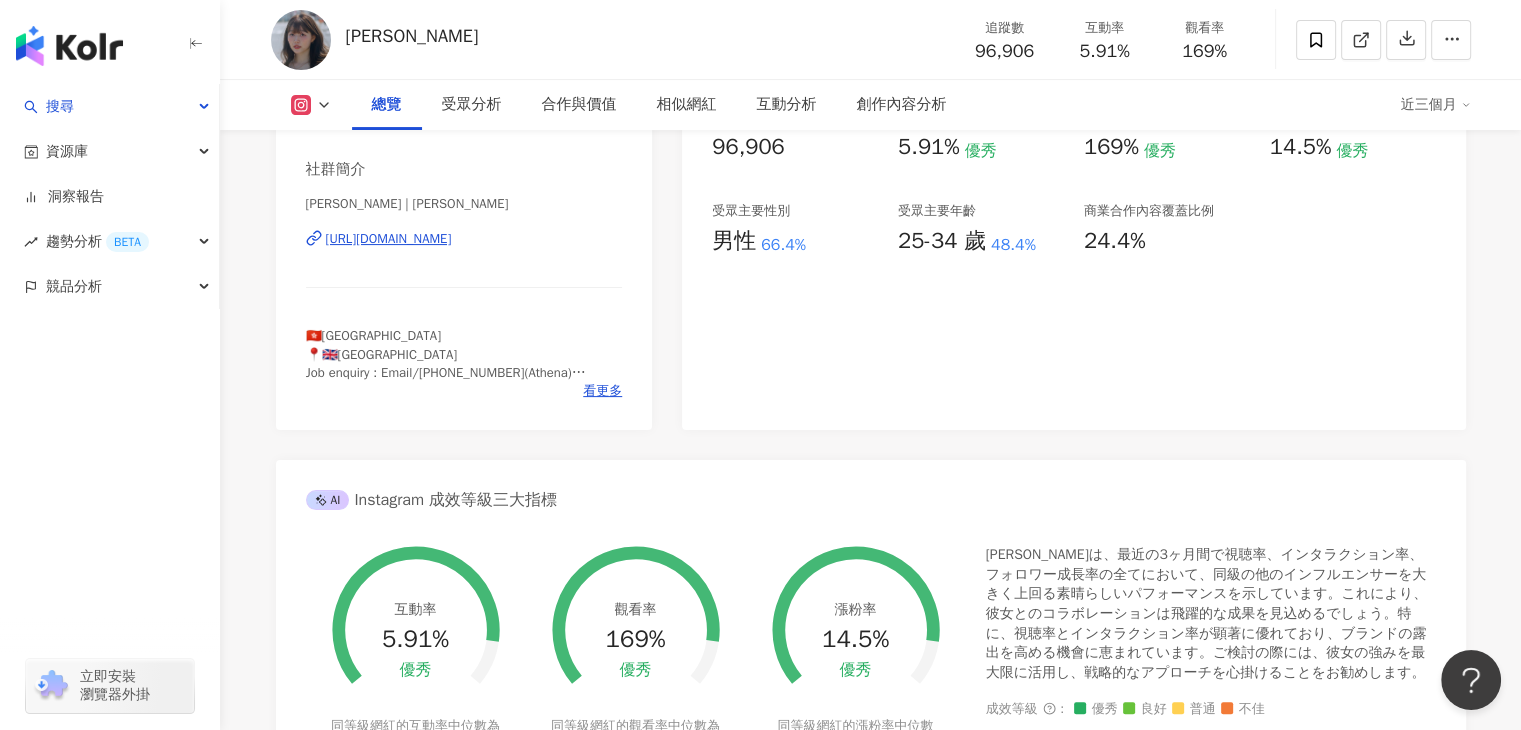 scroll, scrollTop: 0, scrollLeft: 0, axis: both 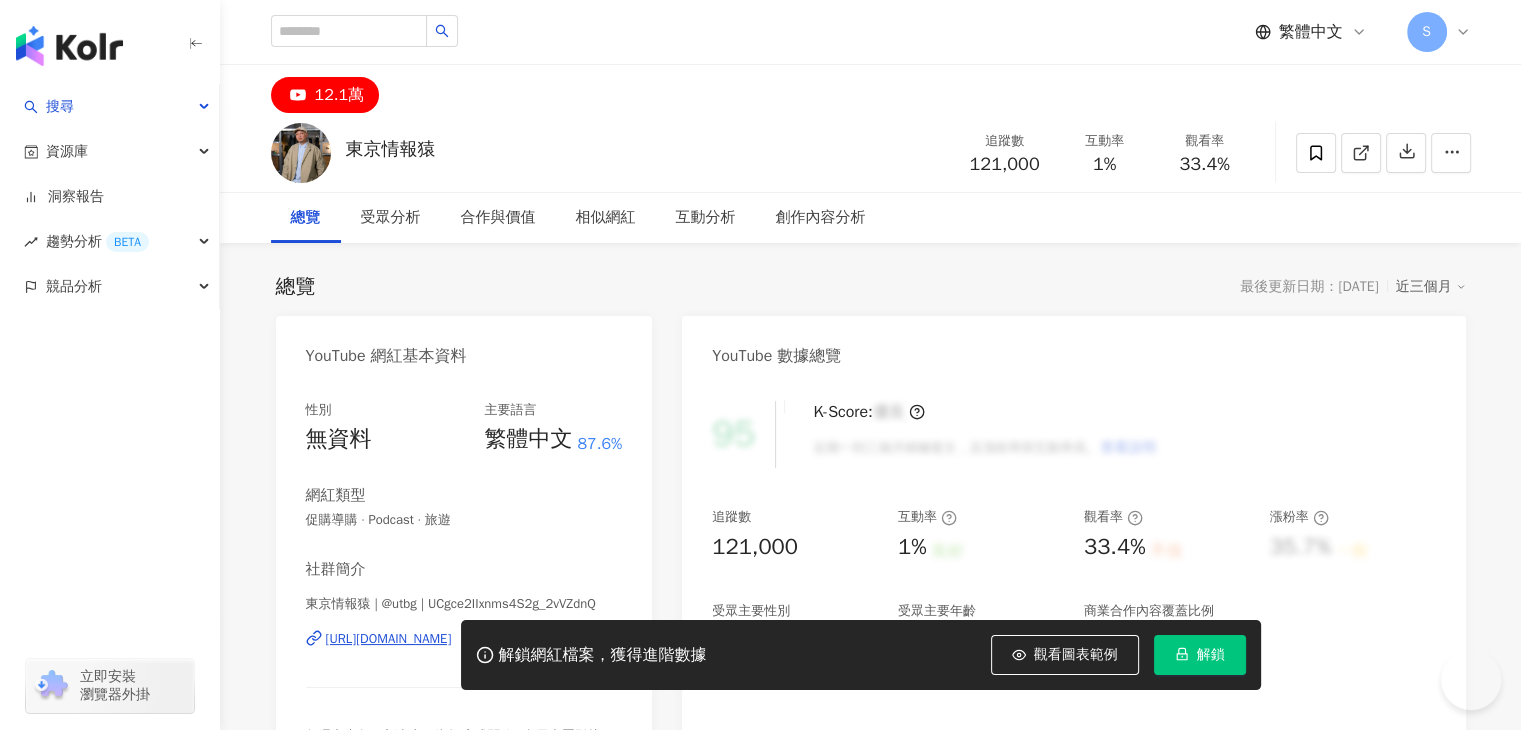 click on "解鎖" at bounding box center (1211, 655) 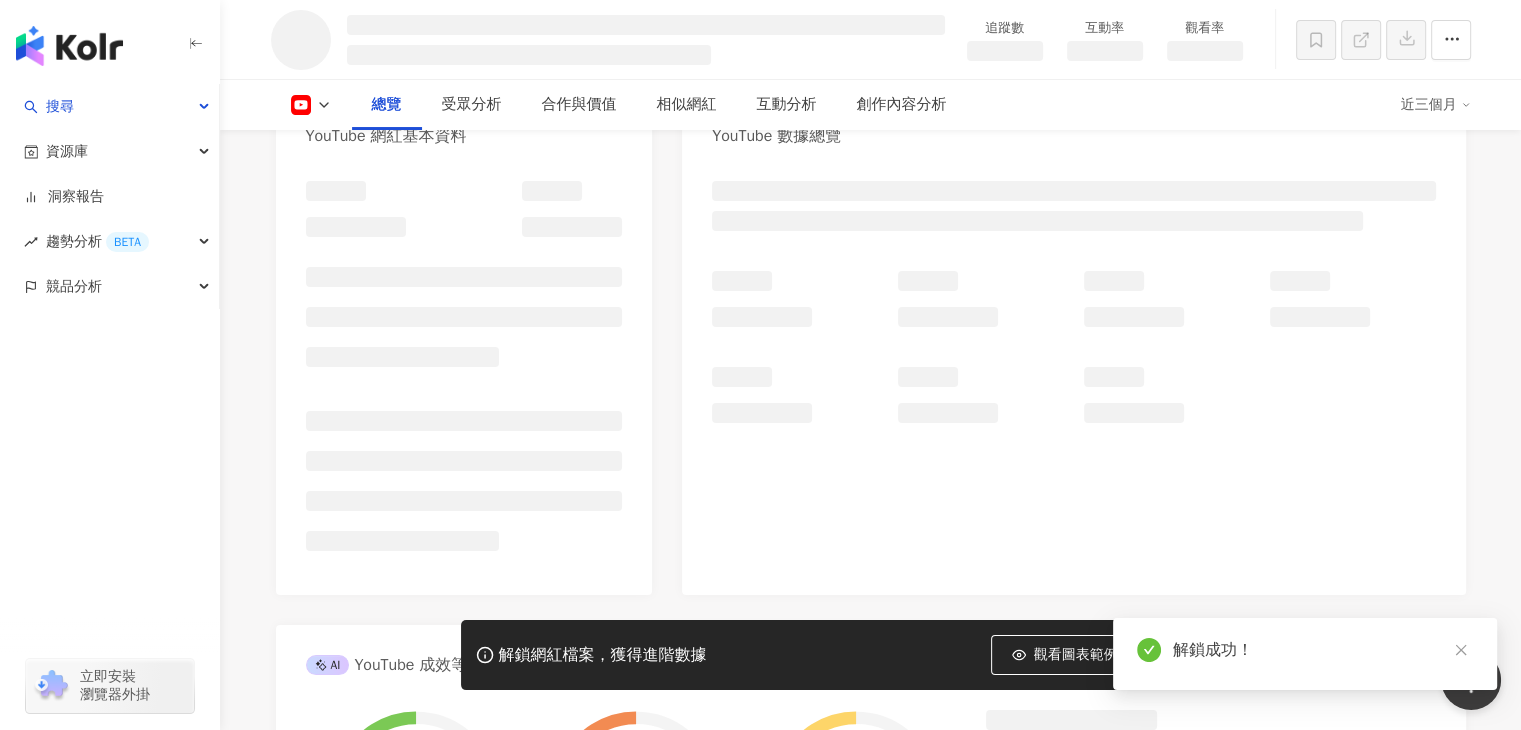 scroll, scrollTop: 345, scrollLeft: 0, axis: vertical 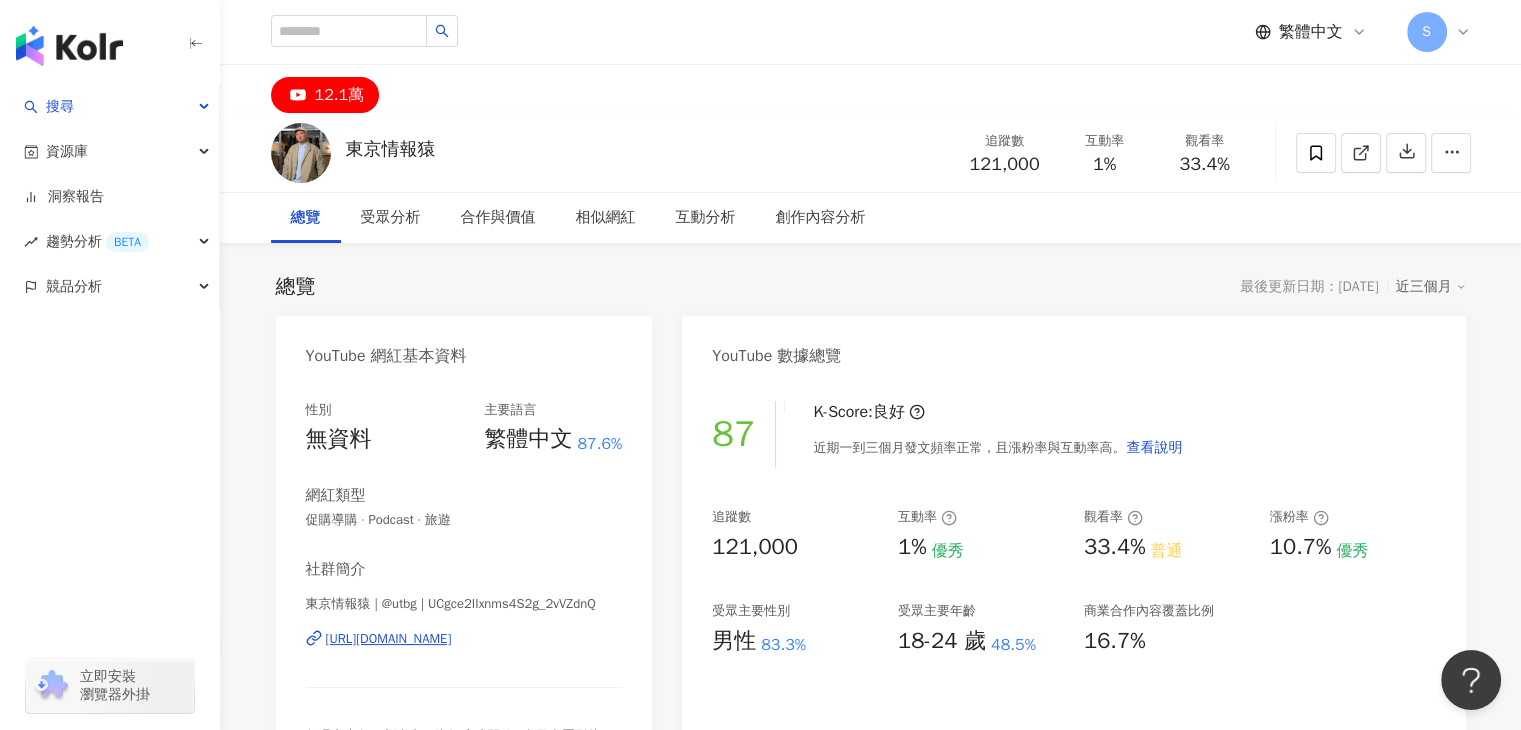 click on "繁體中文" at bounding box center [1311, 32] 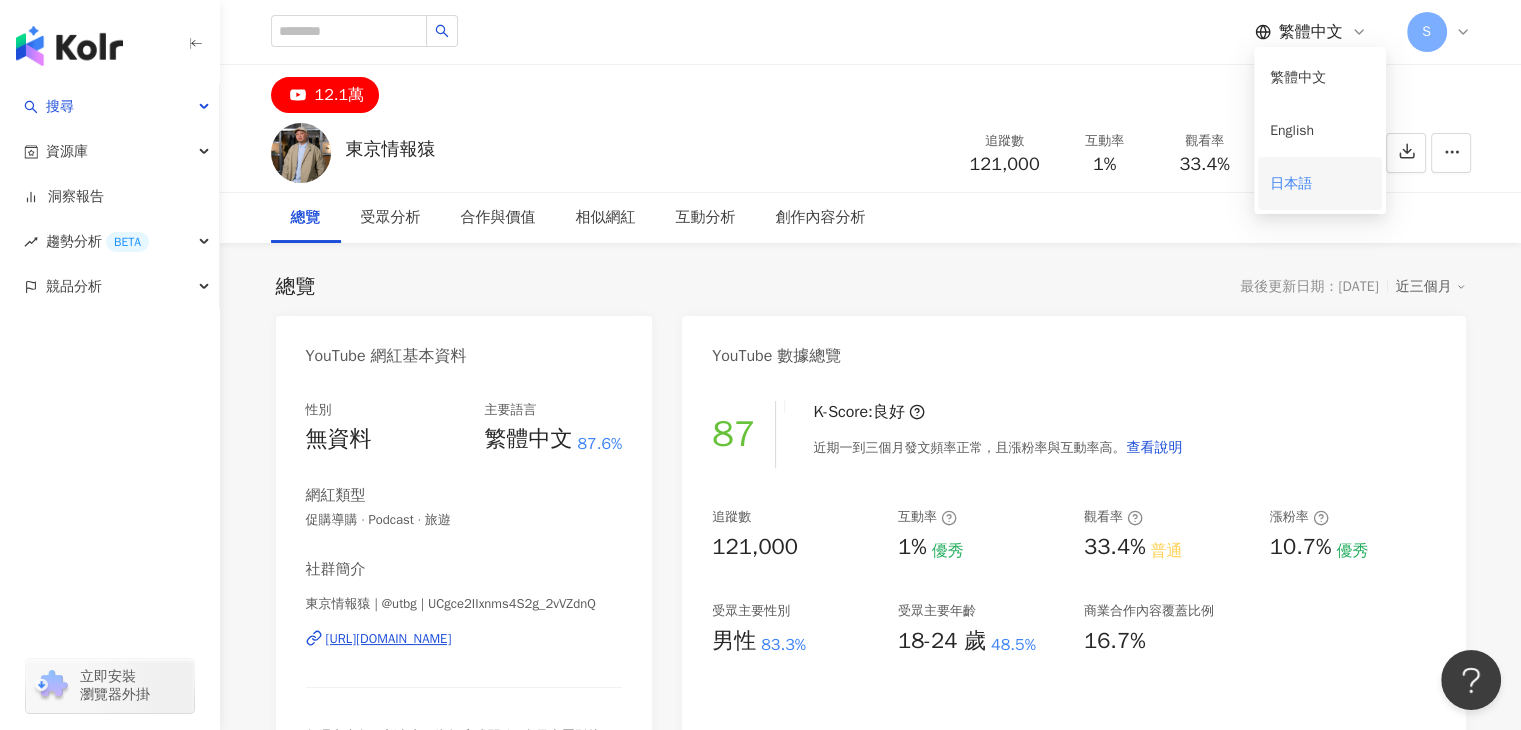 click on "日本語" at bounding box center (1320, 183) 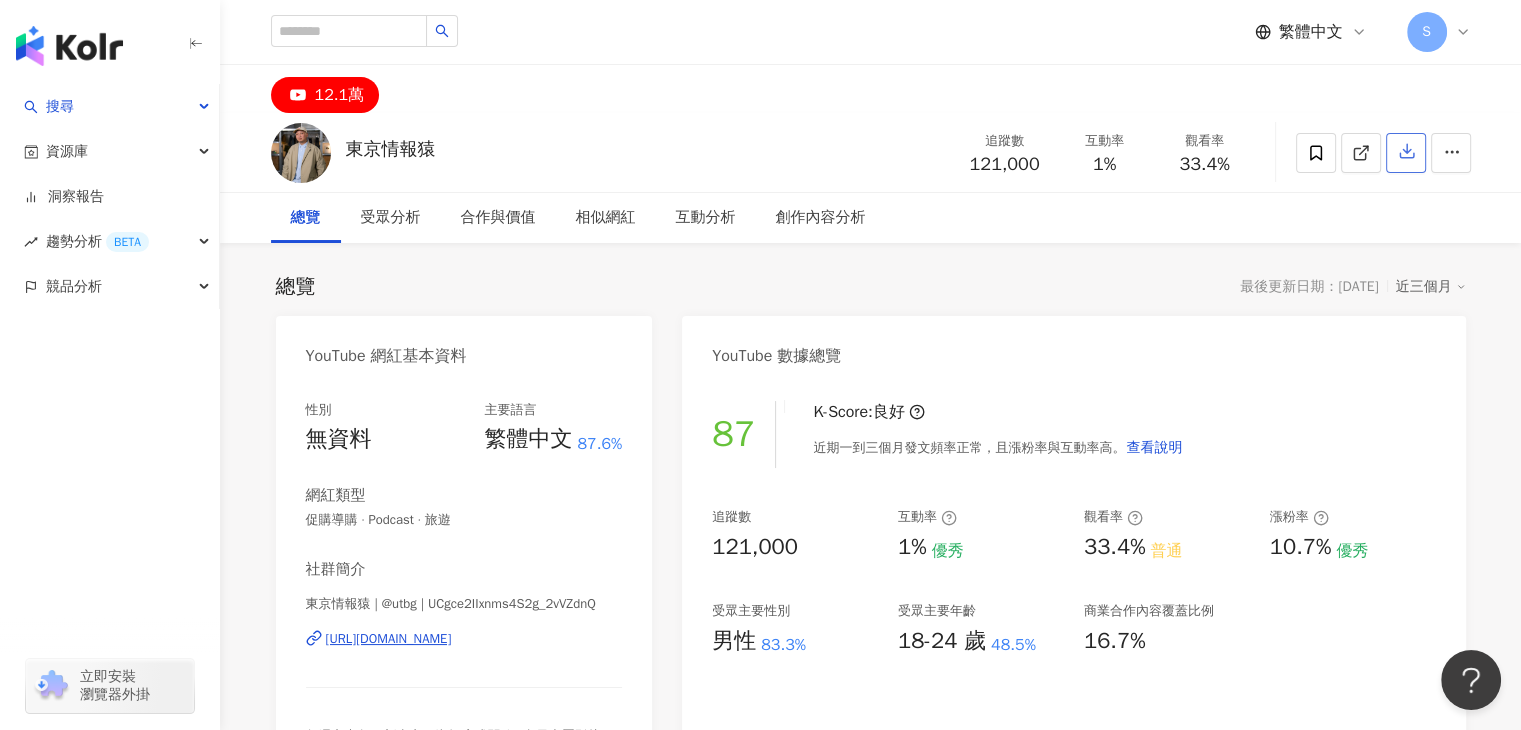 click 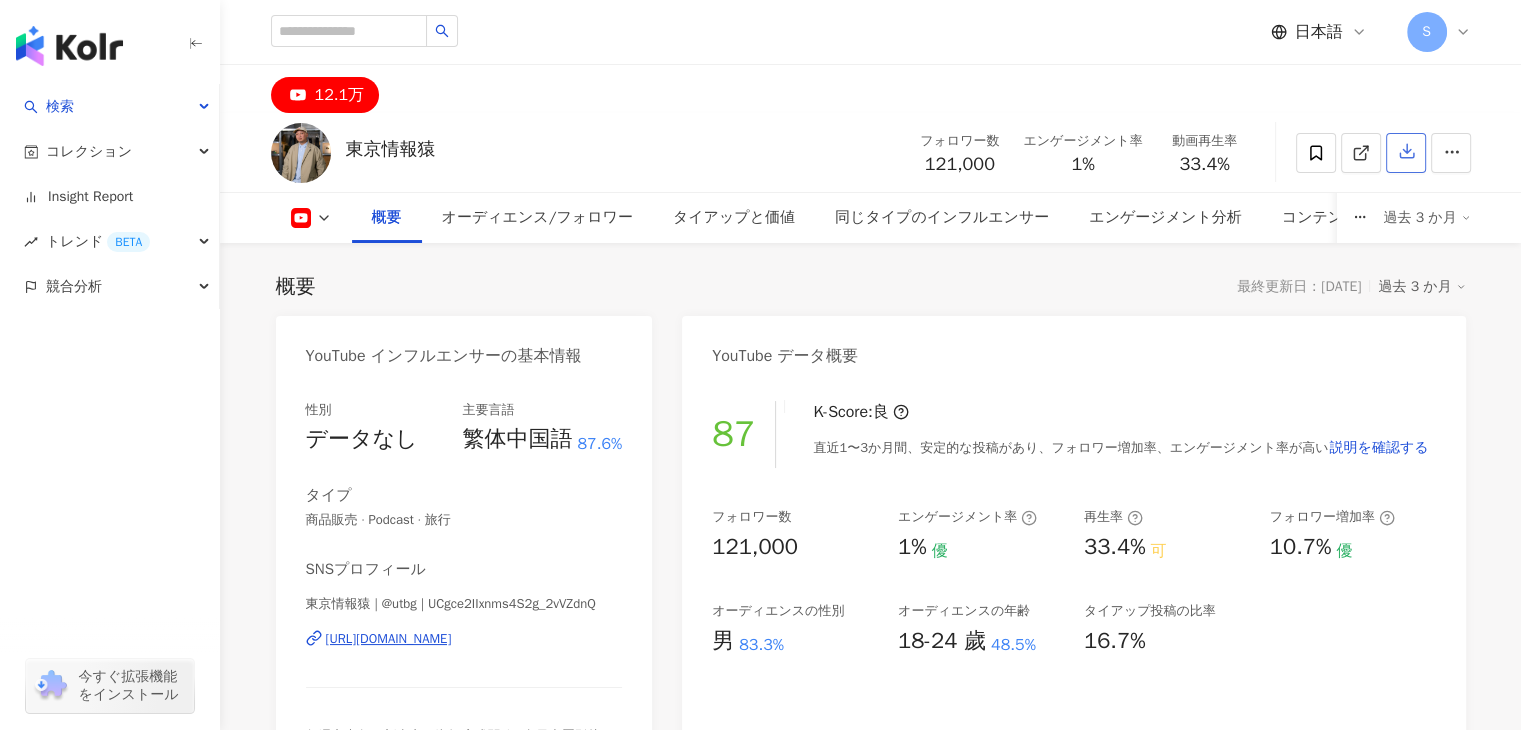 click 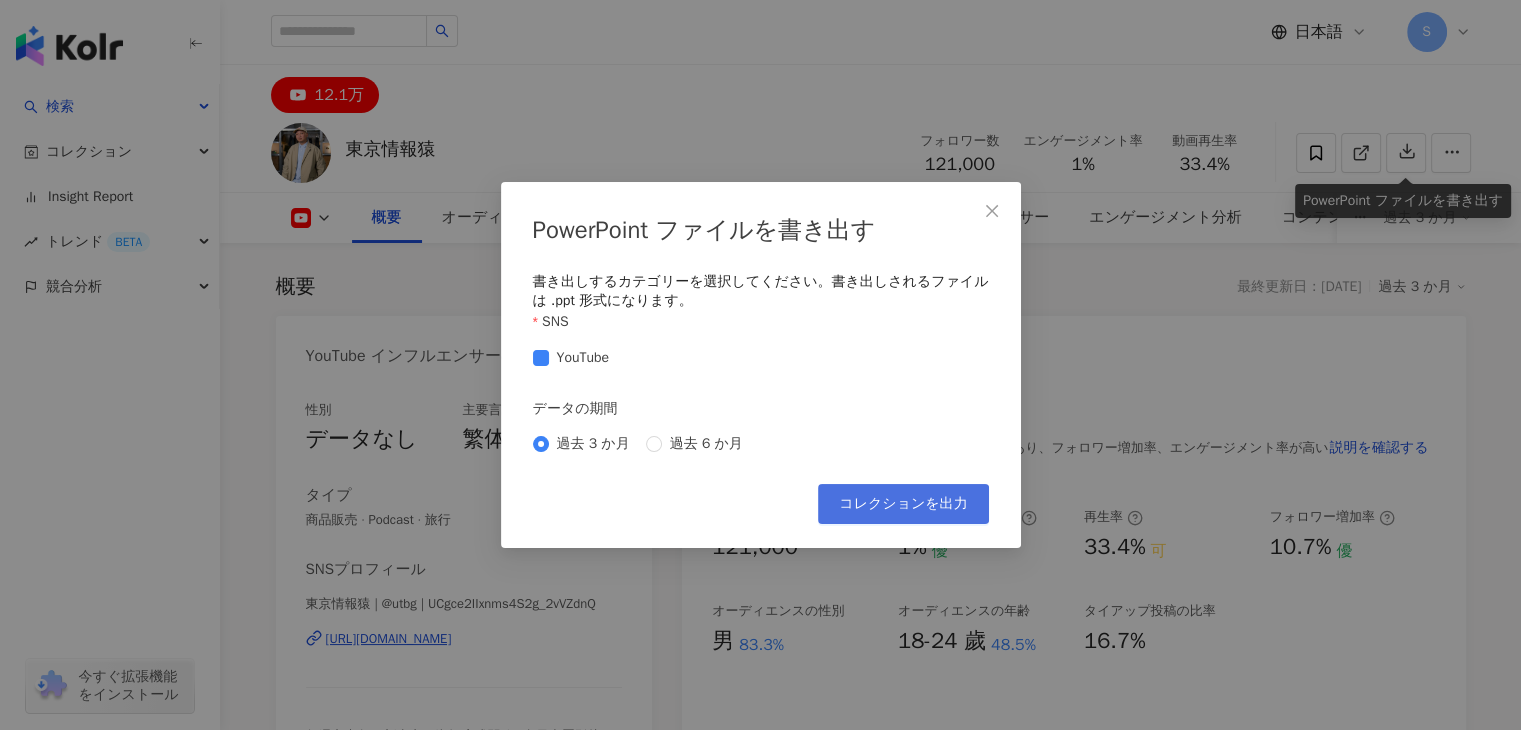 click on "コレクションを出力" at bounding box center (903, 504) 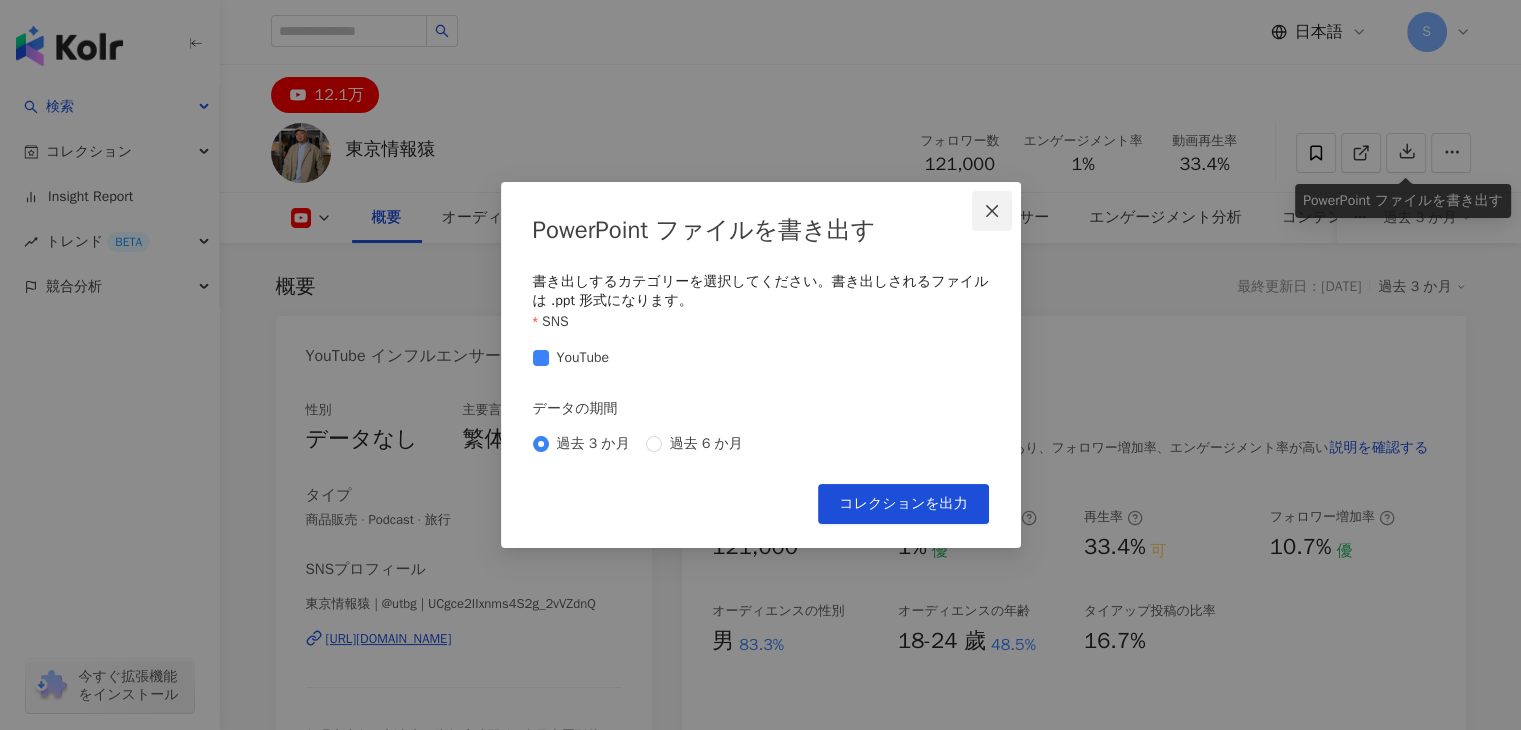 click 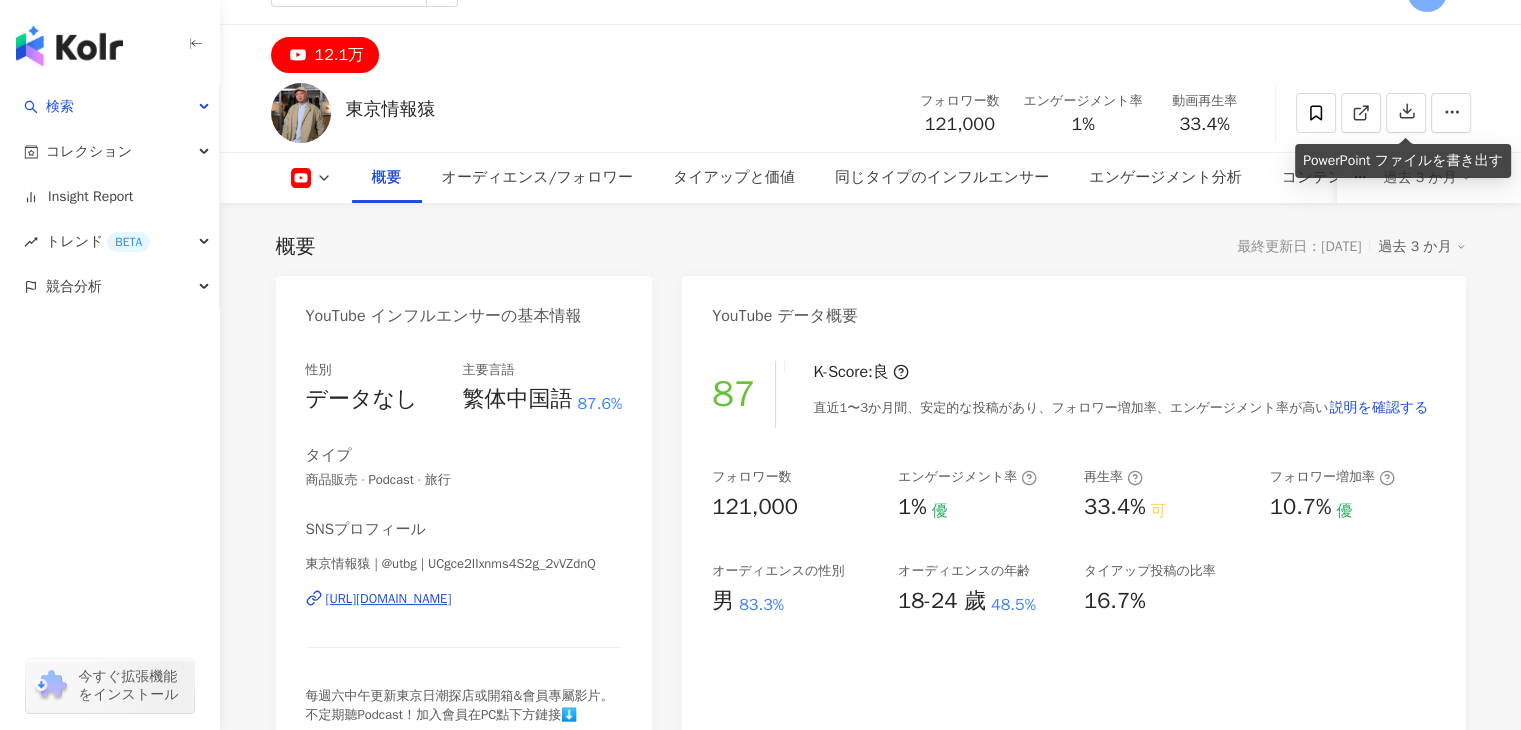 scroll, scrollTop: 0, scrollLeft: 0, axis: both 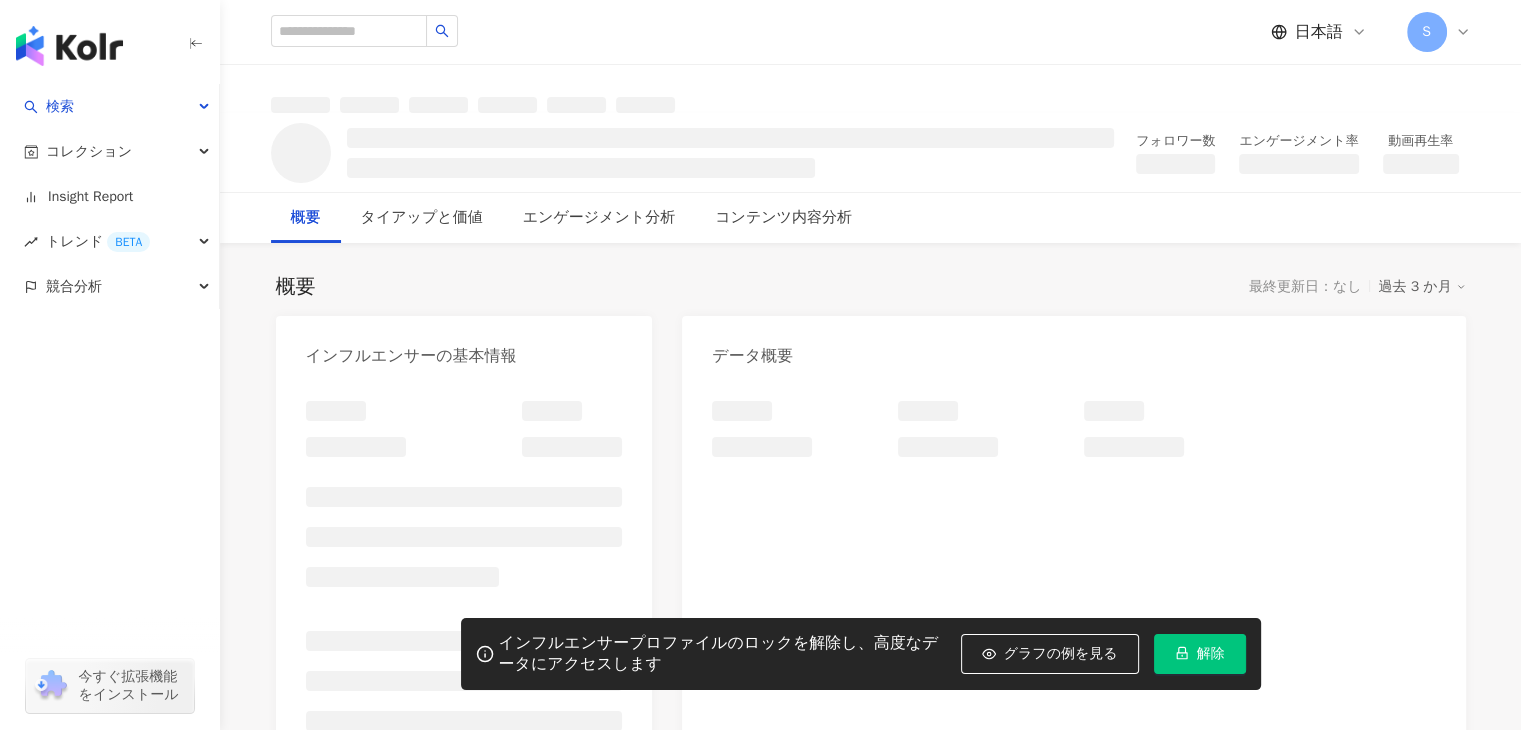 click on "解除" at bounding box center [1211, 654] 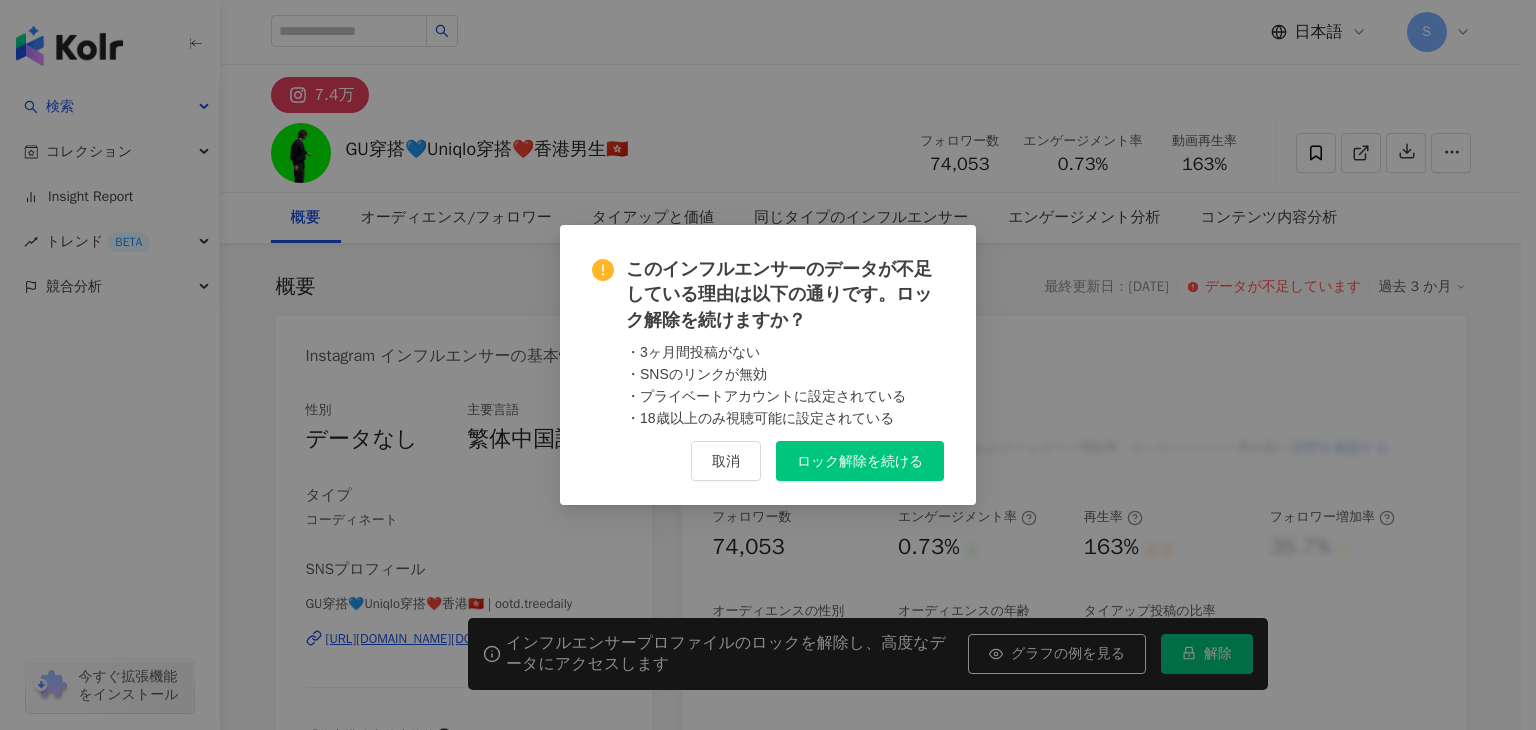 click on "ロック解除を続ける" at bounding box center [860, 461] 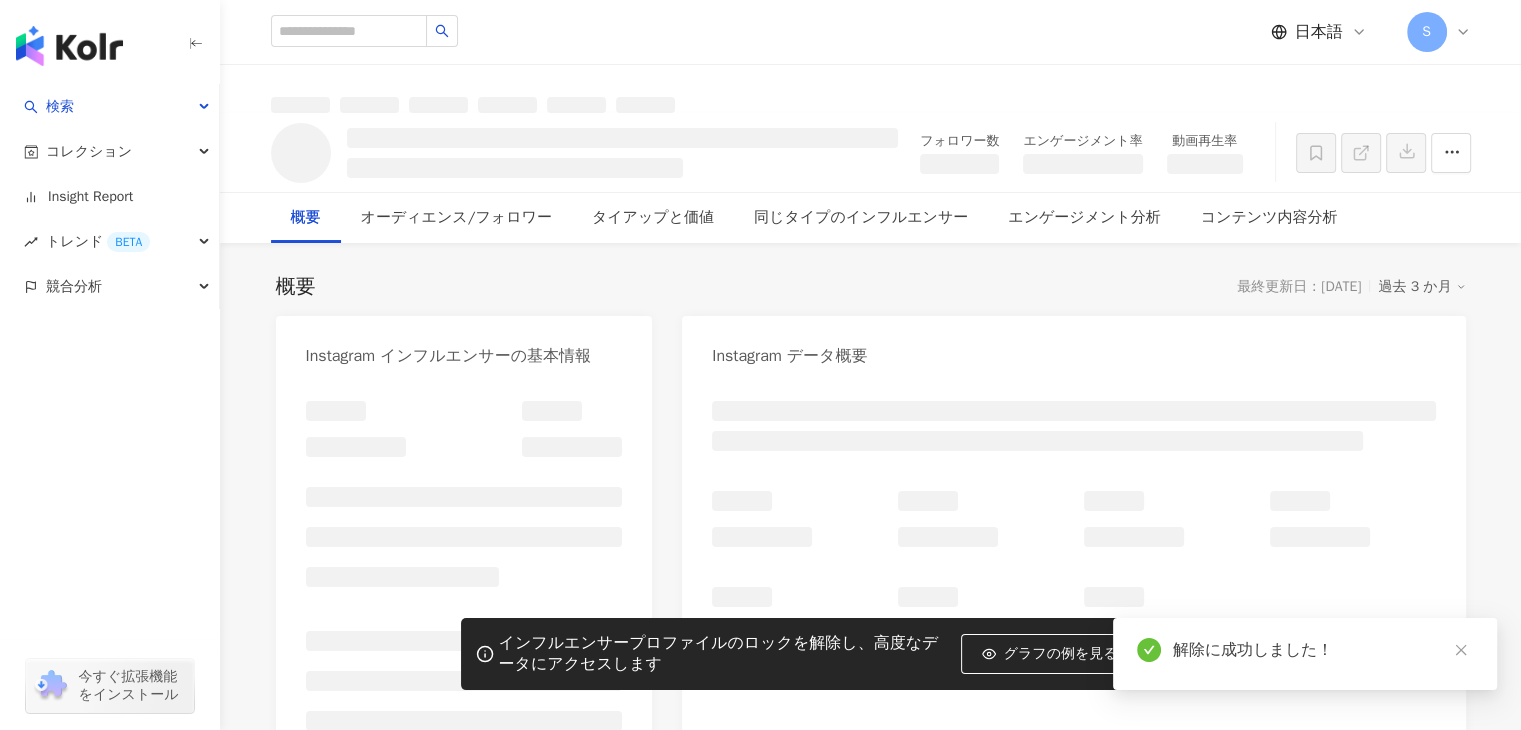 click 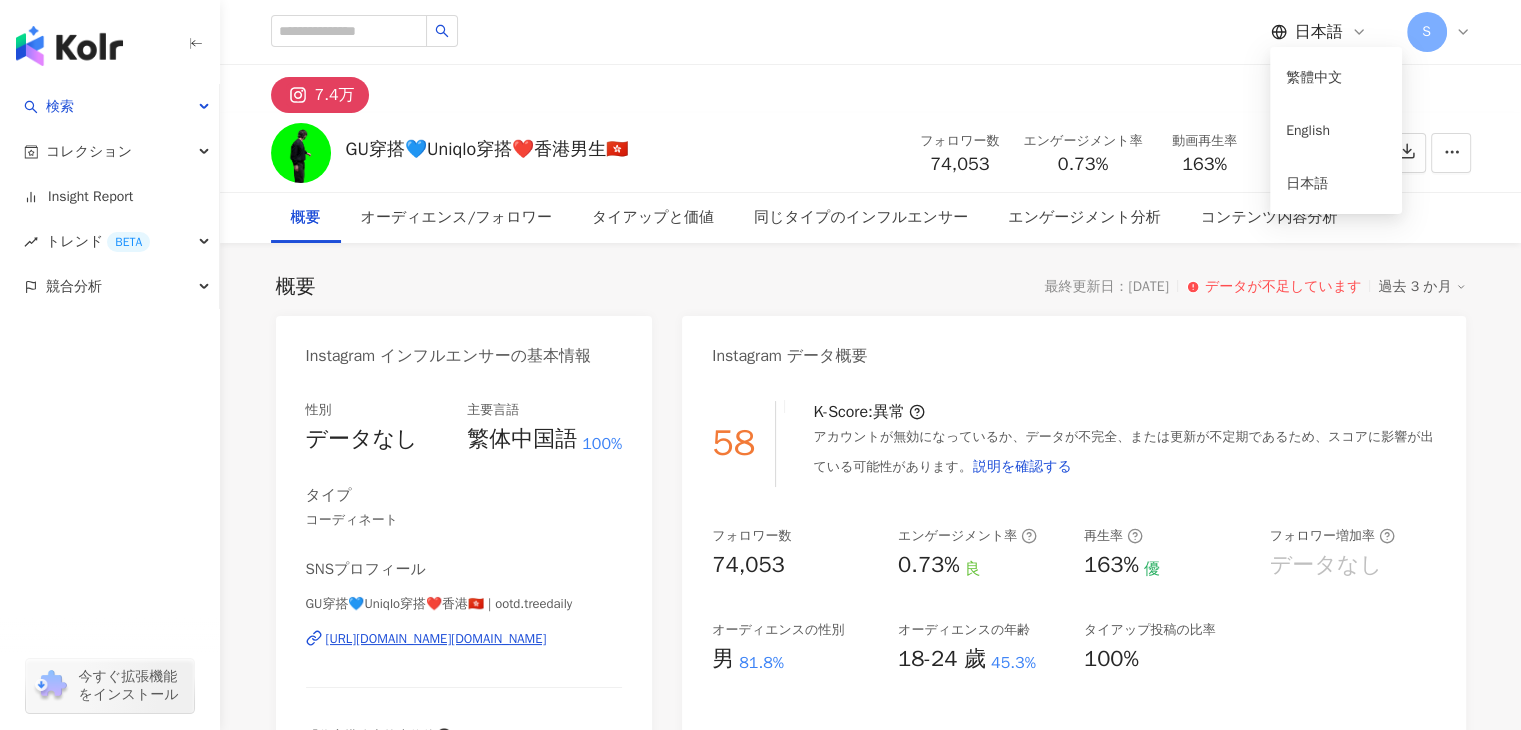click 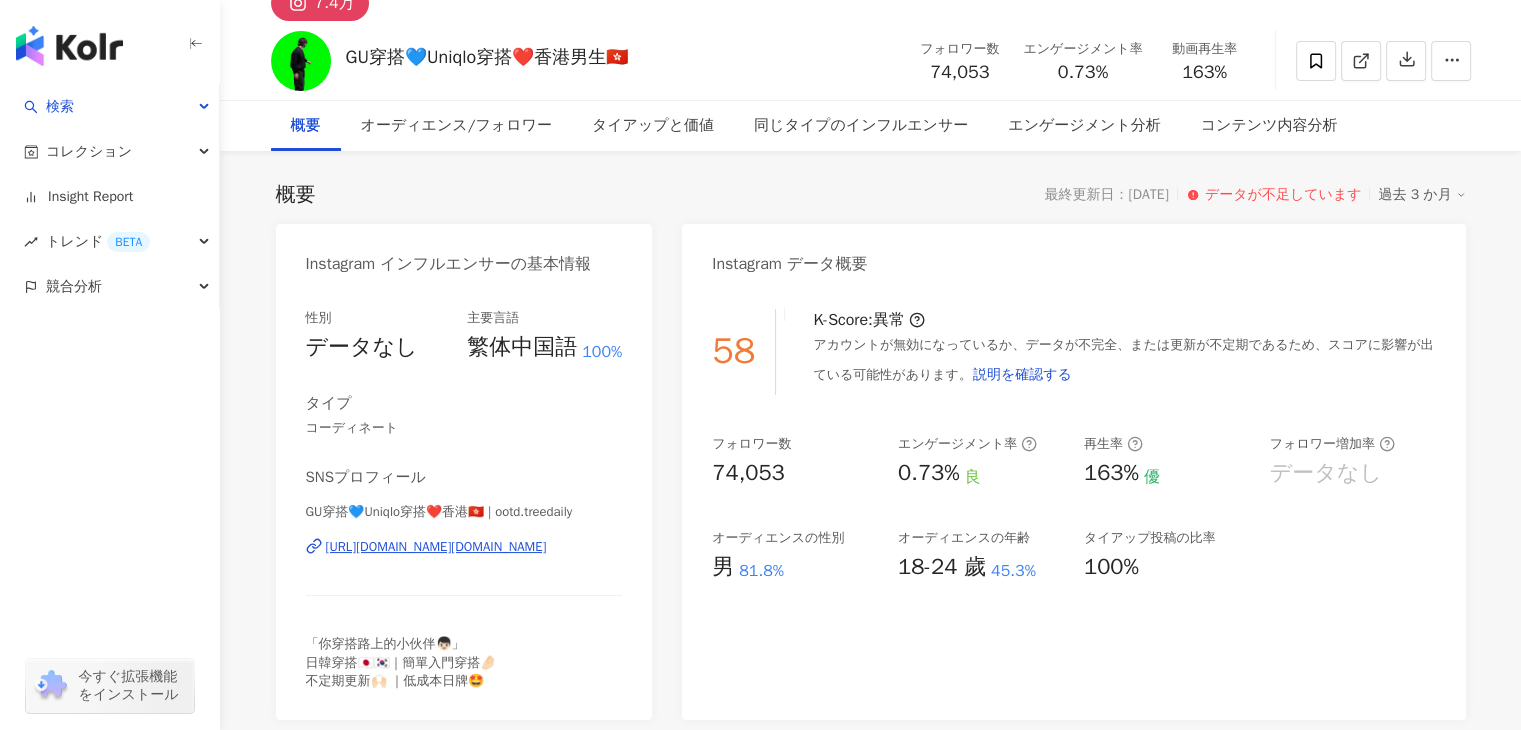 scroll, scrollTop: 0, scrollLeft: 0, axis: both 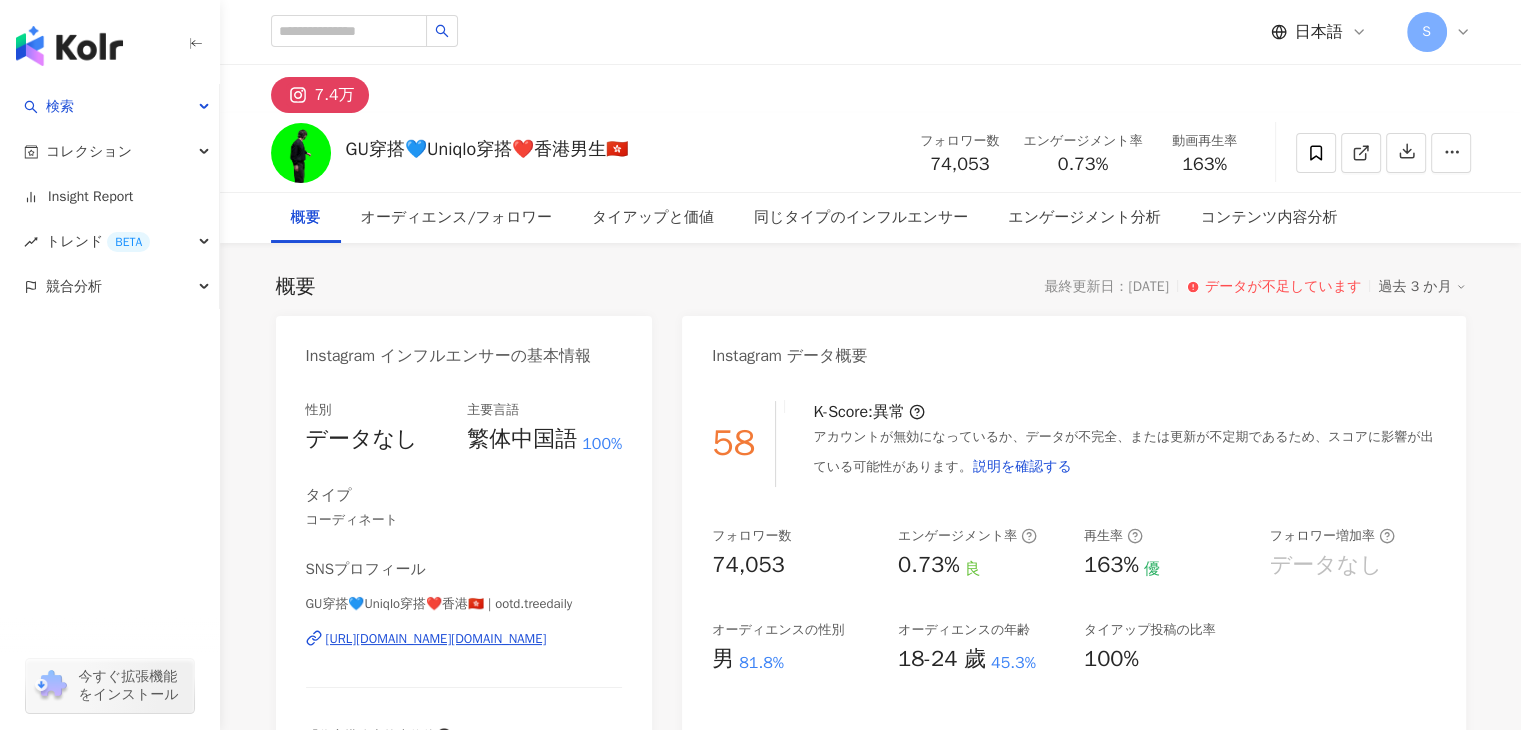 click on "日本語" at bounding box center (1319, 32) 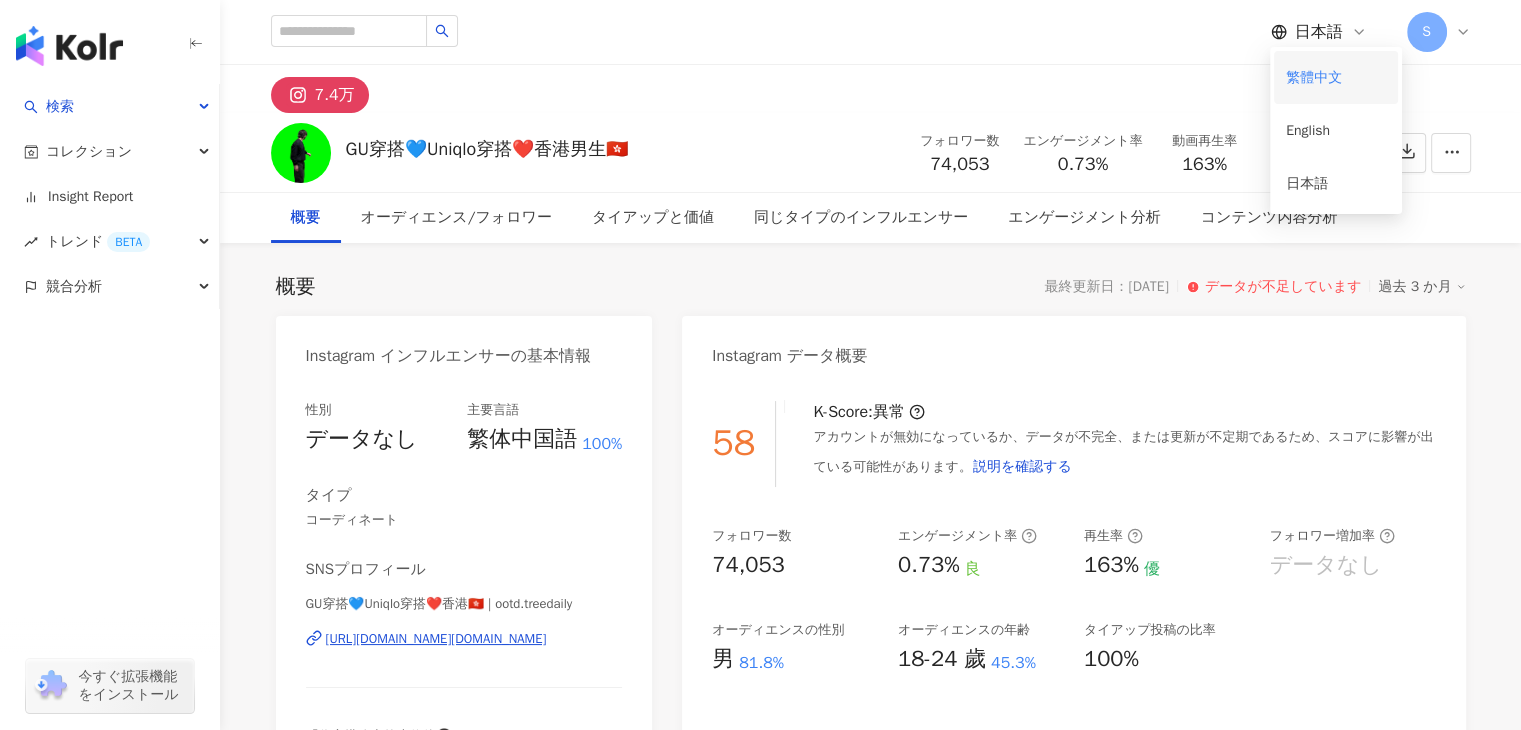 click on "繁體中文" at bounding box center (1336, 77) 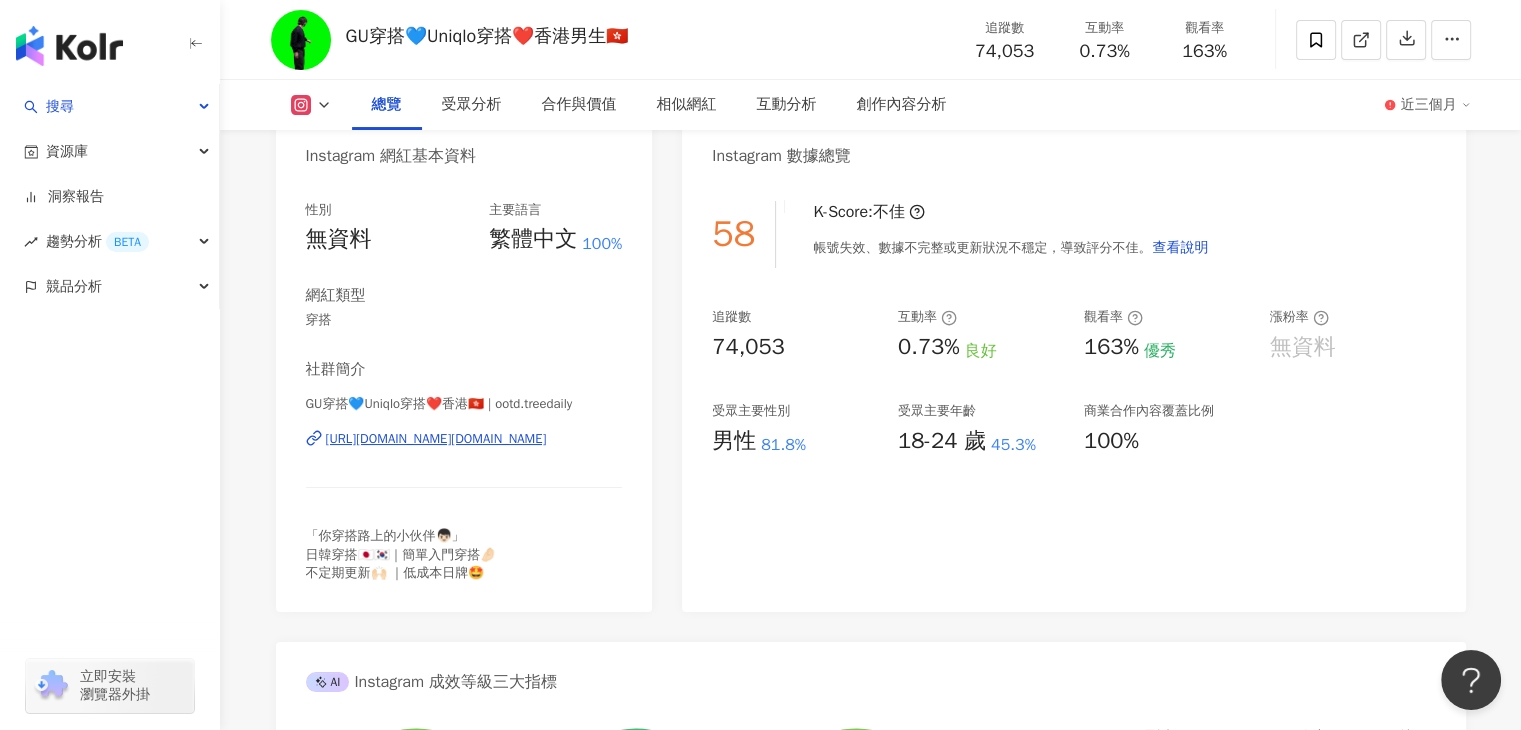 scroll, scrollTop: 100, scrollLeft: 0, axis: vertical 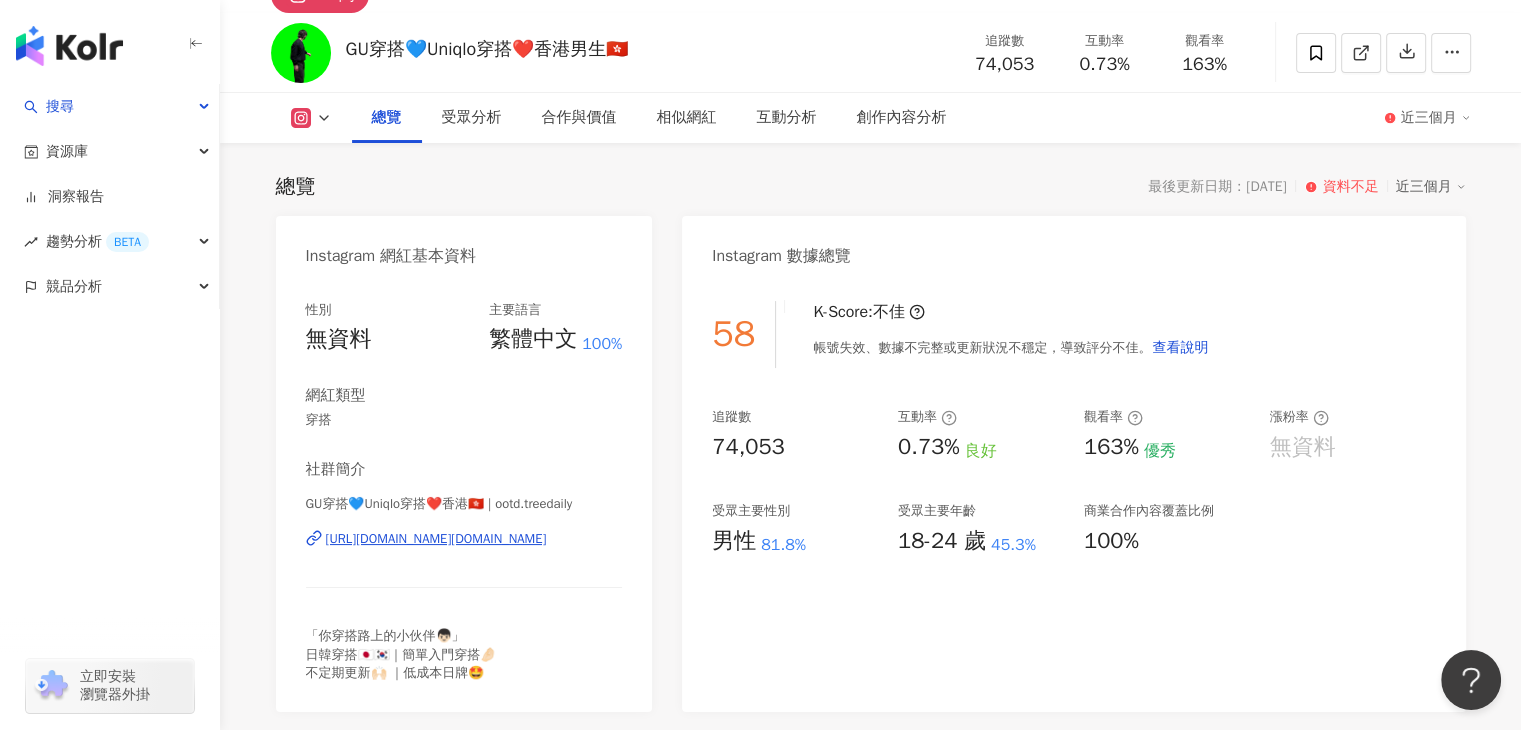 click on "近三個月" at bounding box center [1436, 118] 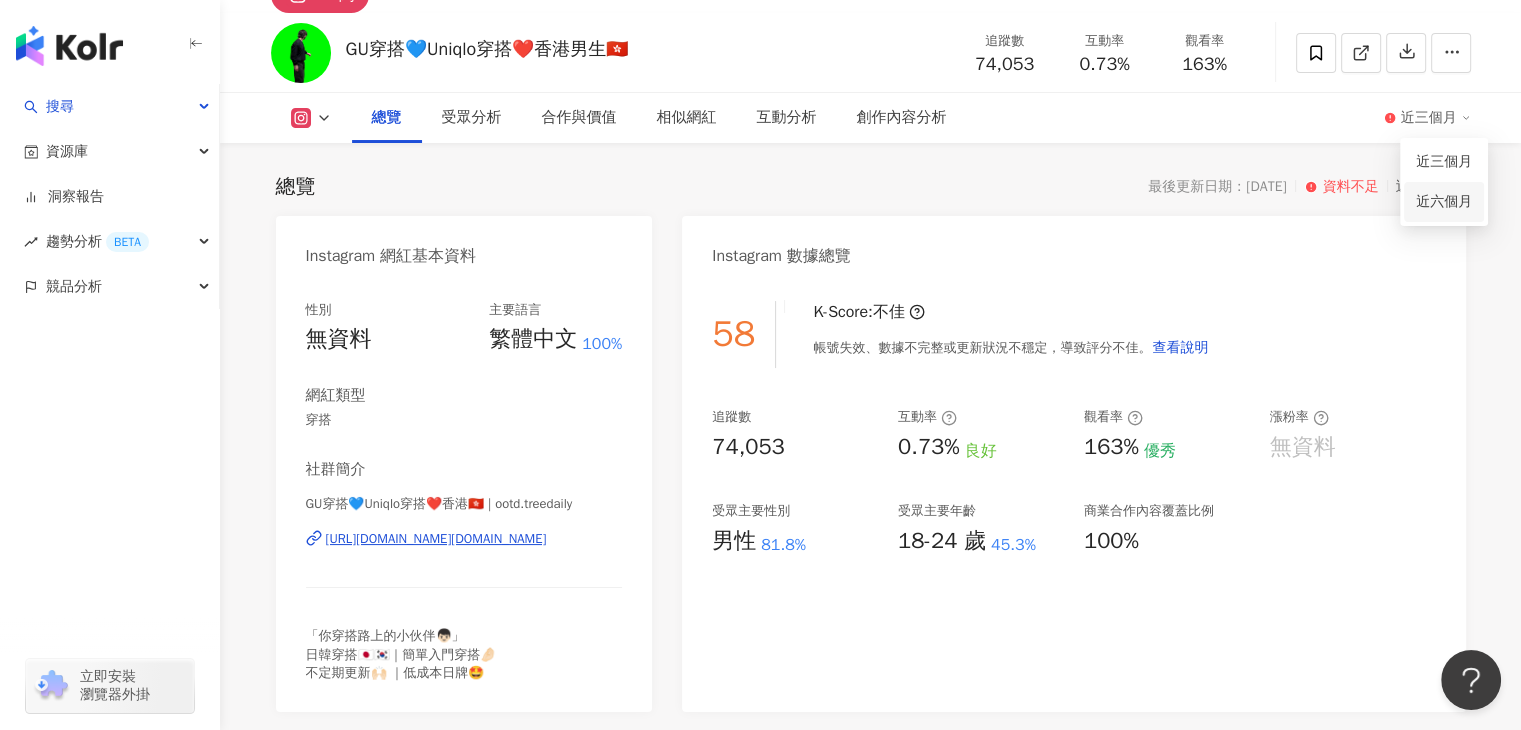 click on "近六個月" at bounding box center [1444, 201] 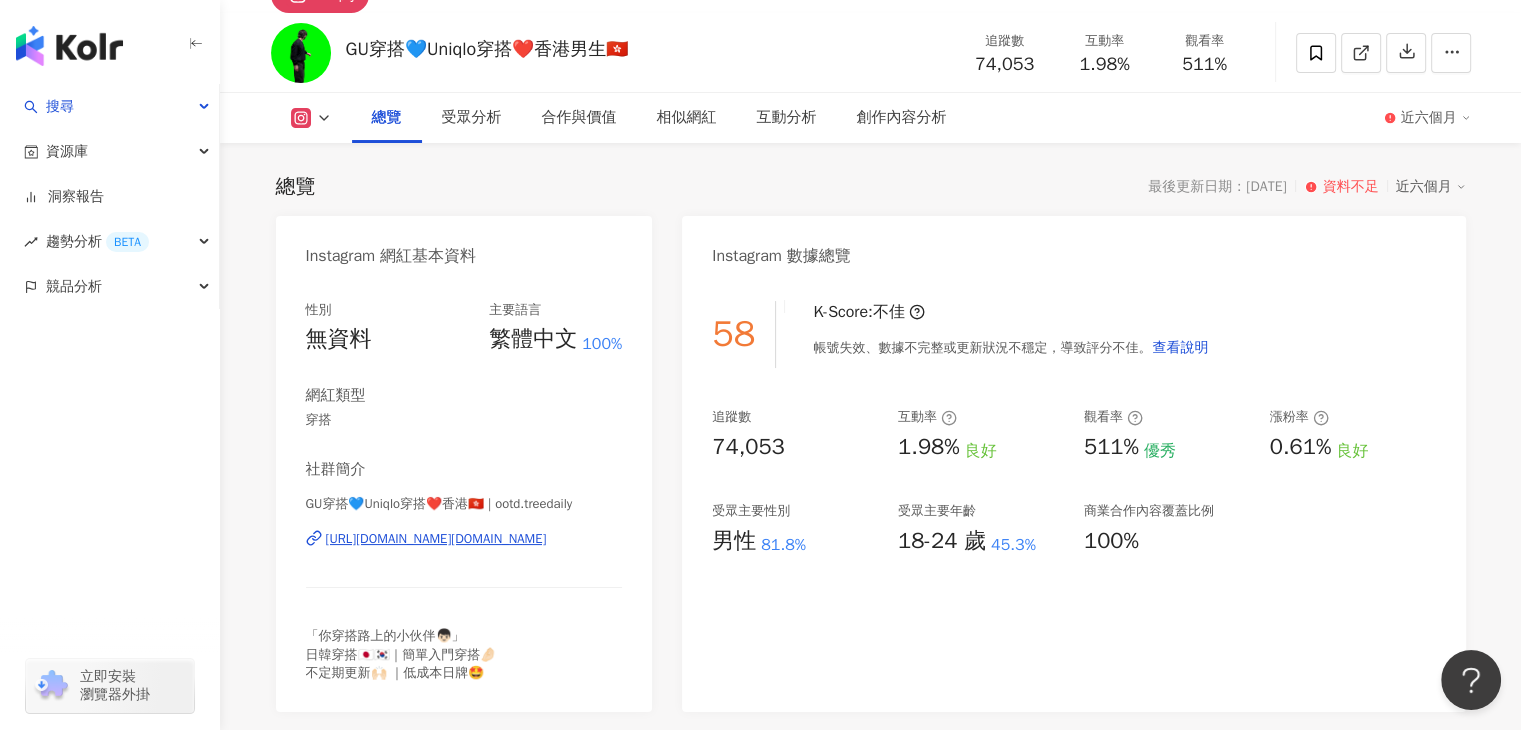 click on "總覽 最後更新日期：2025/7/14 資料不足 近六個月 Instagram 網紅基本資料 性別   無資料 主要語言   繁體中文 100% 網紅類型 穿搭 社群簡介 GU穿搭💙Uniqlo穿搭❤️香港🇭🇰 | ootd.treedaily https://www.instagram.com/ootd.treedaily/ 「你穿搭路上的小伙伴👦🏻」
日韓穿搭🇯🇵🇰🇷｜簡單入門穿搭🤌🏻
不定期更新🙌🏻 ｜低成本日牌🤩 Instagram 數據總覽 58 K-Score :   不佳 帳號失效、數據不完整或更新狀況不穩定，導致評分不佳。 查看說明 追蹤數   74,053 互動率   1.98% 良好 觀看率   511% 優秀 漲粉率   0.61% 良好 受眾主要性別   男性 81.8% 受眾主要年齡   18-24 歲 45.3% 商業合作內容覆蓋比例   100% AI Instagram 成效等級三大指標 互動率 1.98% 良好 同等級網紅的互動率中位數為  0.71% 觀看率 511% 優秀 同等級網紅的觀看率中位數為  3.02% 漲粉率 0.61% 良好 同等級網紅的漲粉率中位數為  0.36% ：" at bounding box center [871, 3783] 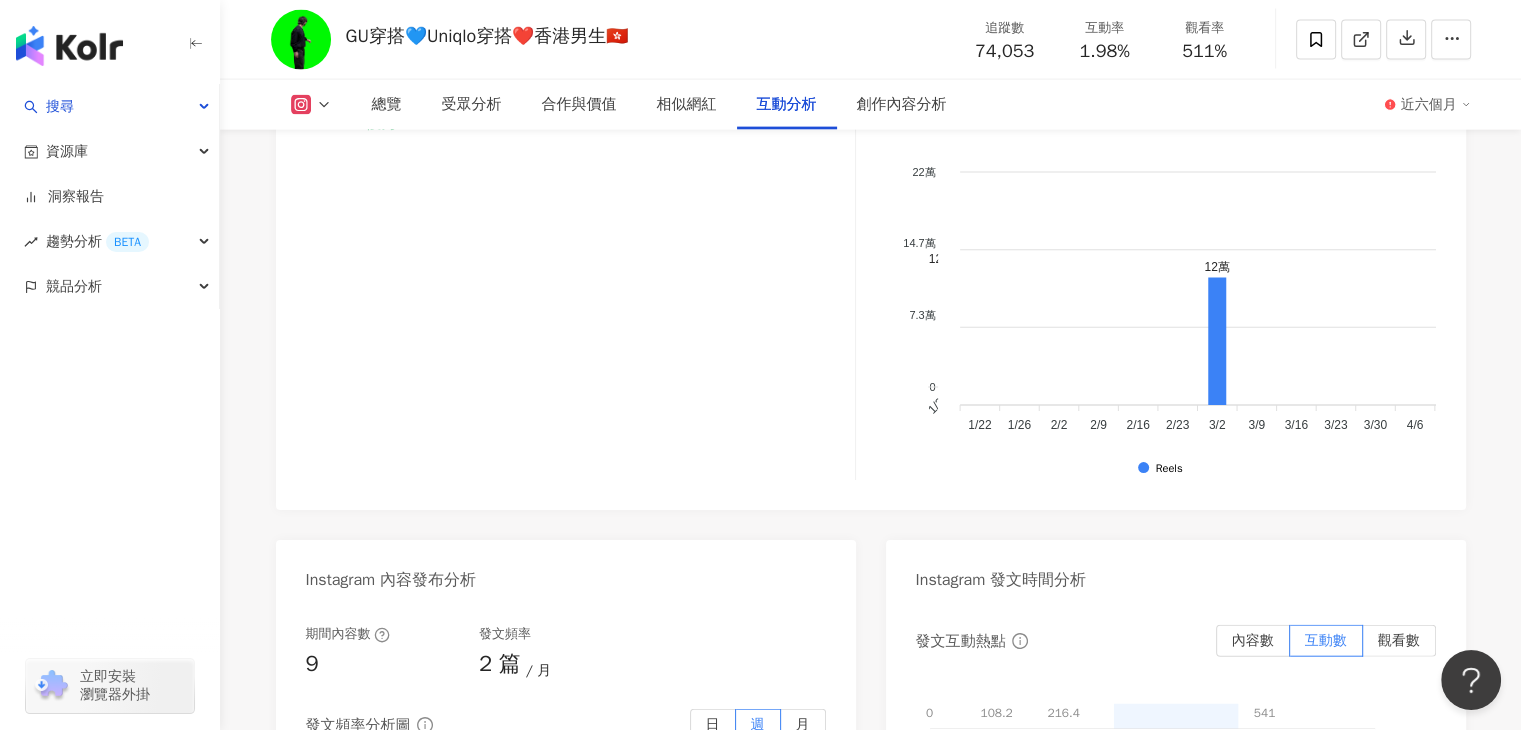 scroll, scrollTop: 4400, scrollLeft: 0, axis: vertical 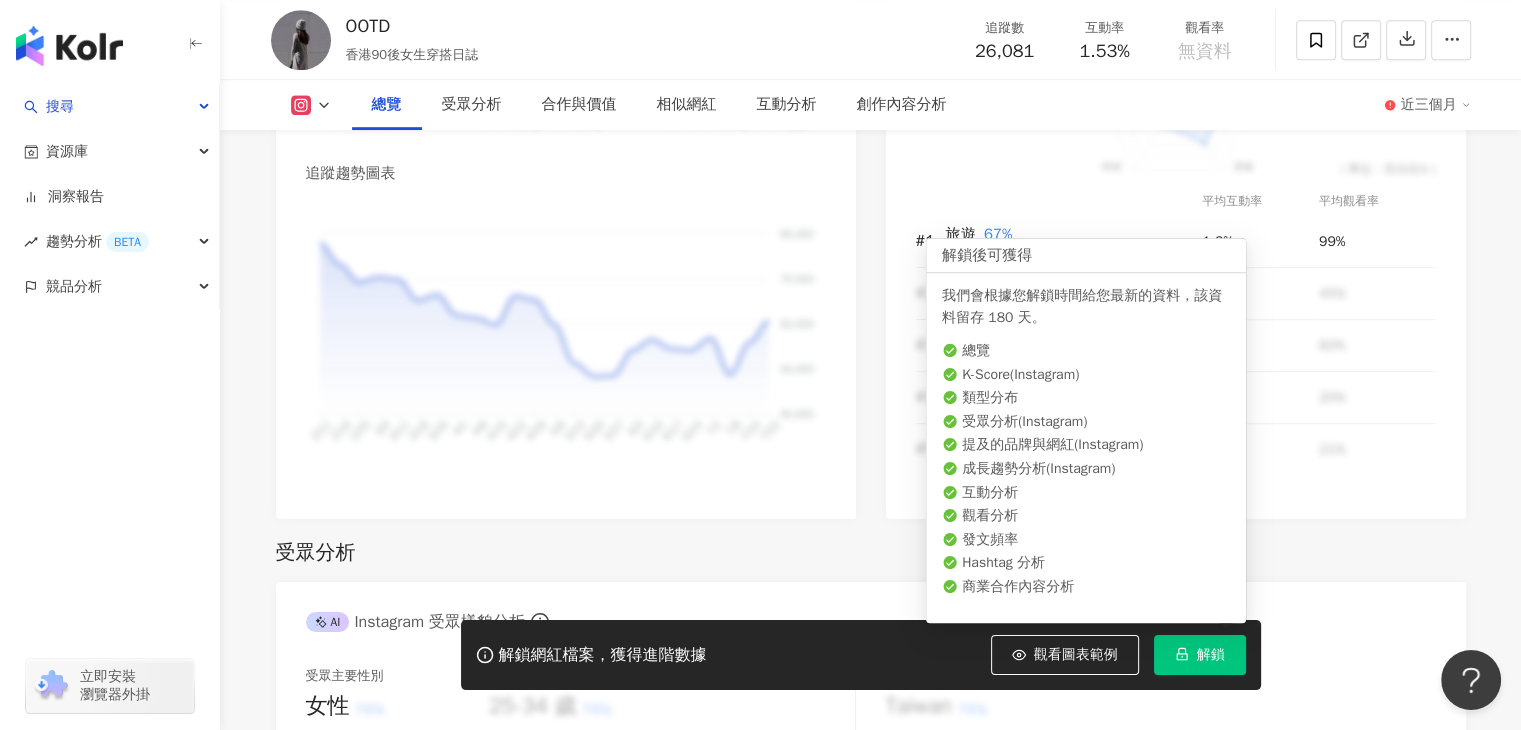 click on "解鎖" at bounding box center (1211, 655) 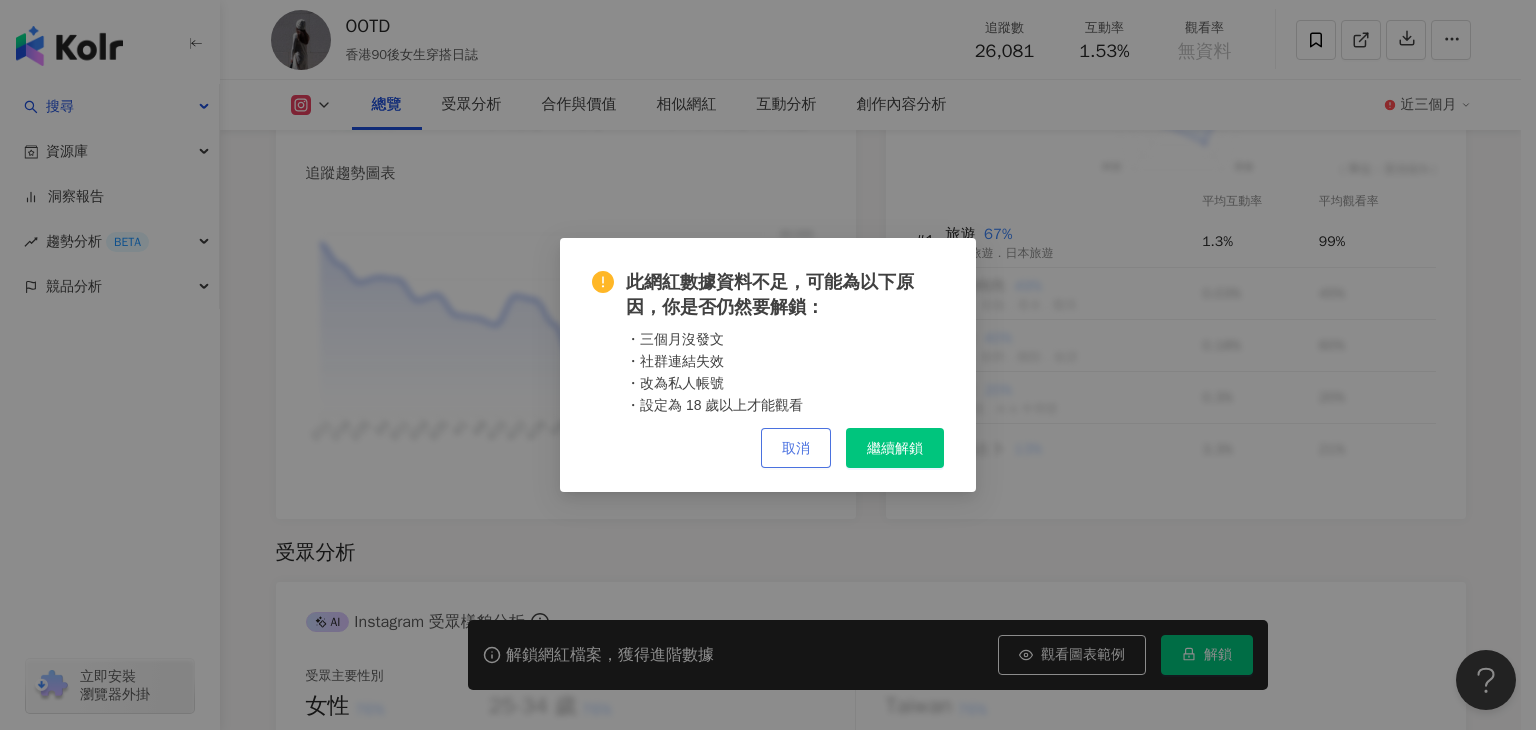 click on "取消" at bounding box center (796, 448) 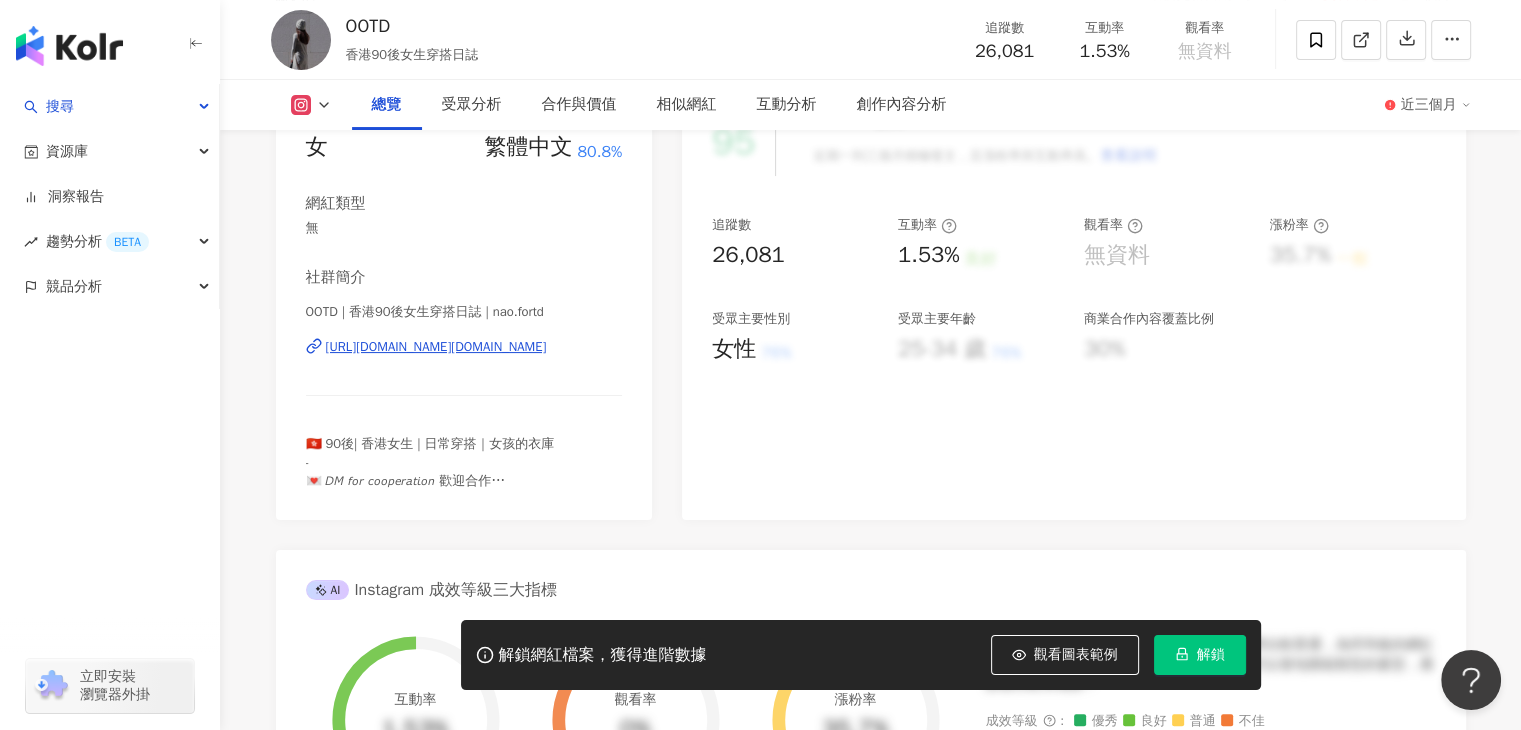 scroll, scrollTop: 300, scrollLeft: 0, axis: vertical 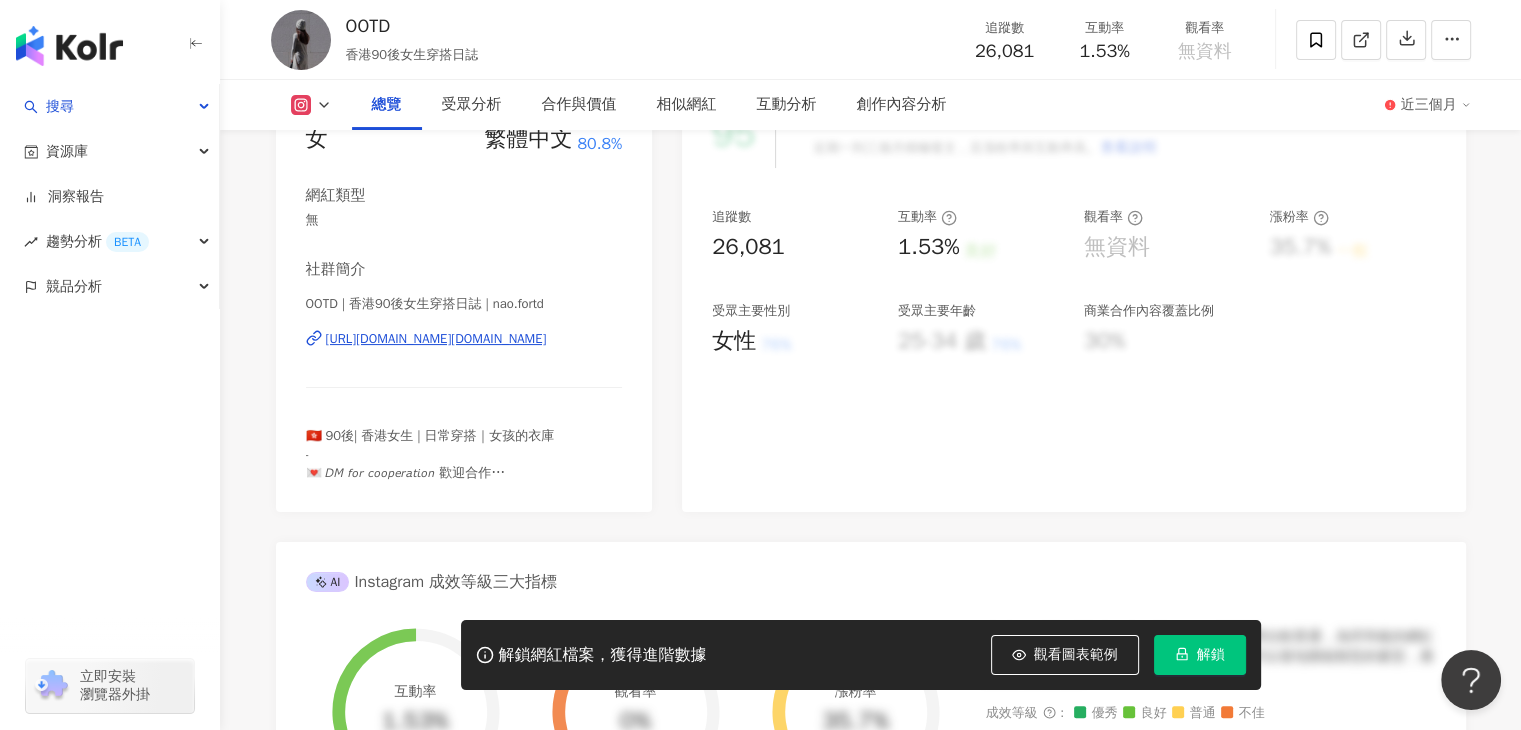 click on "解鎖" at bounding box center (1211, 655) 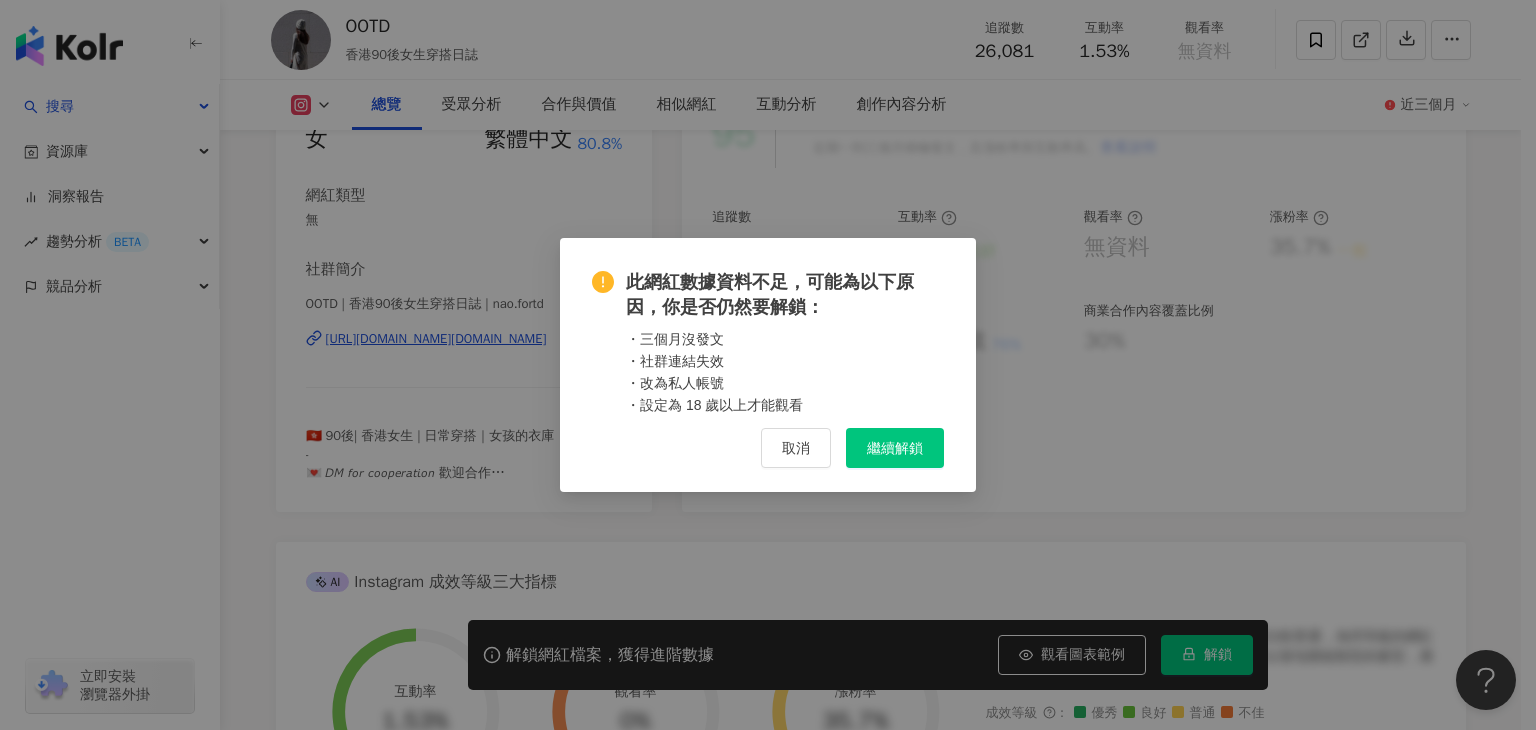 click on "繼續解鎖" at bounding box center (895, 448) 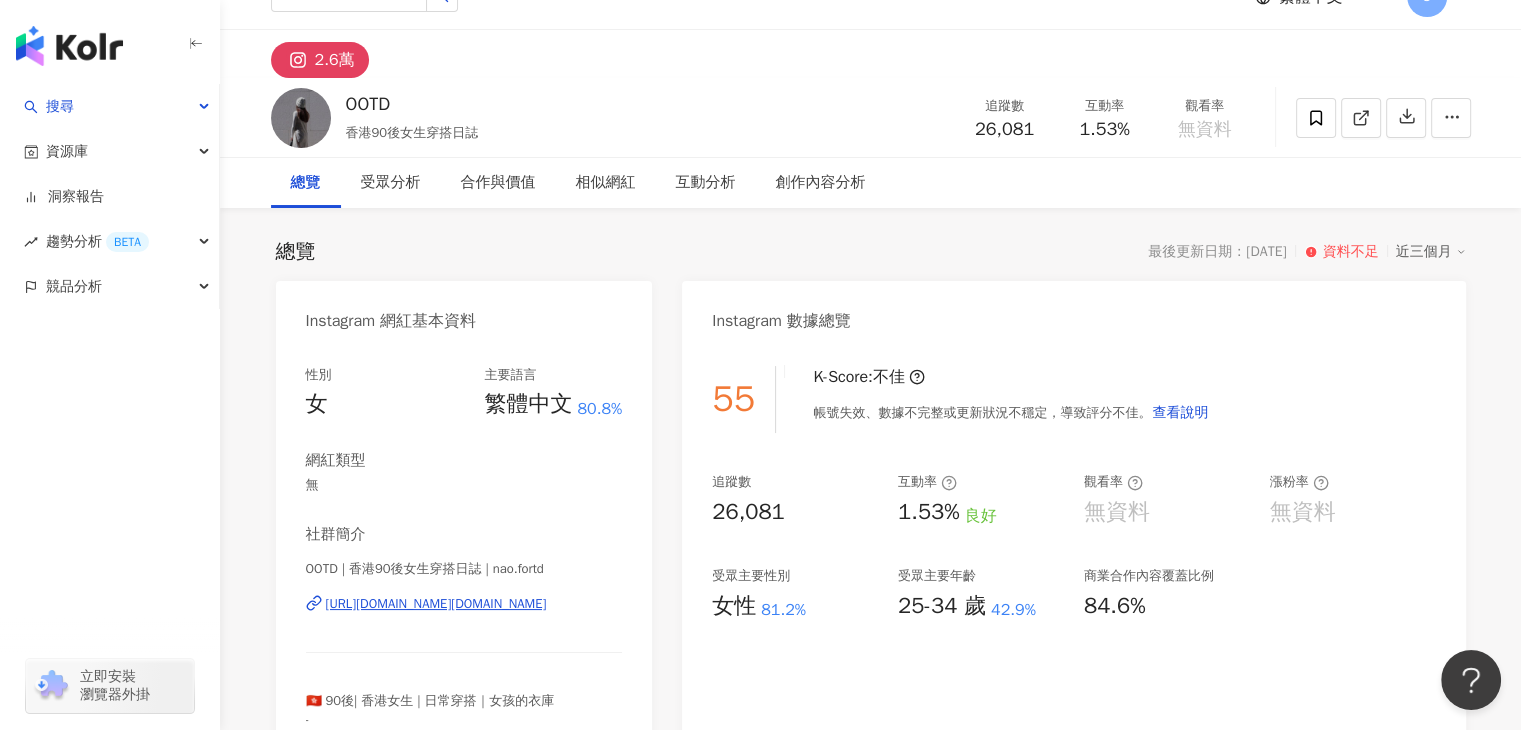 scroll, scrollTop: 0, scrollLeft: 0, axis: both 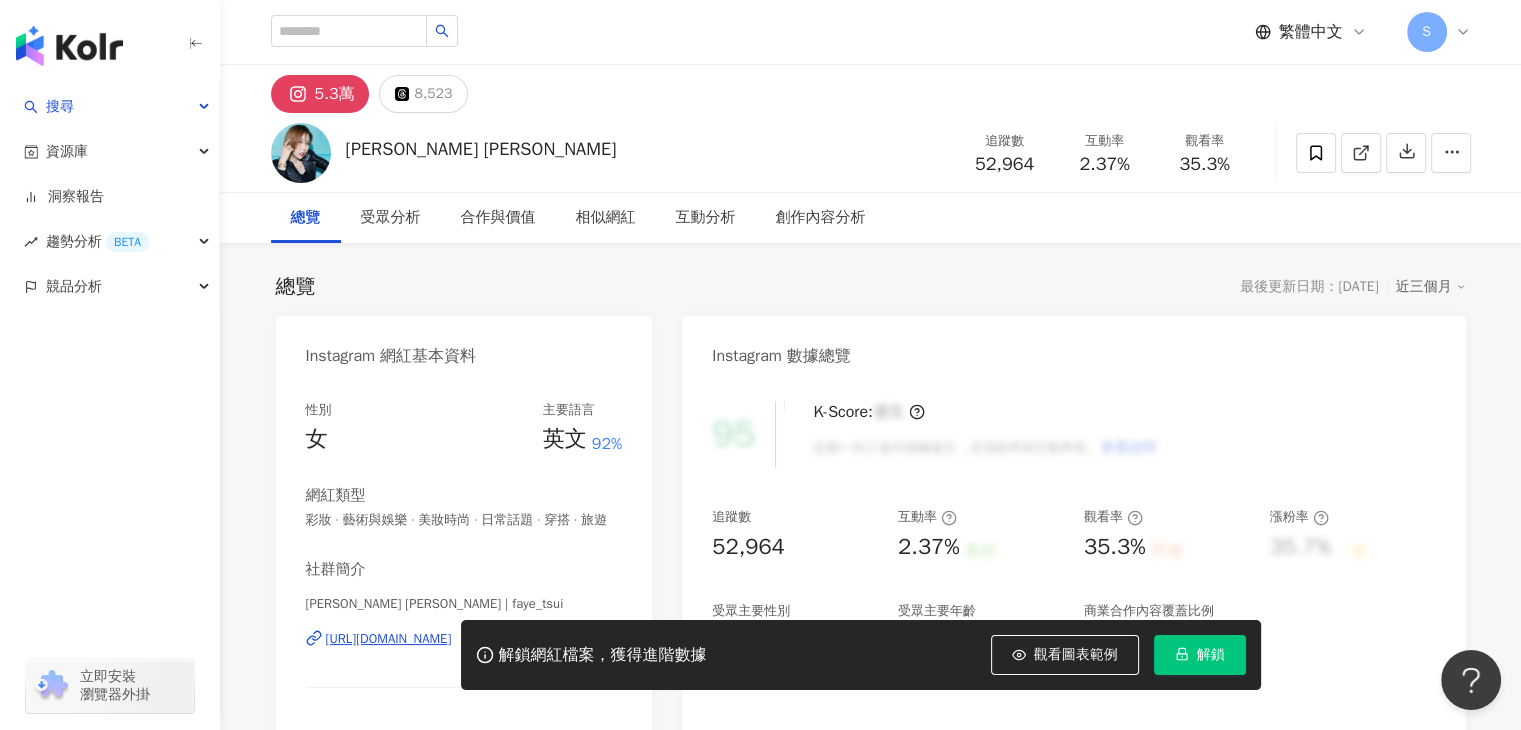 click on "解鎖" at bounding box center (1211, 655) 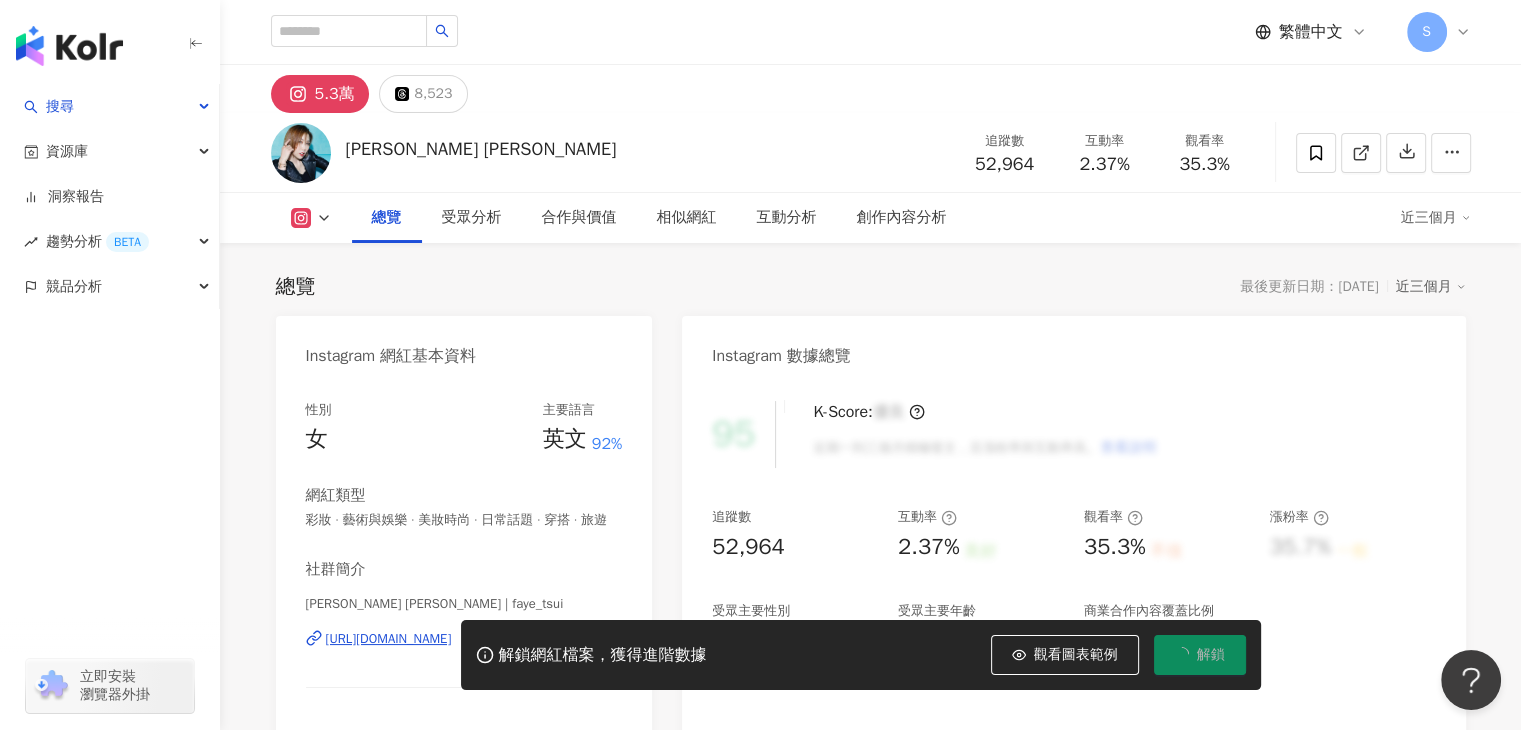 scroll, scrollTop: 200, scrollLeft: 0, axis: vertical 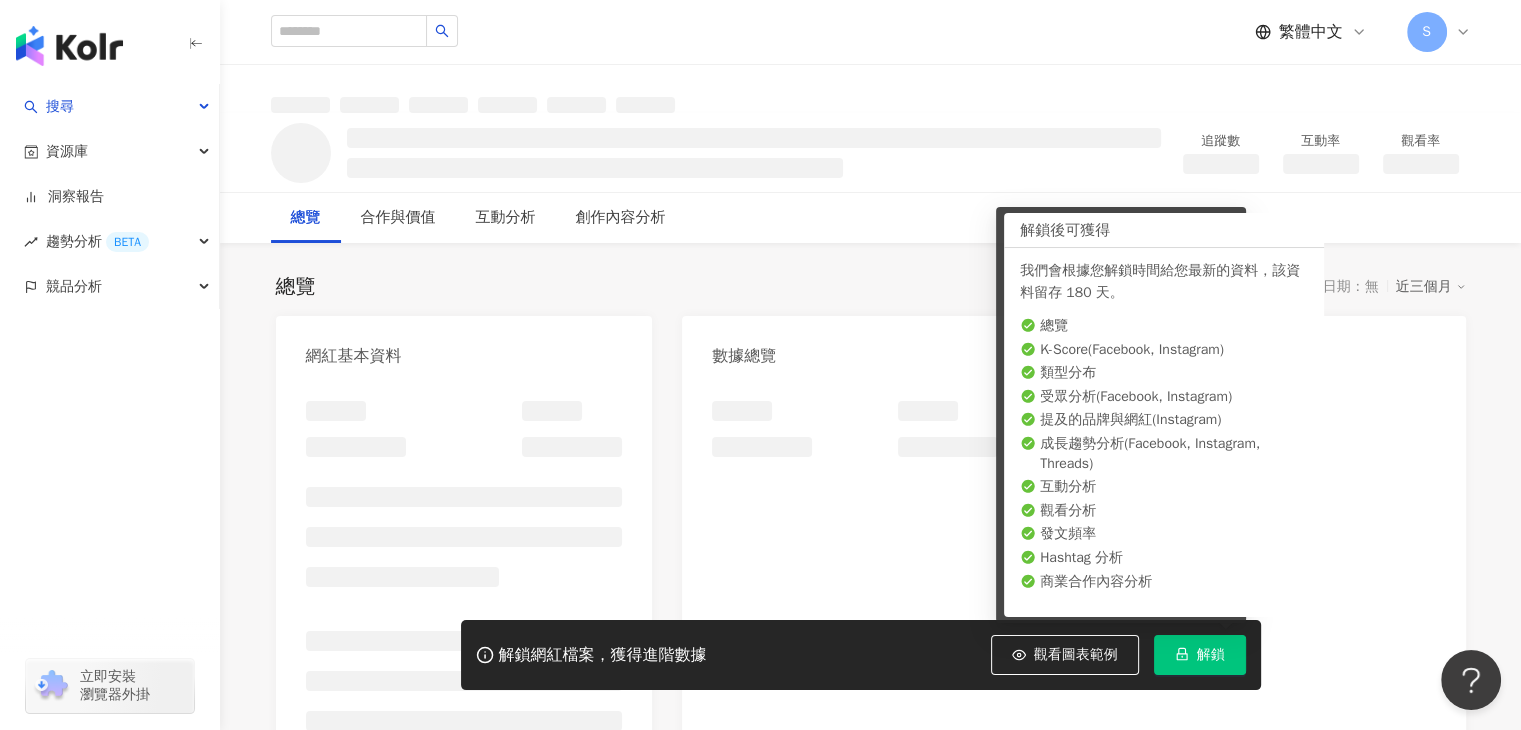 click on "解鎖" at bounding box center (1211, 655) 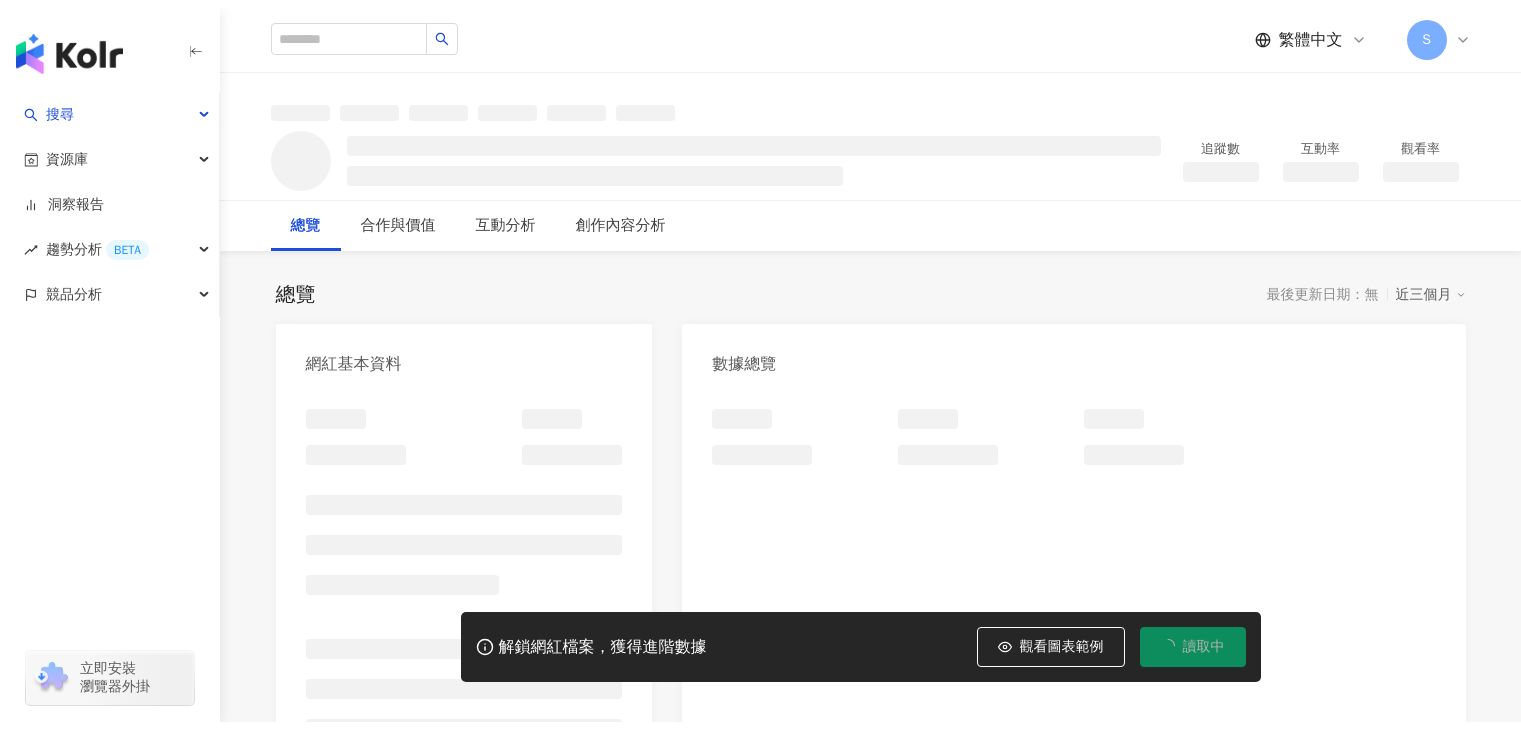 scroll, scrollTop: 0, scrollLeft: 0, axis: both 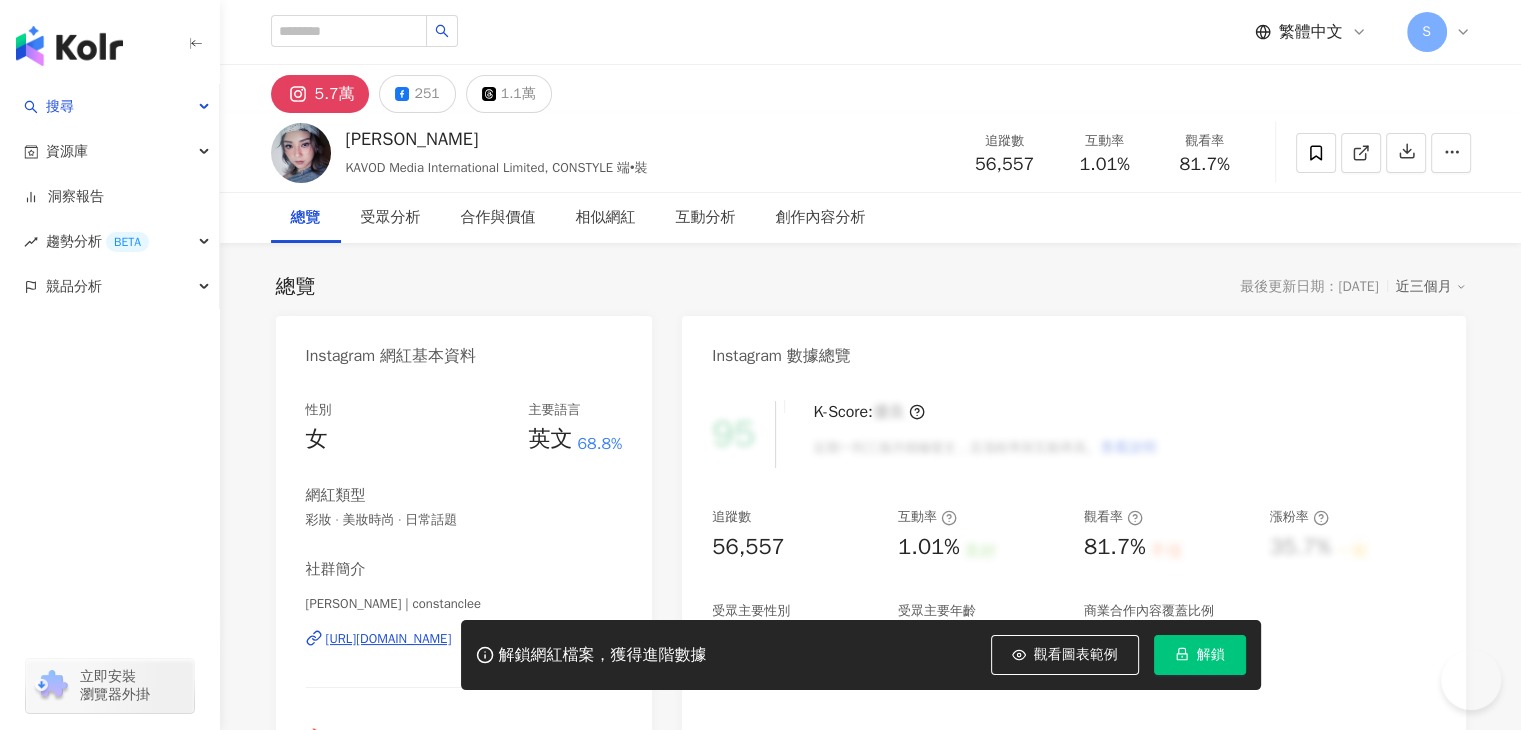 click on "解鎖" at bounding box center [1211, 655] 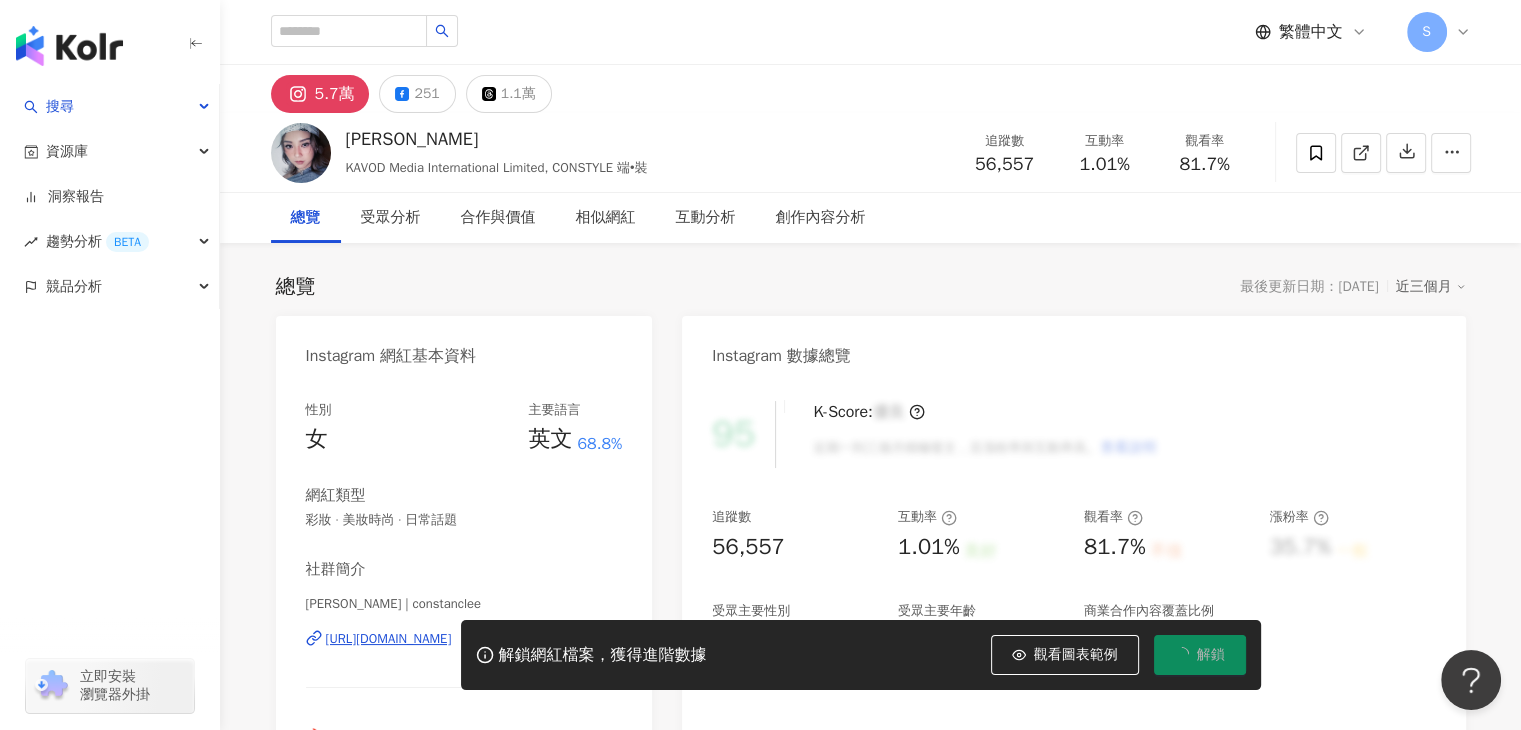 scroll, scrollTop: 0, scrollLeft: 0, axis: both 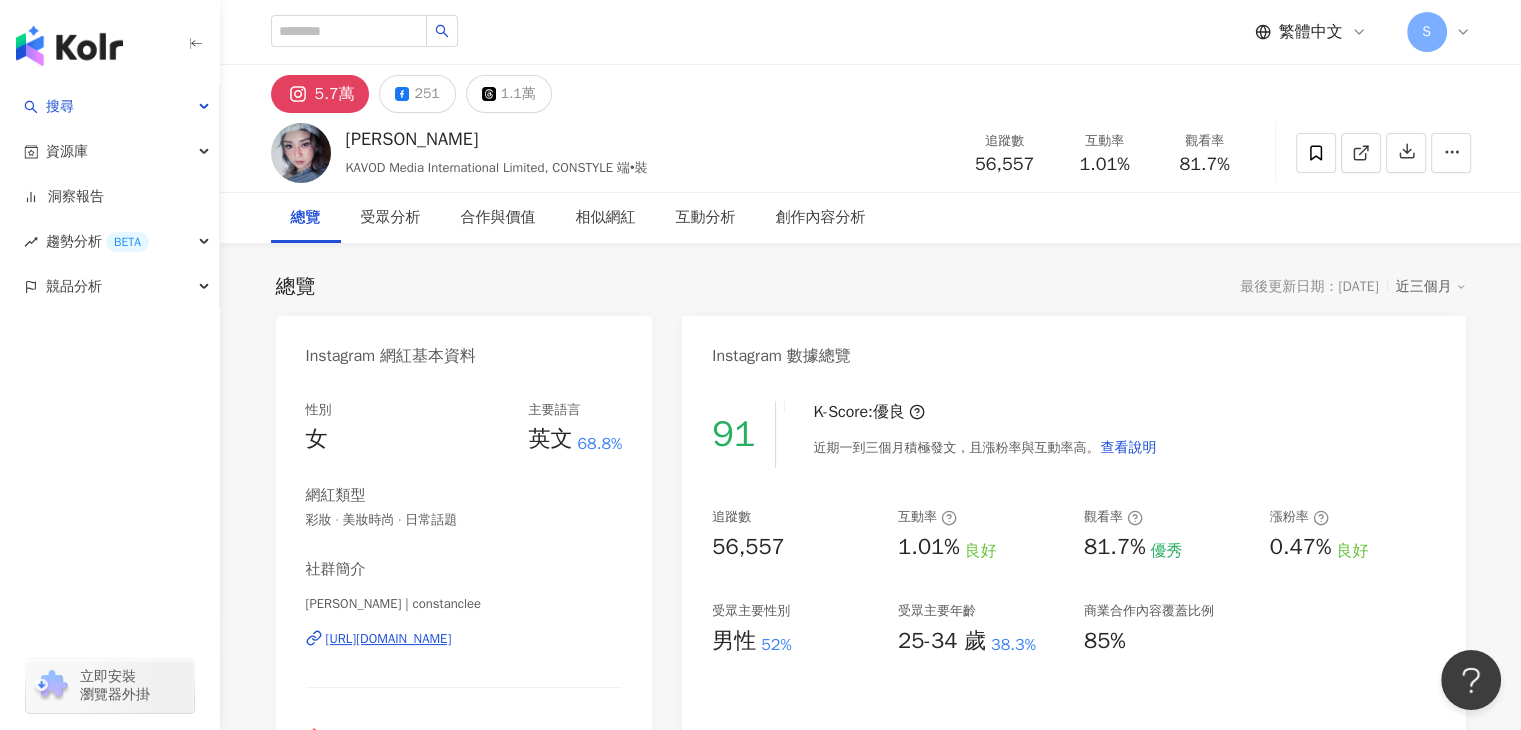 click on "繁體中文" at bounding box center [1311, 32] 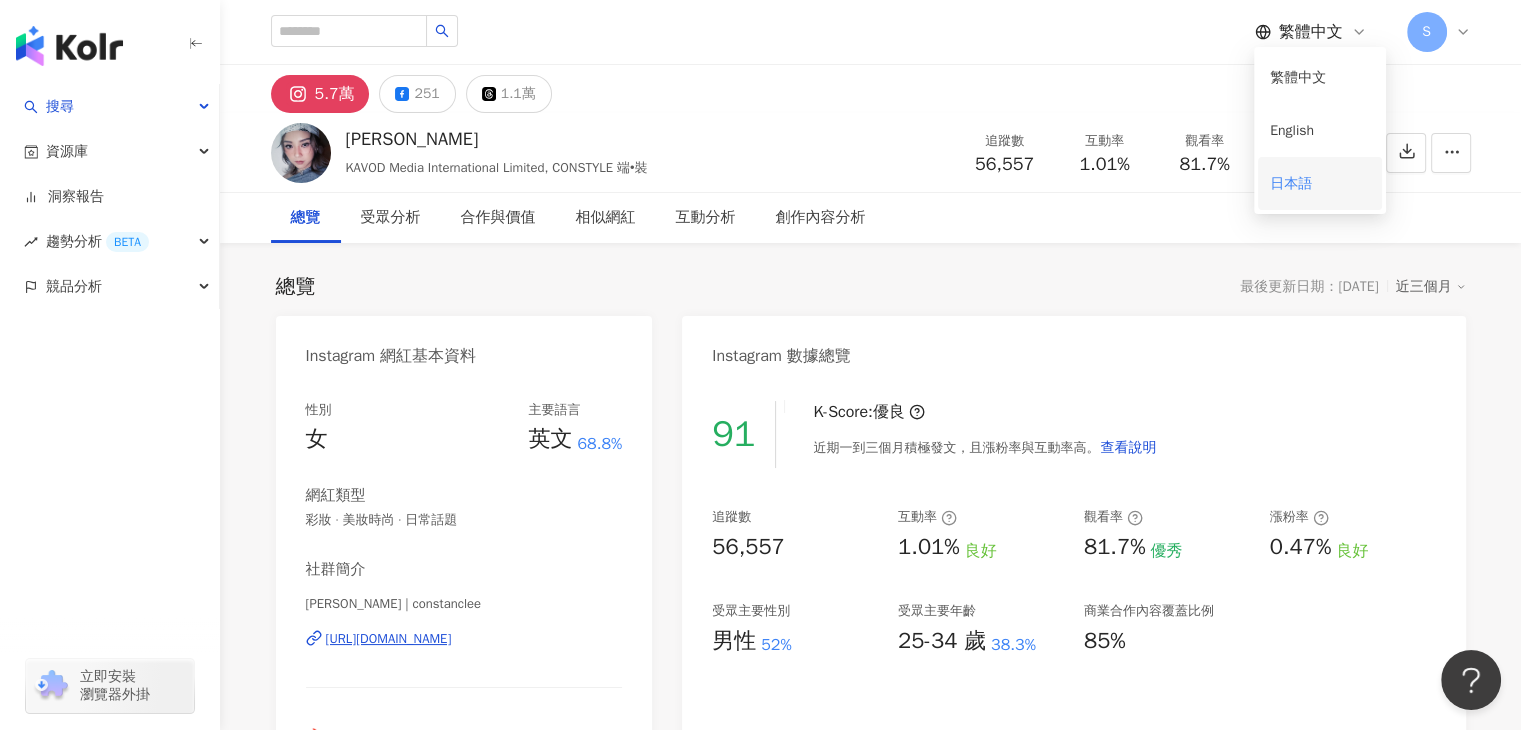 click on "日本語" at bounding box center [1320, 183] 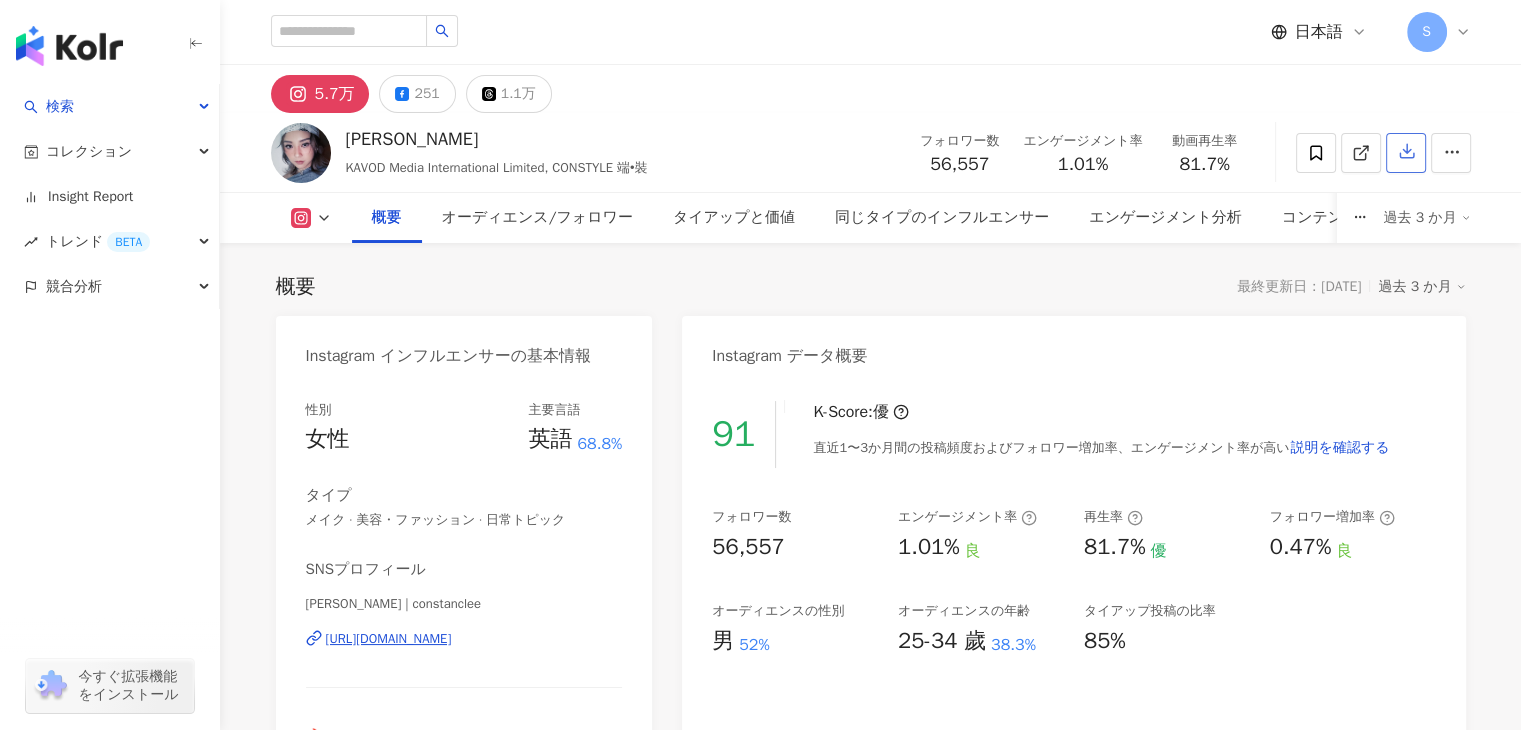 click 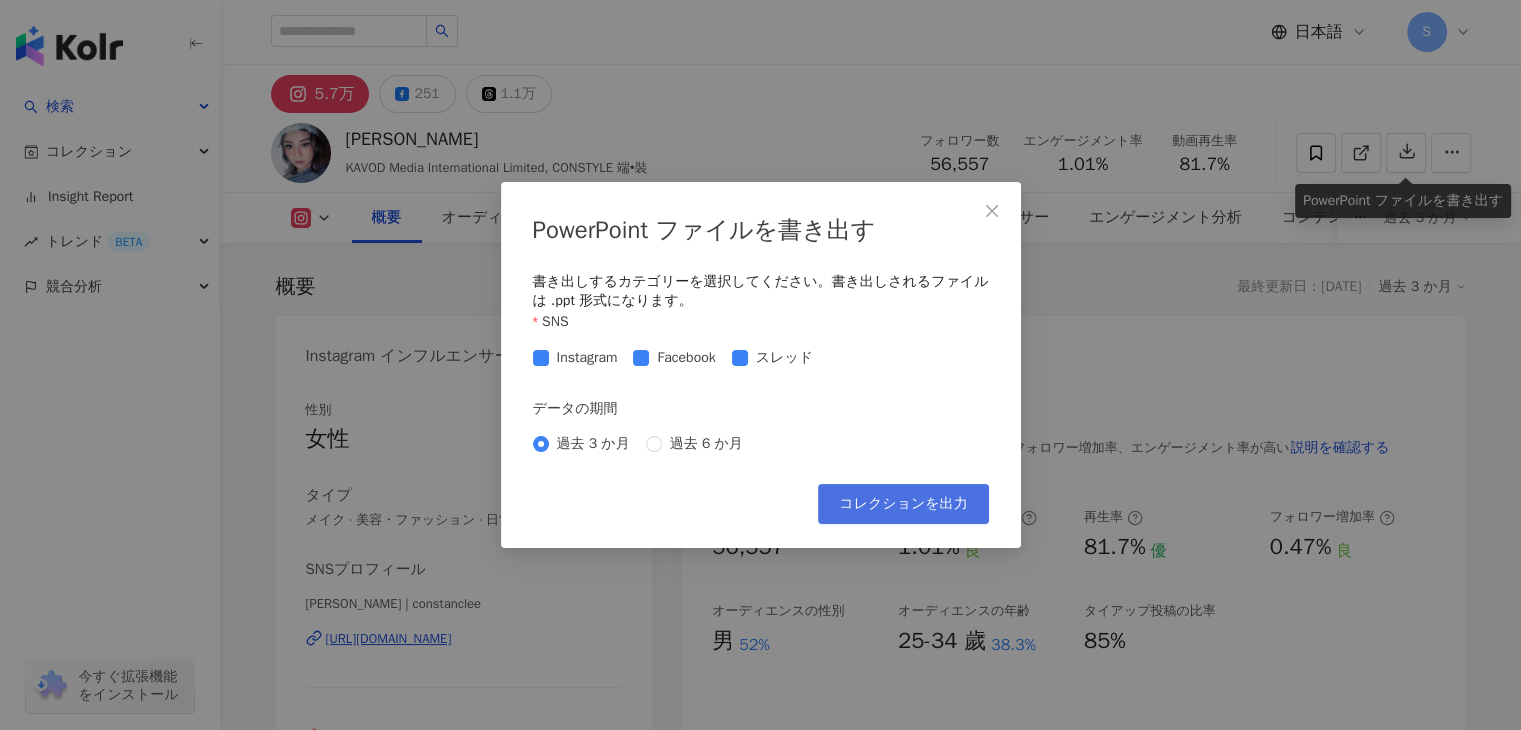 click on "コレクションを出力" at bounding box center [903, 504] 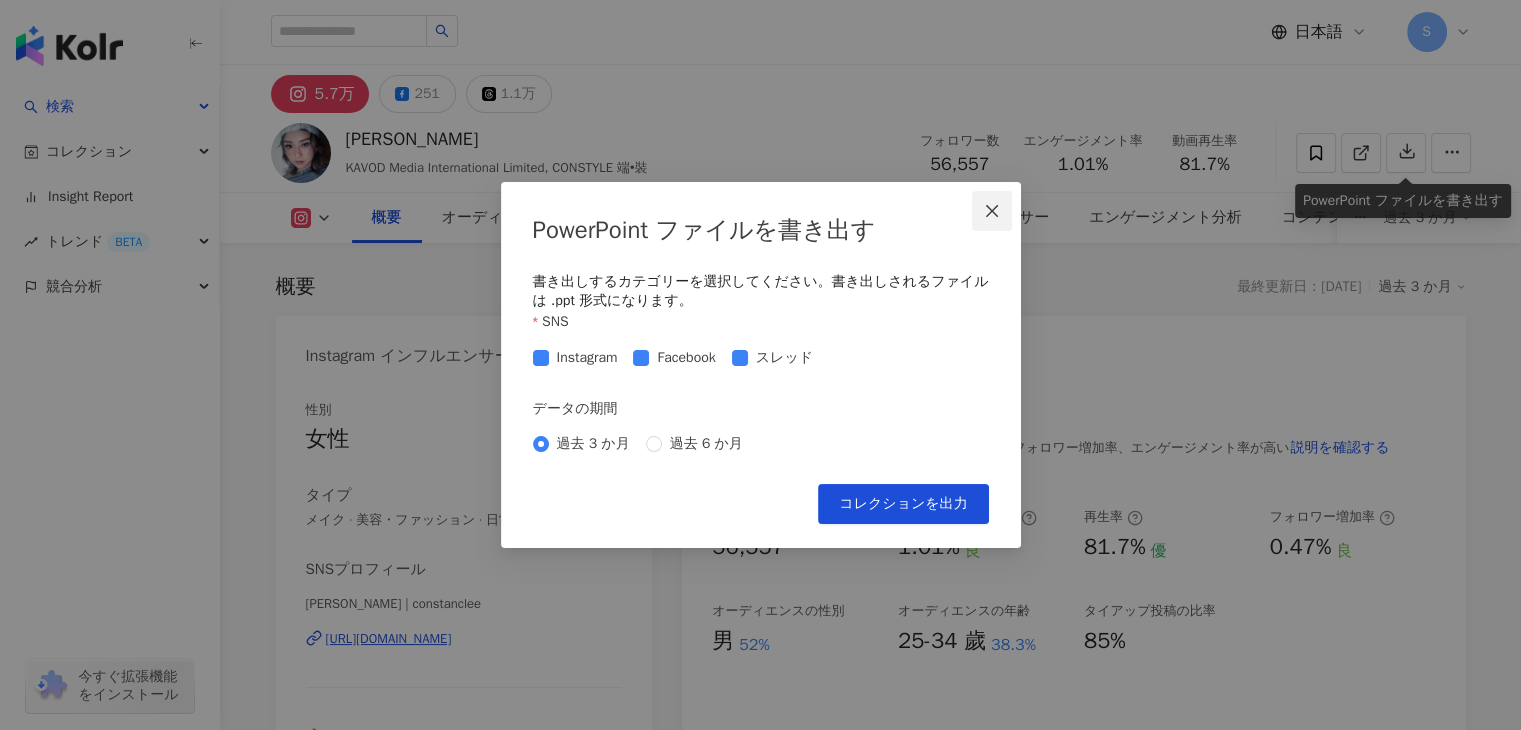 click 